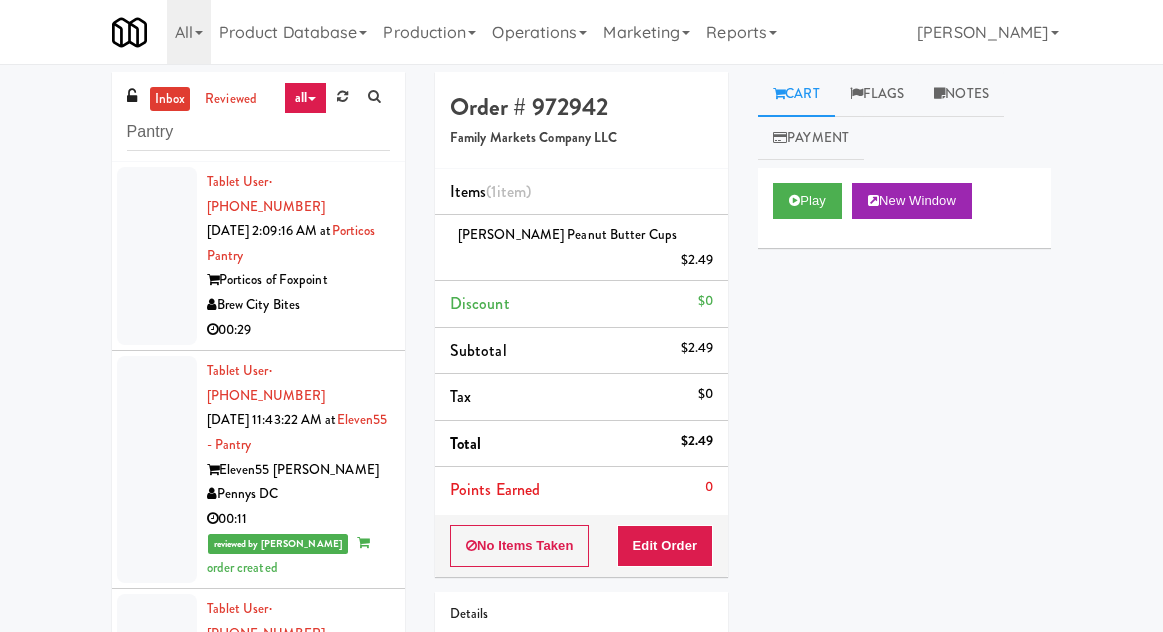 scroll, scrollTop: 130, scrollLeft: 0, axis: vertical 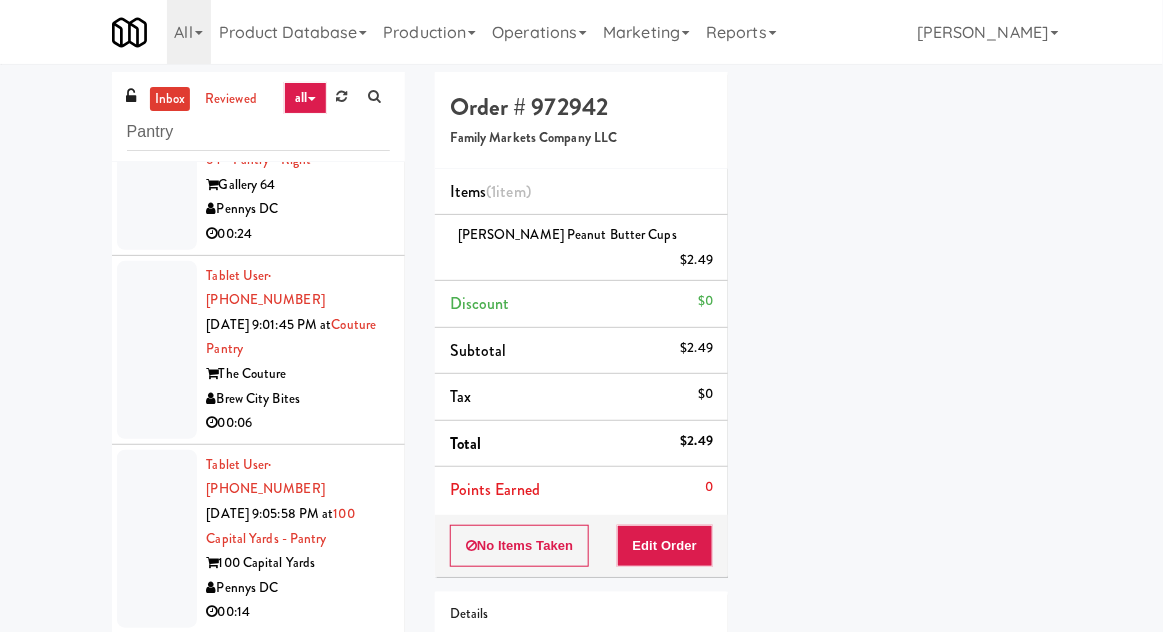 click on "inbox" at bounding box center [170, 99] 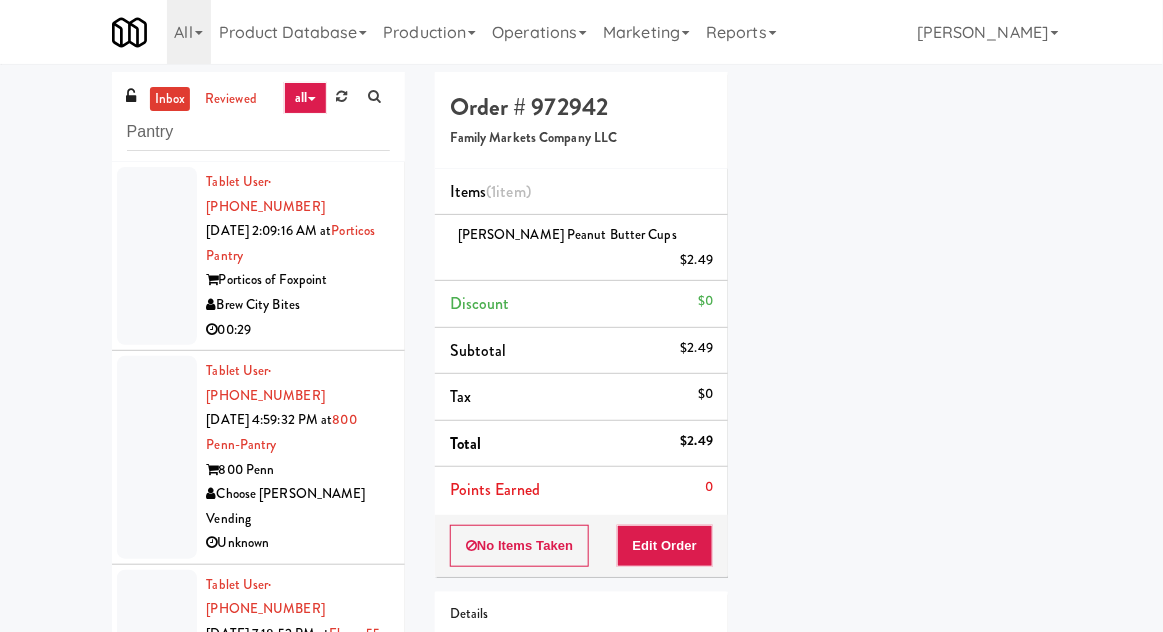 click at bounding box center (157, 457) 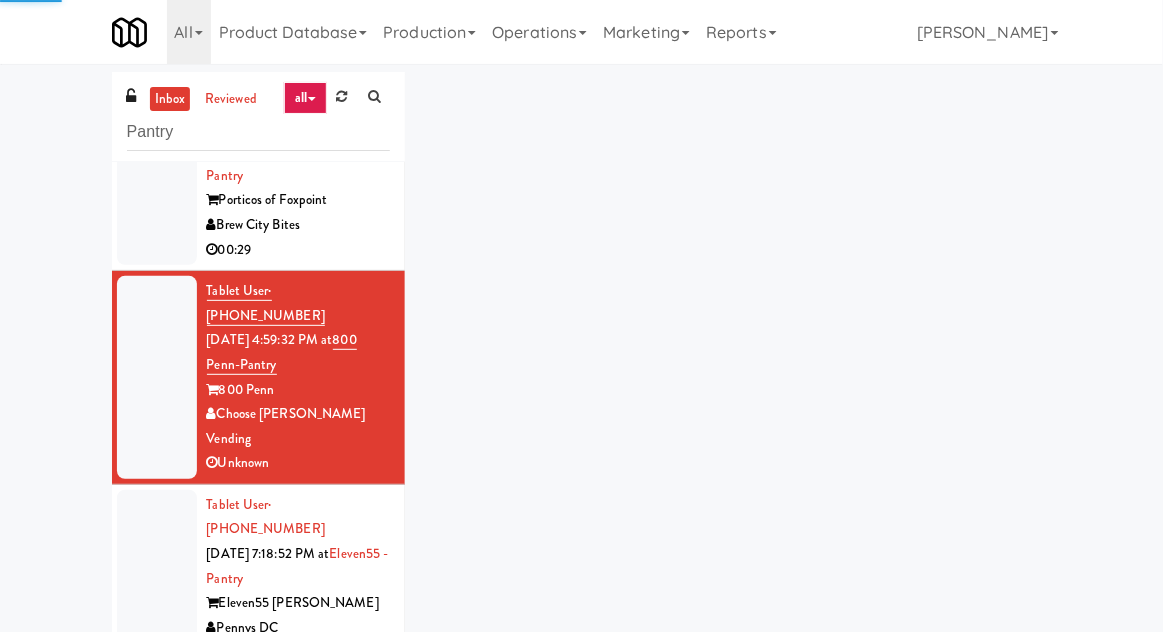 scroll, scrollTop: 295, scrollLeft: 0, axis: vertical 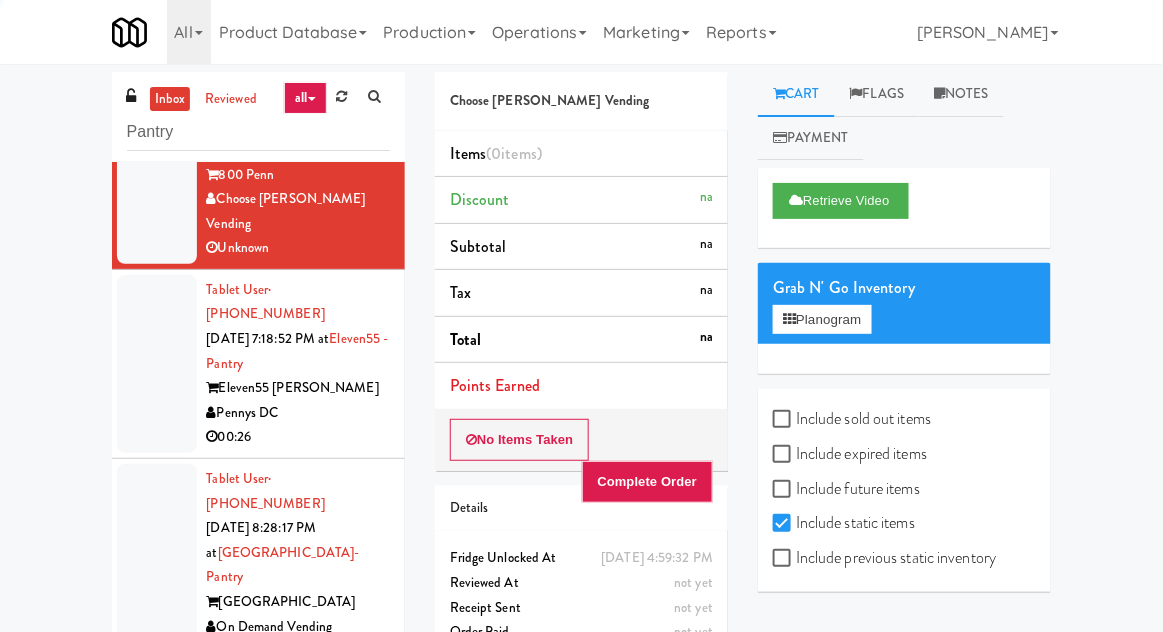 click at bounding box center (157, 364) 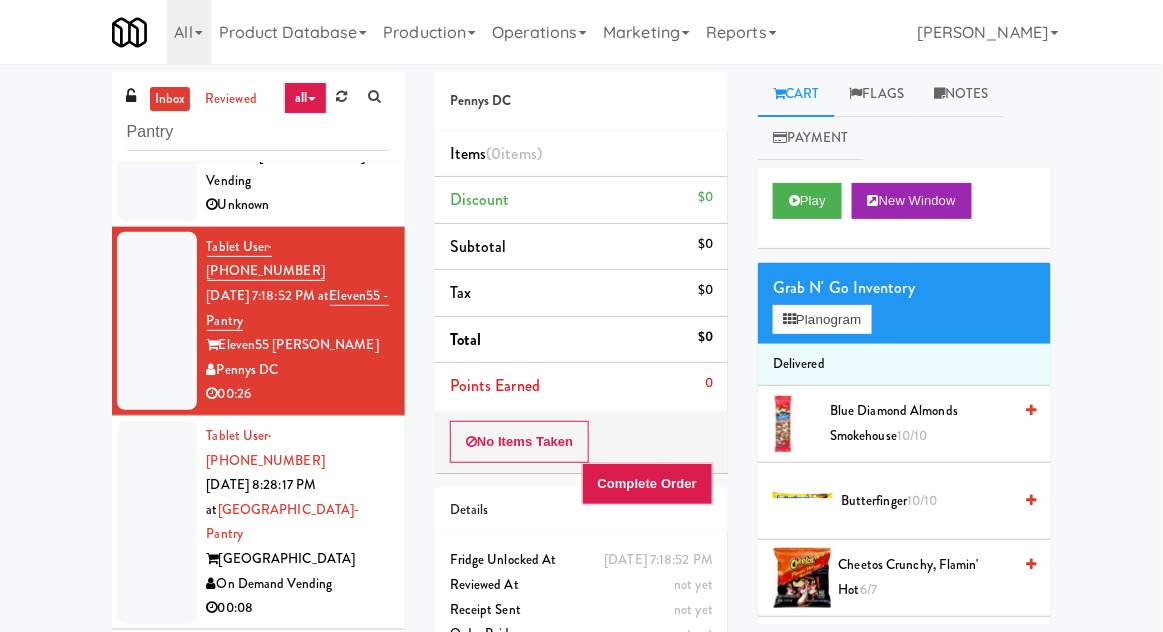 scroll, scrollTop: 340, scrollLeft: 0, axis: vertical 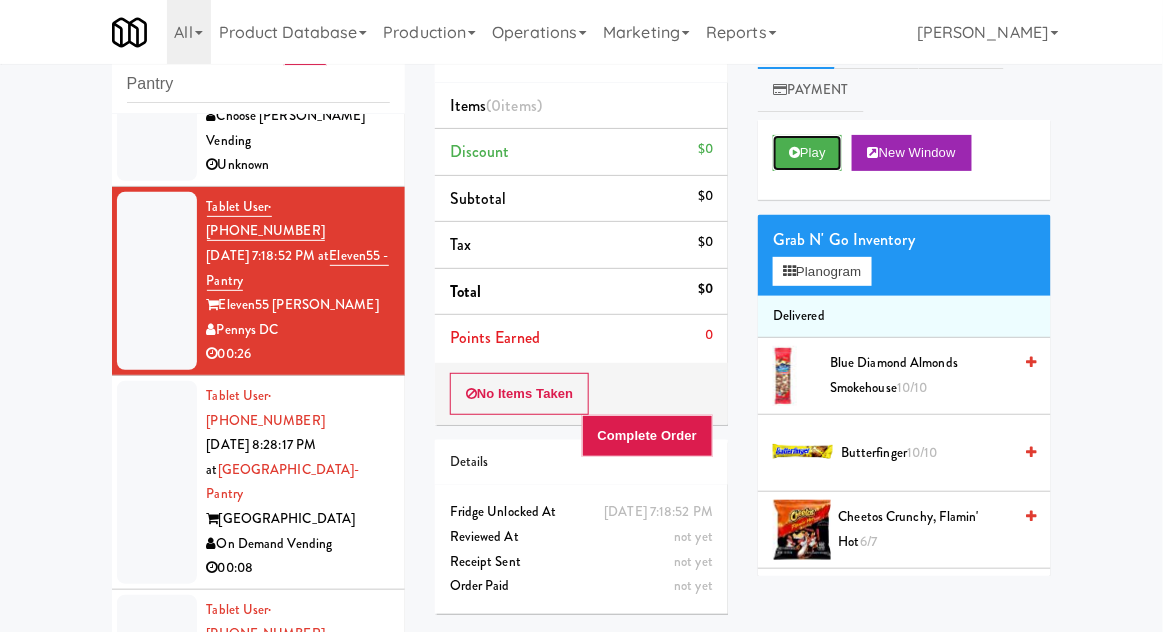 click on "Play" at bounding box center [807, 153] 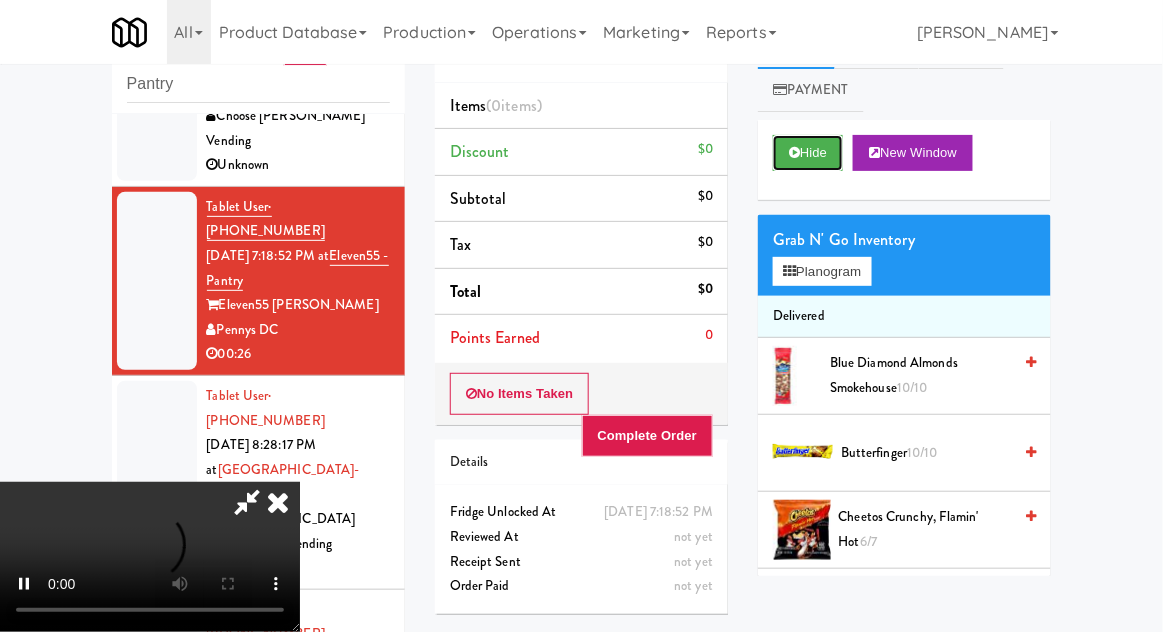 scroll, scrollTop: 73, scrollLeft: 0, axis: vertical 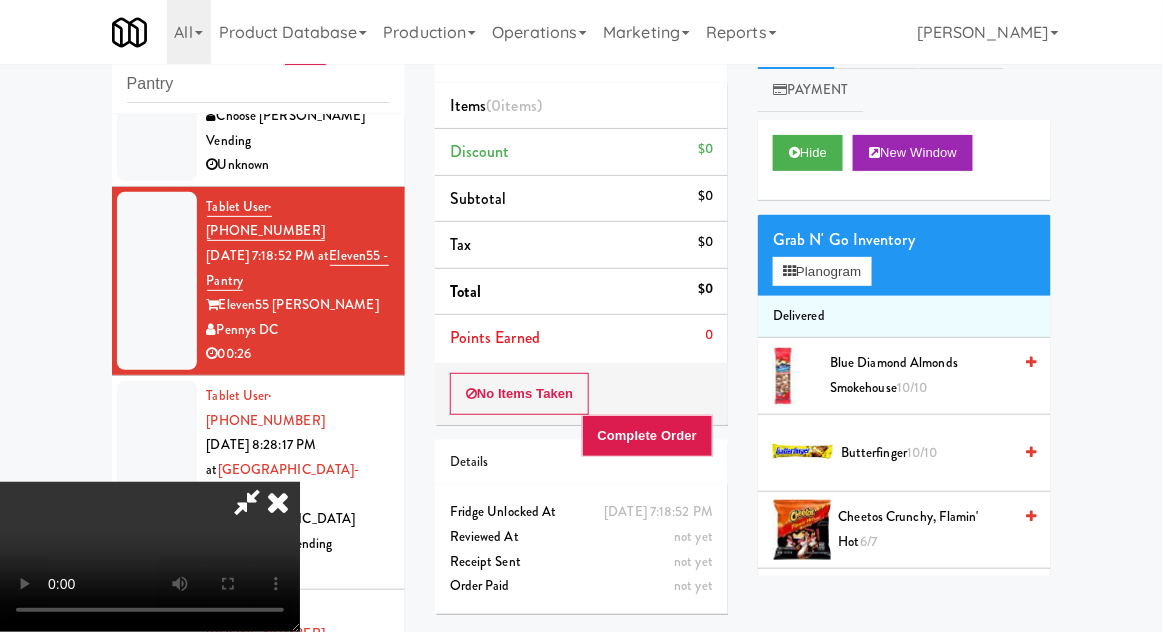 type 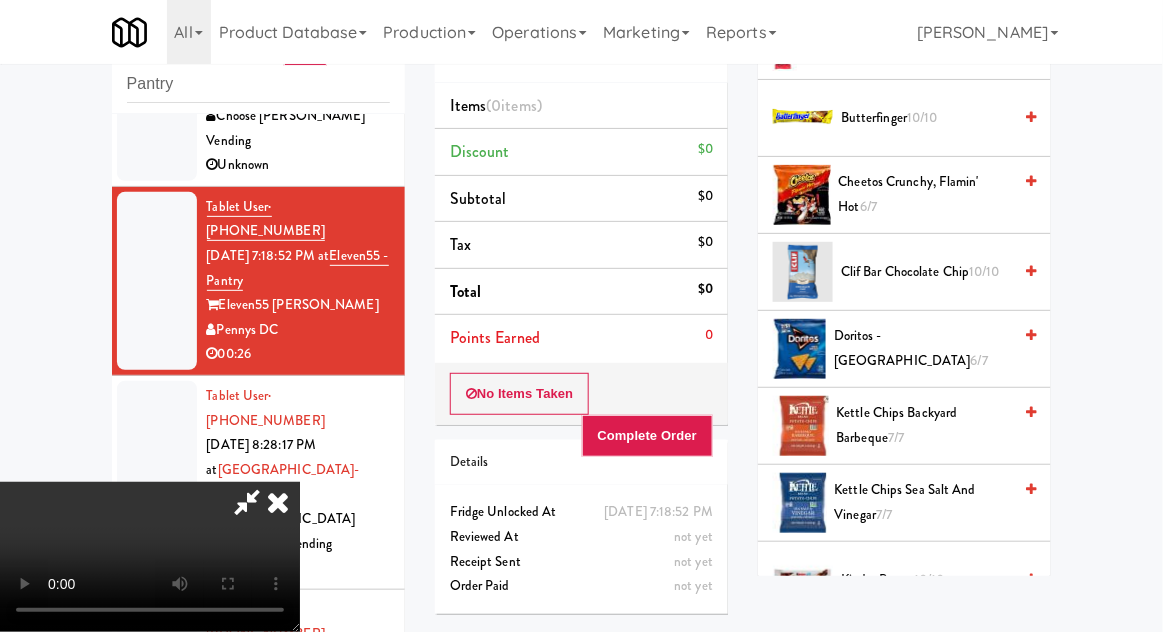scroll, scrollTop: 323, scrollLeft: 0, axis: vertical 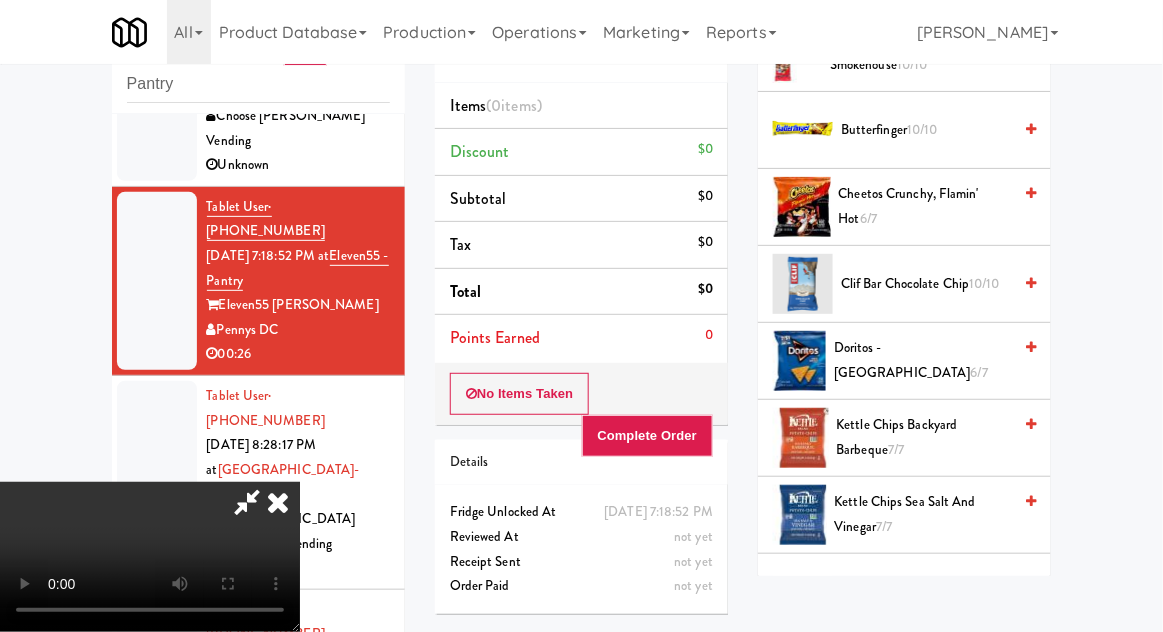 click on "6/7" at bounding box center [979, 372] 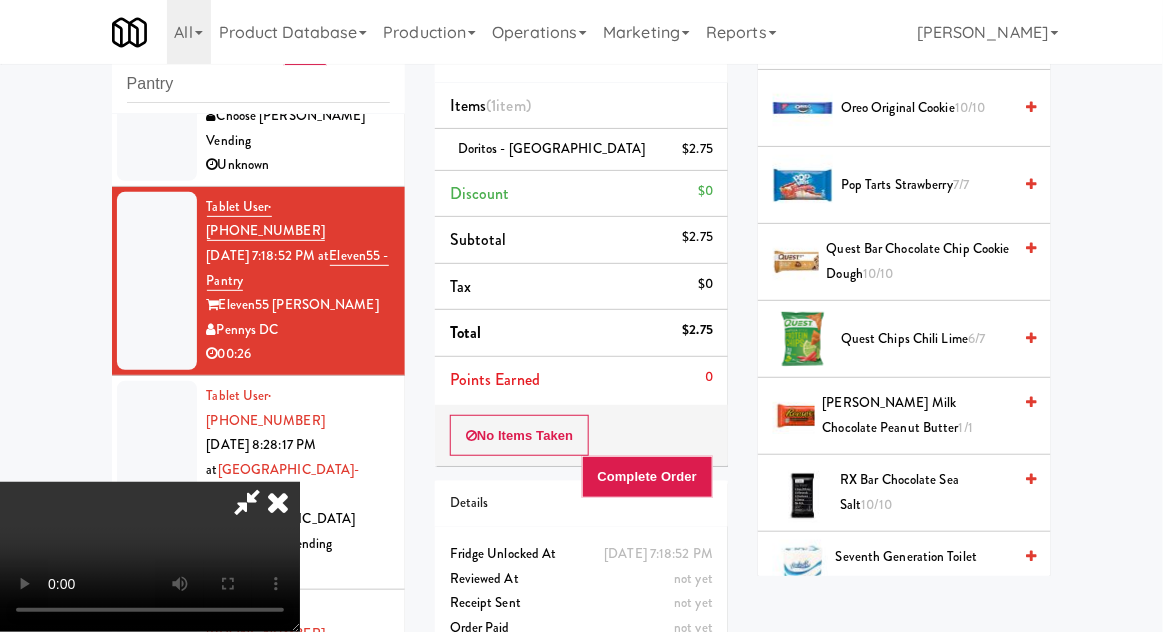 scroll, scrollTop: 1664, scrollLeft: 0, axis: vertical 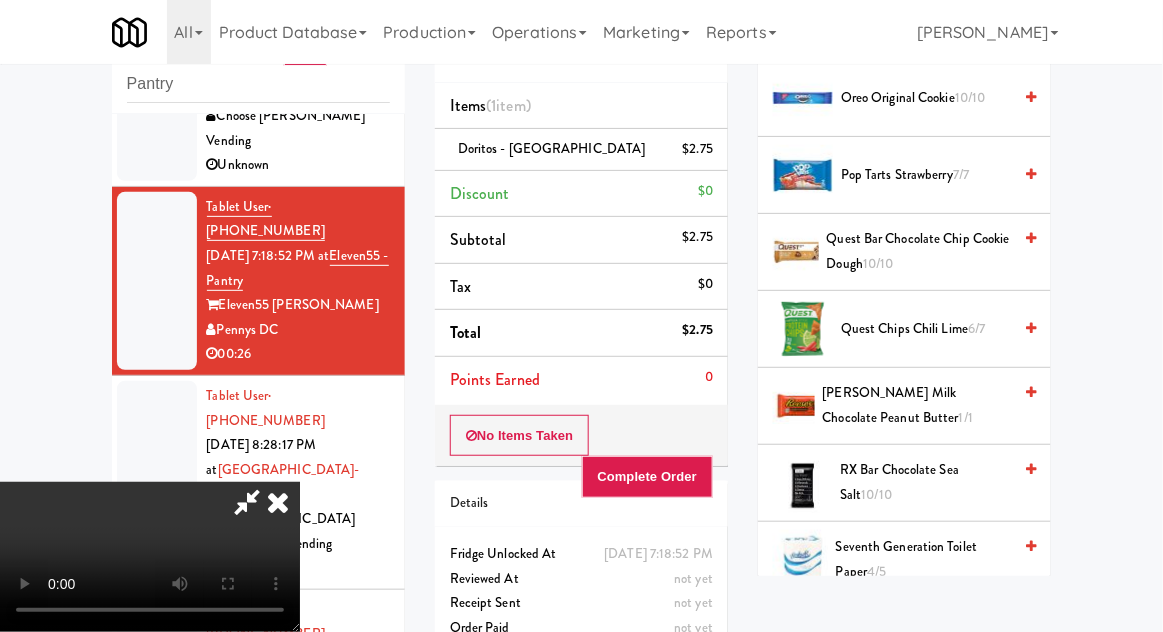 click on "6/7" at bounding box center (976, 328) 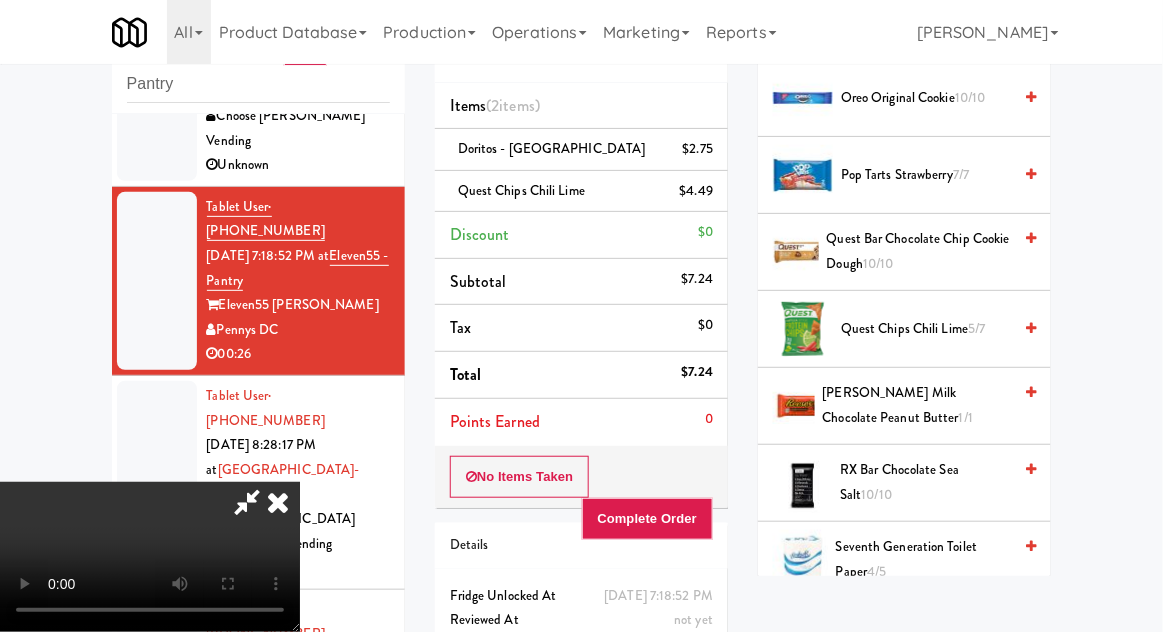 click on "$2.75" at bounding box center (698, 149) 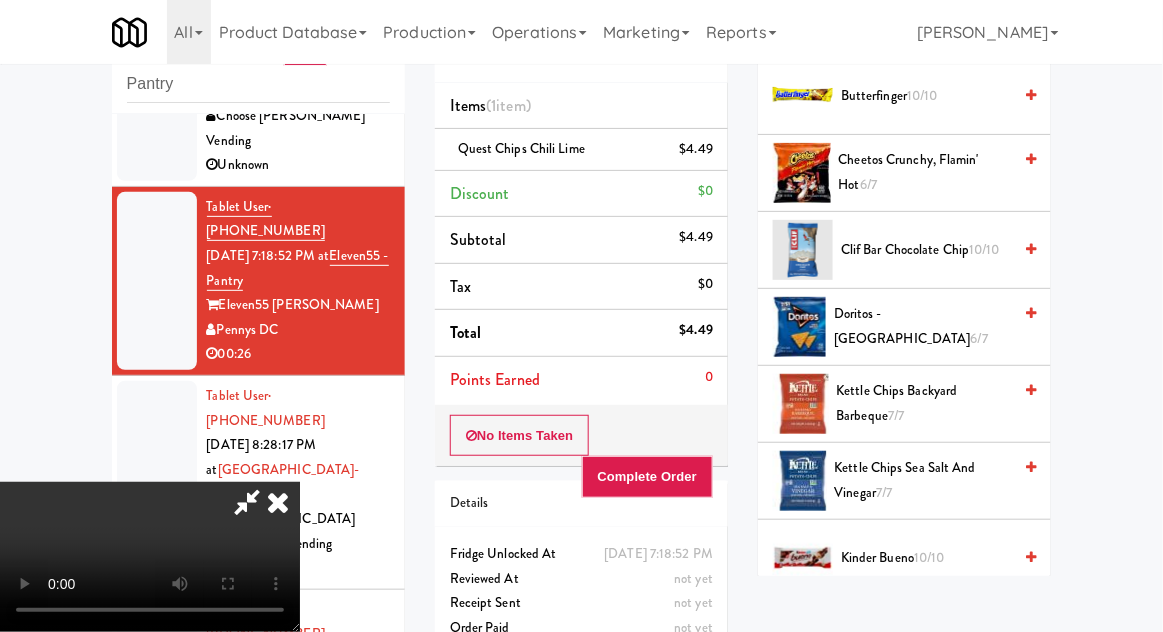 scroll, scrollTop: 355, scrollLeft: 0, axis: vertical 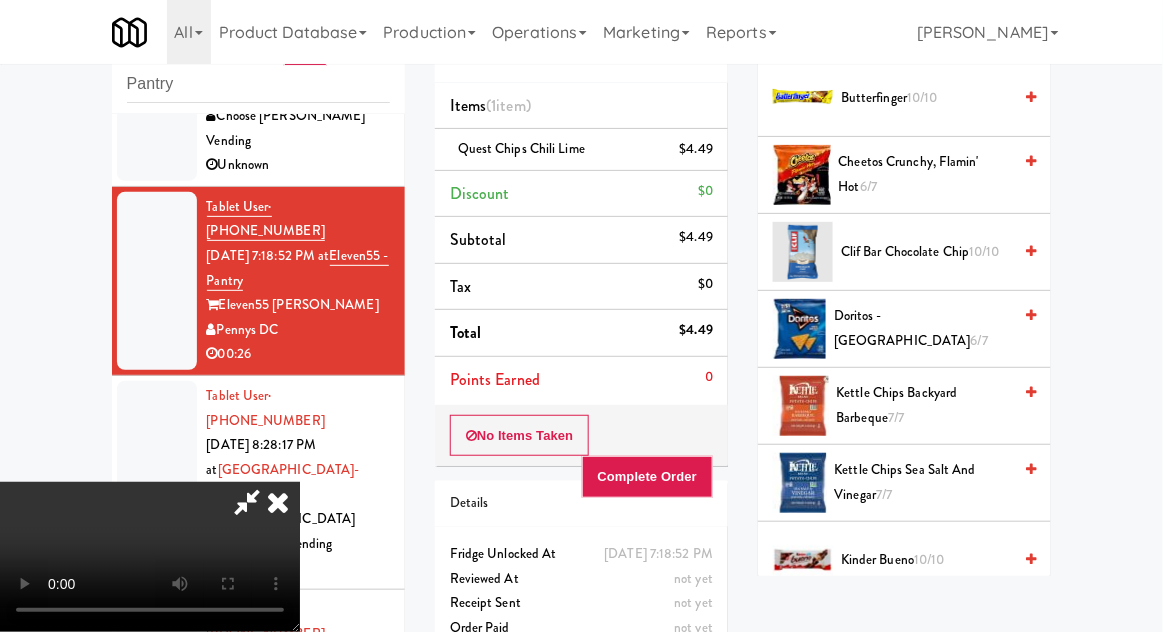 click on "Doritos - Cool Ranch  6/7" at bounding box center [922, 328] 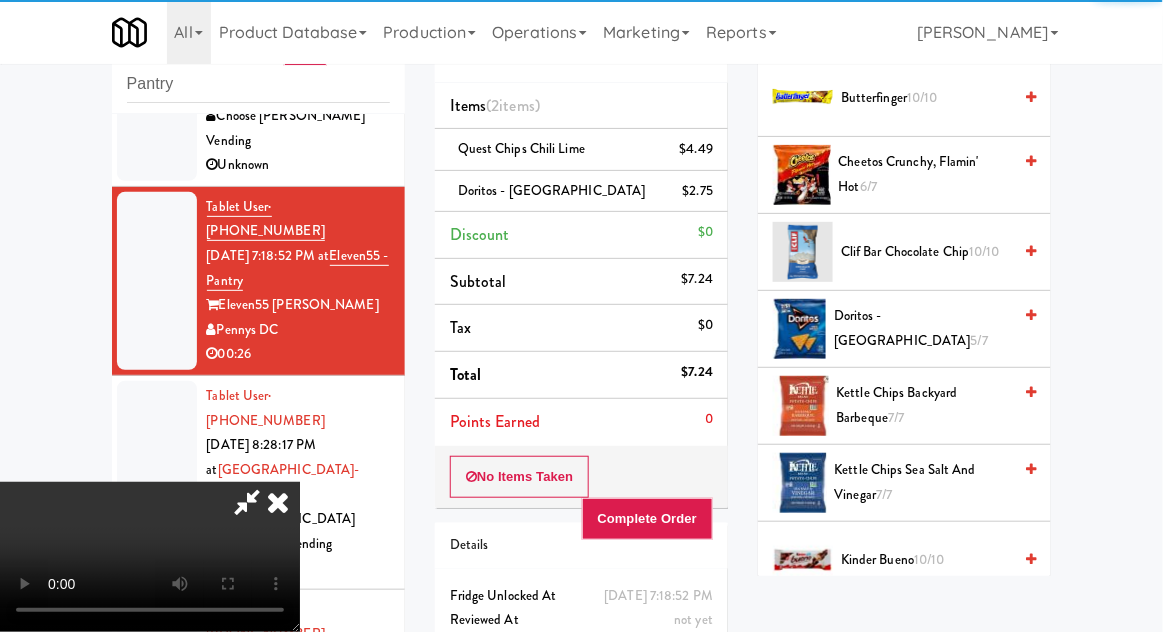scroll, scrollTop: 53, scrollLeft: 0, axis: vertical 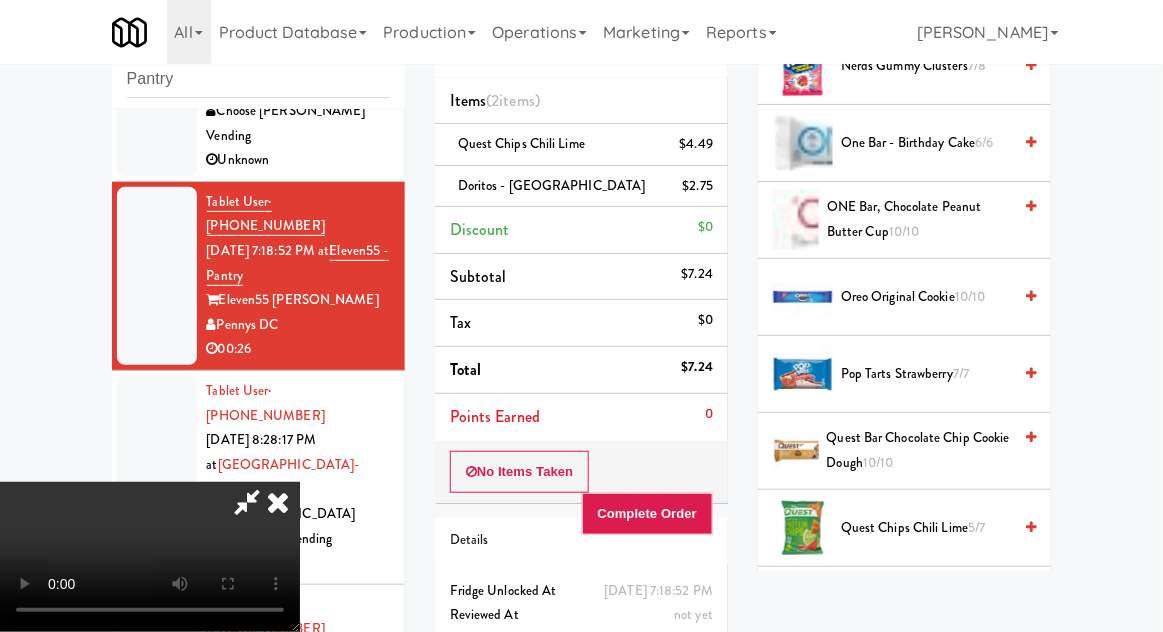 click on "Oreo Original Cookie  10/10" at bounding box center [926, 297] 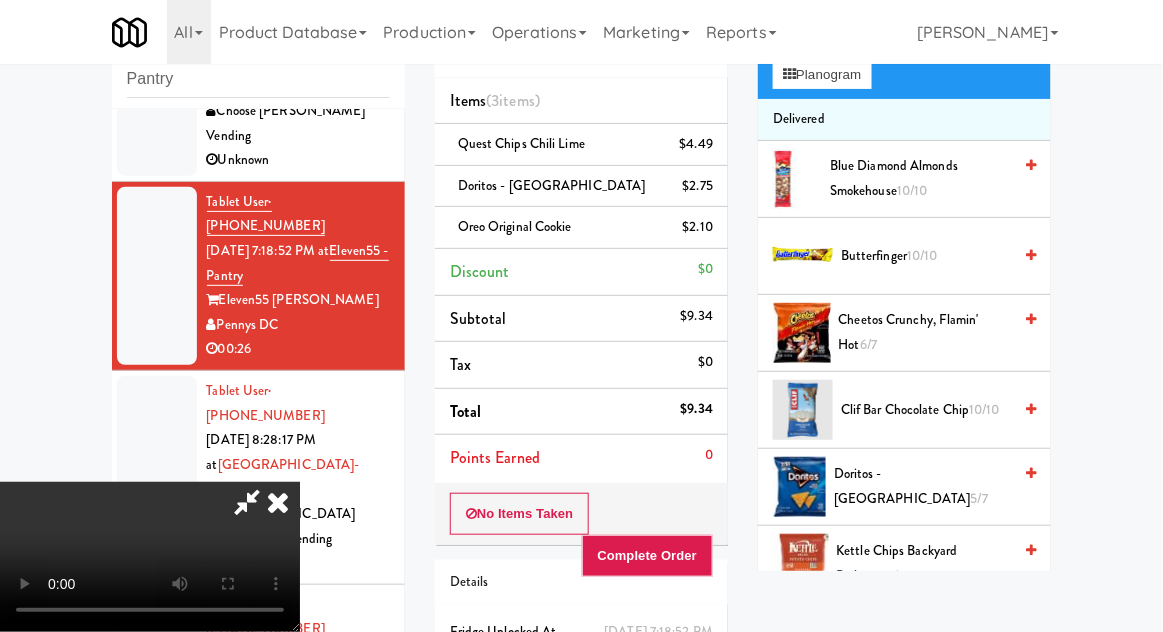 scroll, scrollTop: 186, scrollLeft: 0, axis: vertical 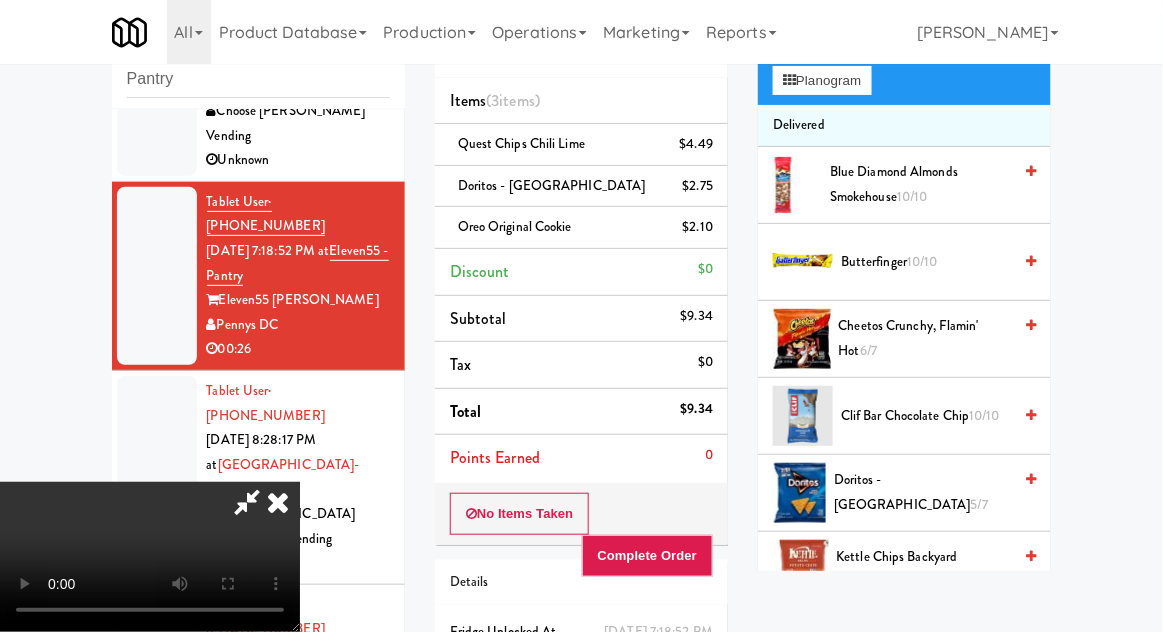 click on "Cheetos Crunchy, Flamin' Hot  6/7" at bounding box center [925, 338] 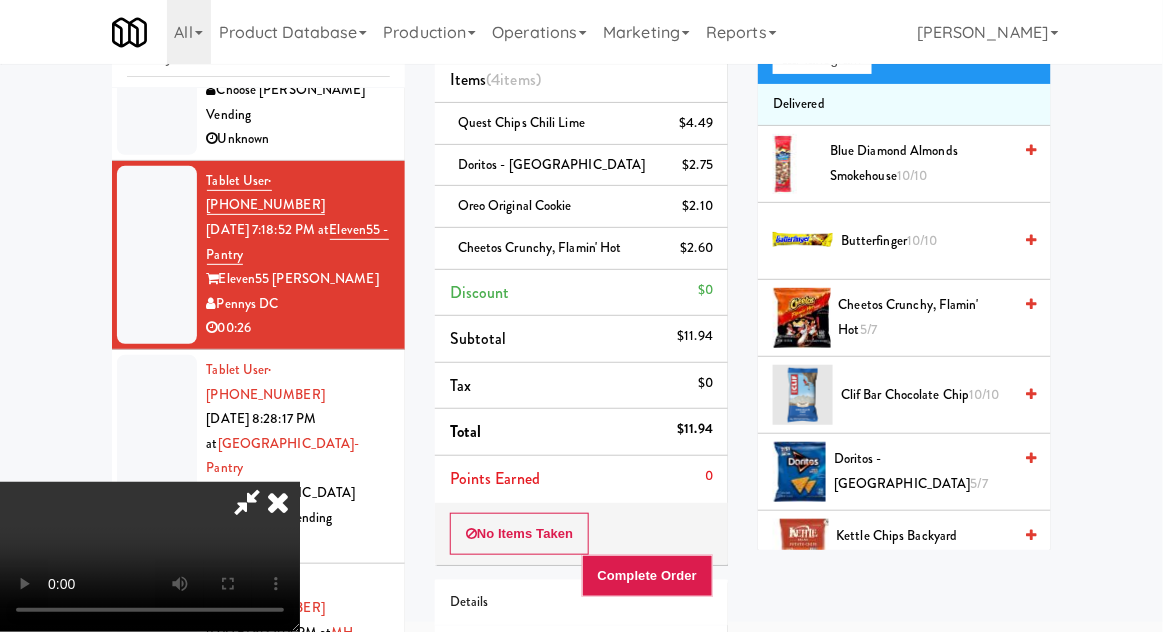 scroll, scrollTop: 136, scrollLeft: 0, axis: vertical 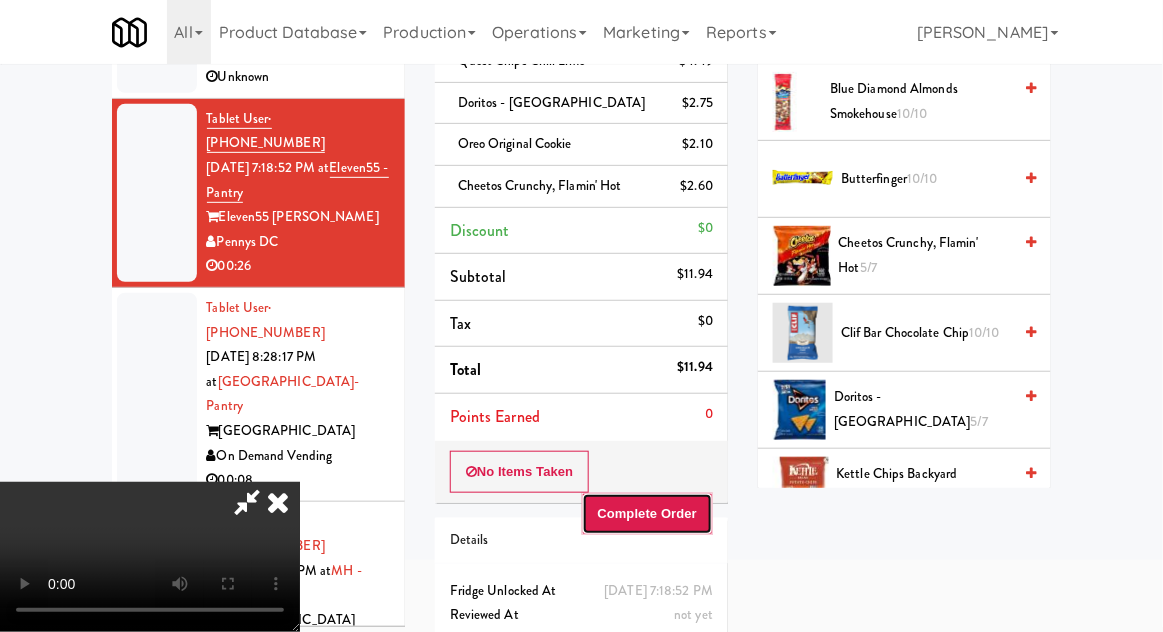 click on "Complete Order" at bounding box center [648, 514] 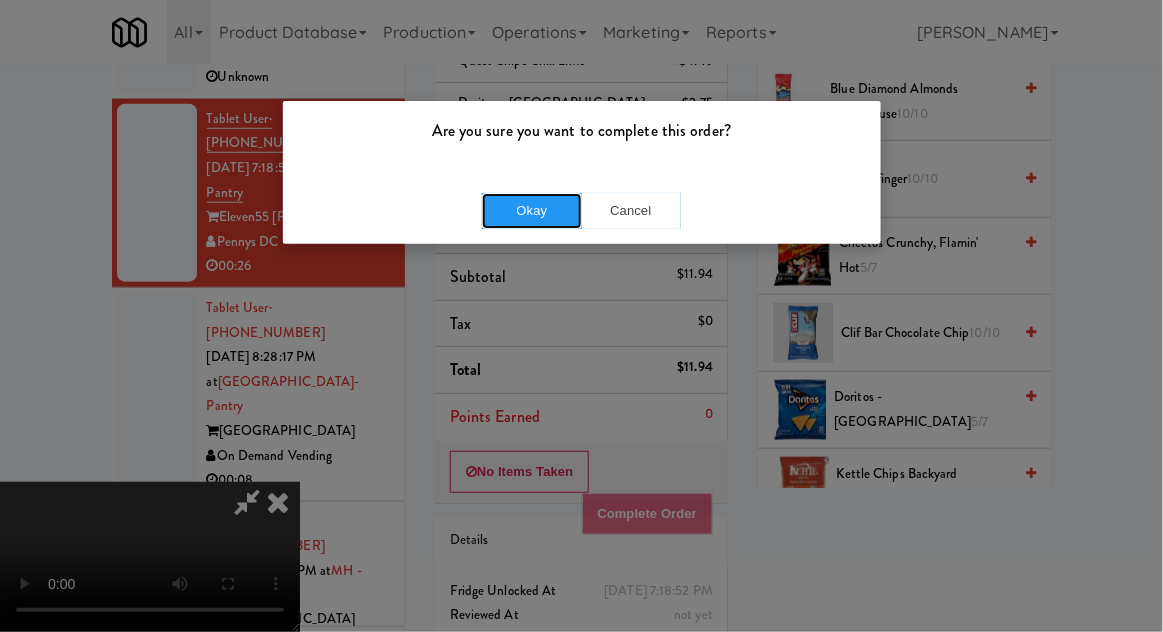 click on "Okay" at bounding box center (532, 211) 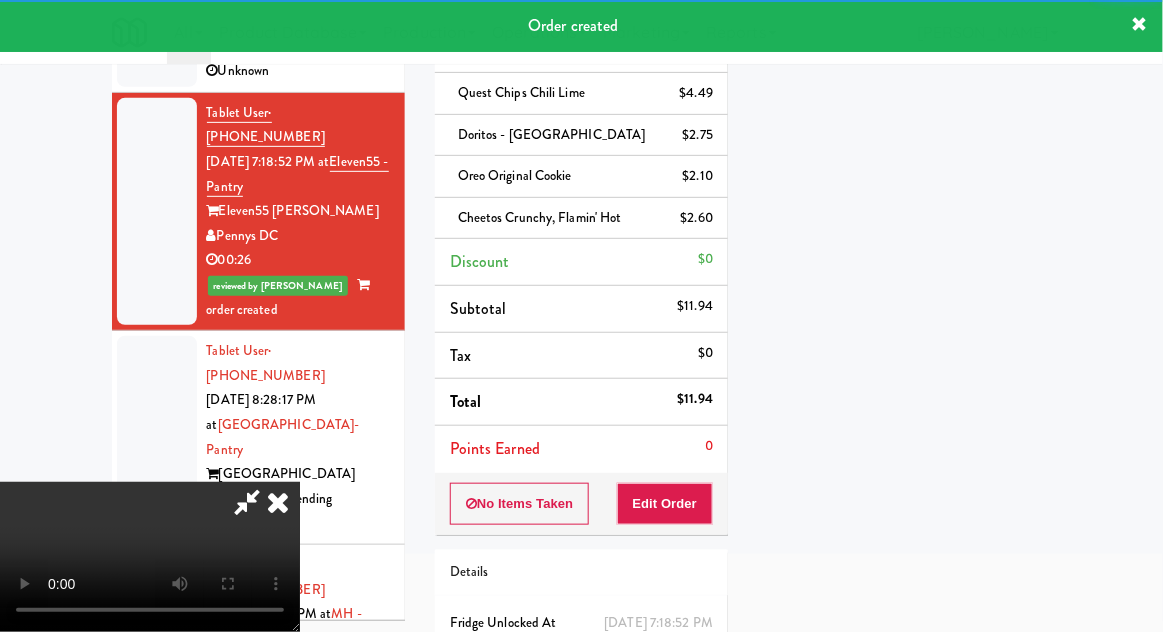 scroll, scrollTop: 174, scrollLeft: 0, axis: vertical 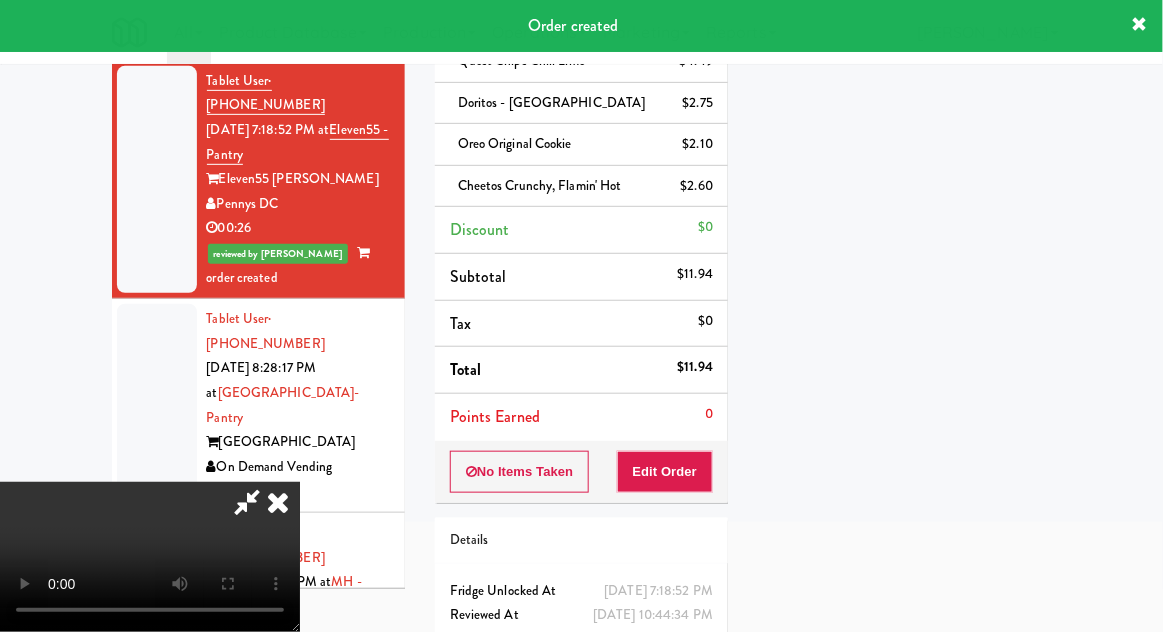 click at bounding box center [278, 502] 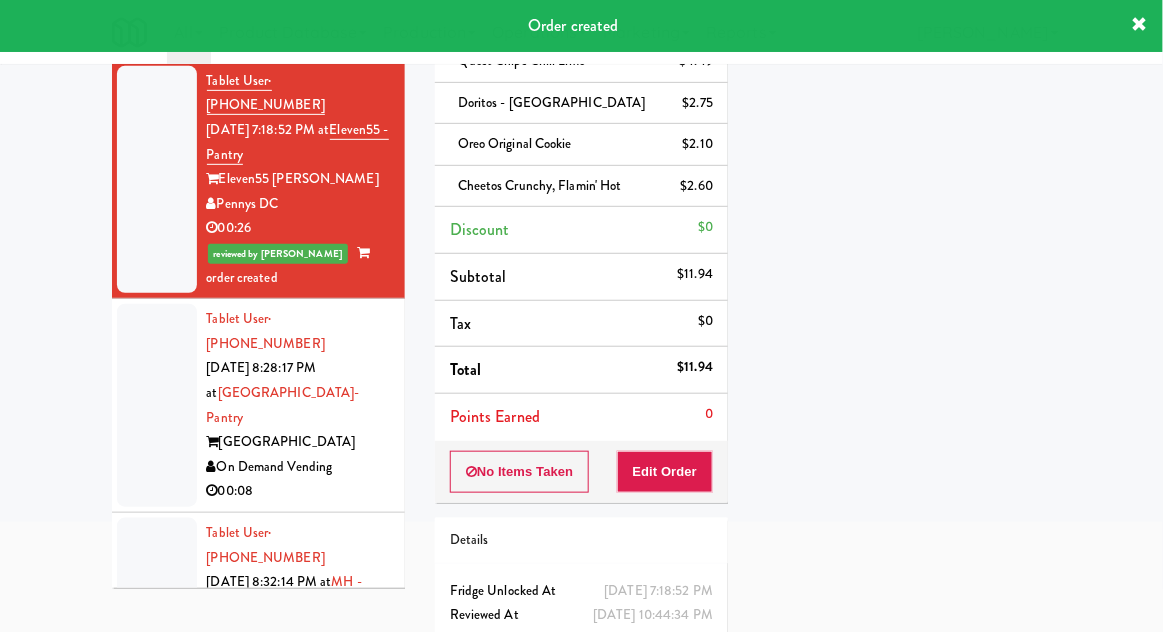 click at bounding box center [157, 405] 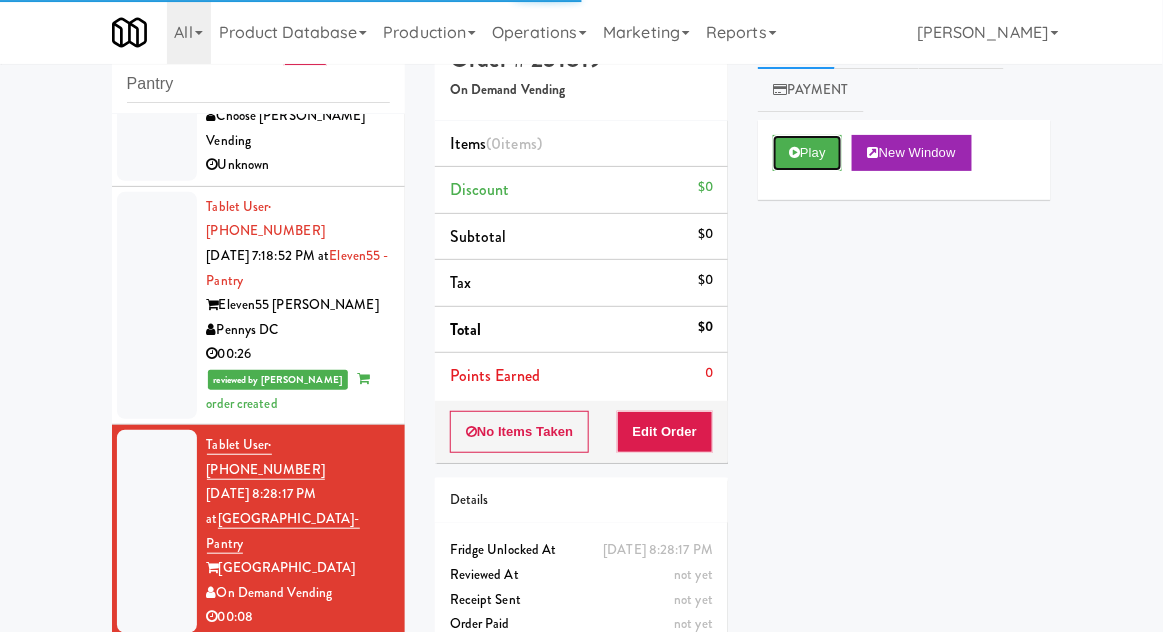 click on "Play" at bounding box center (807, 153) 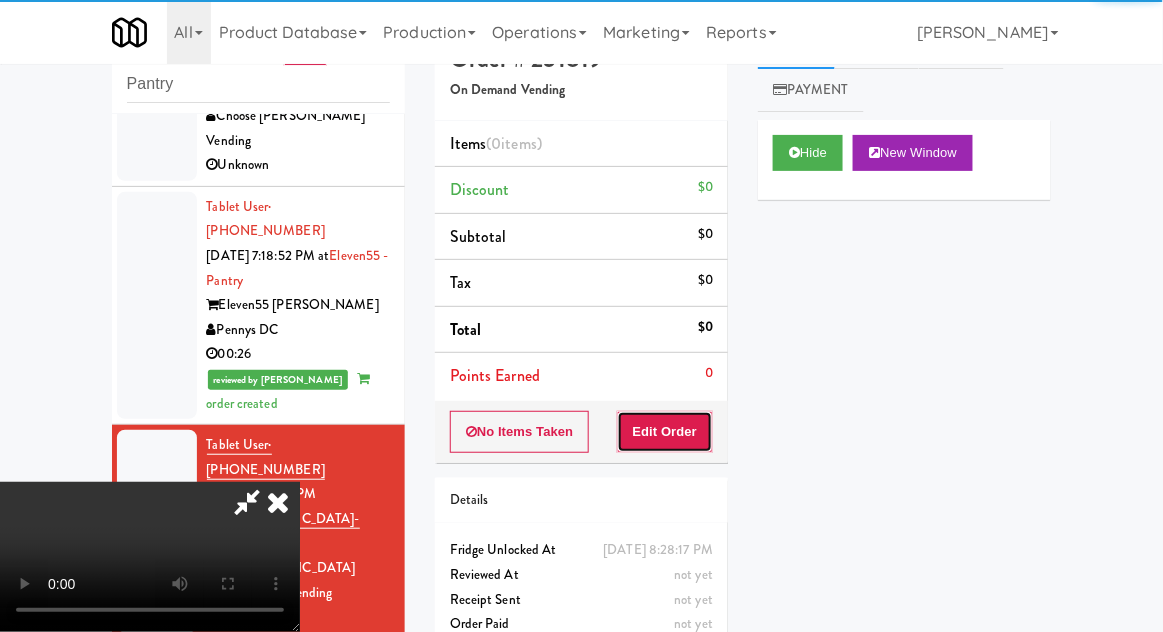 click on "Edit Order" at bounding box center (665, 432) 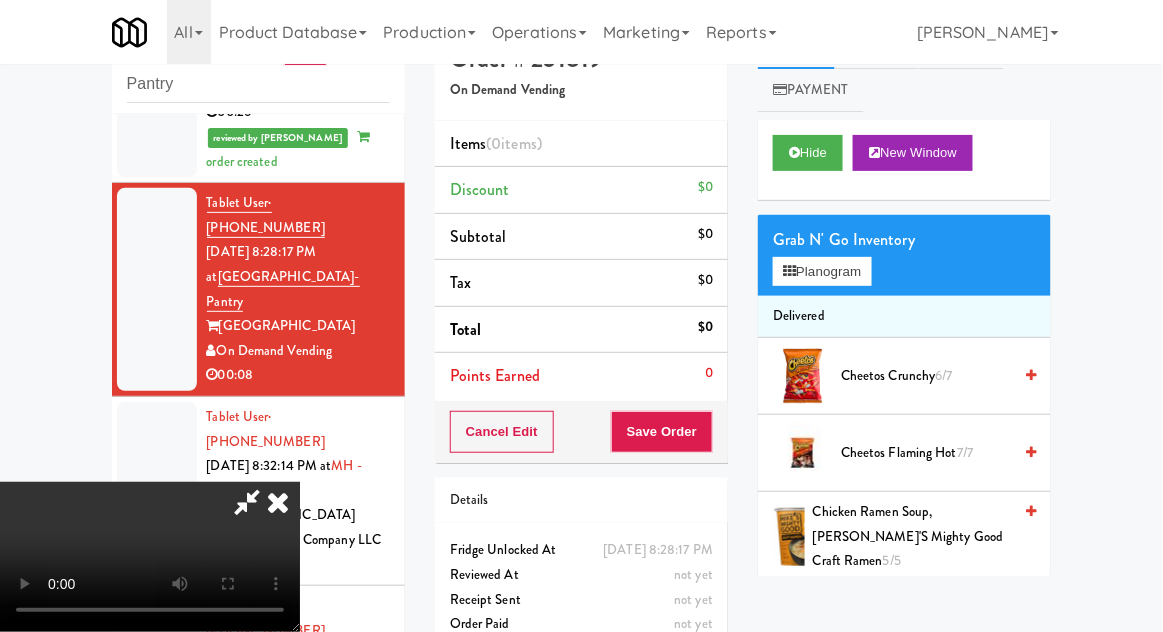 scroll, scrollTop: 572, scrollLeft: 0, axis: vertical 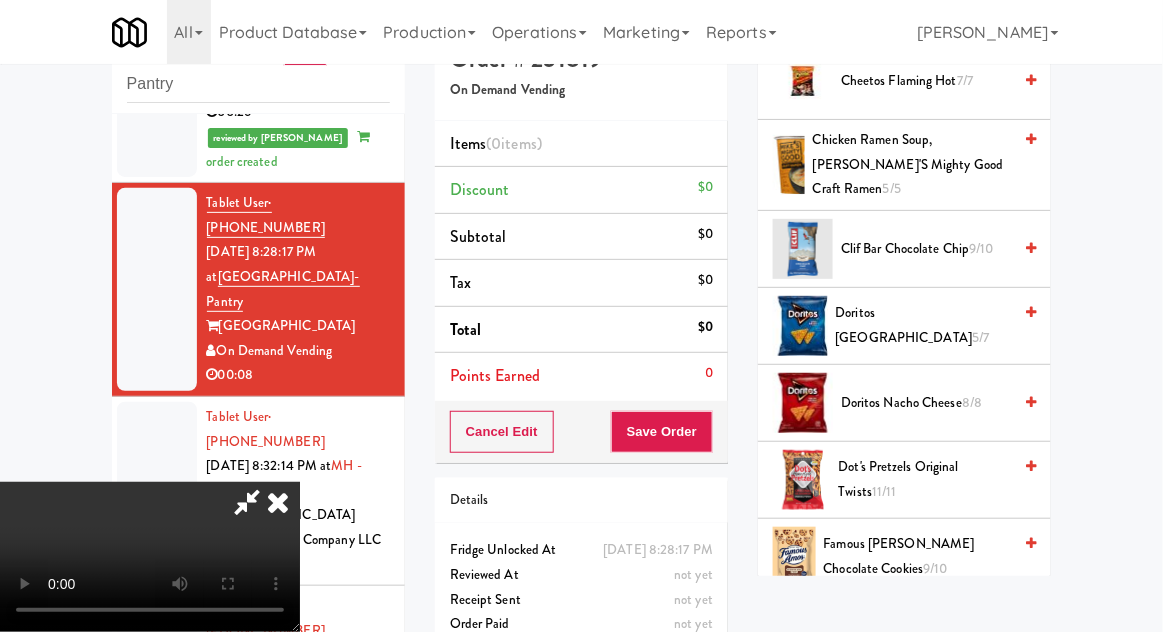 click on "Doritos Cool Ranch  5/7" at bounding box center [924, 325] 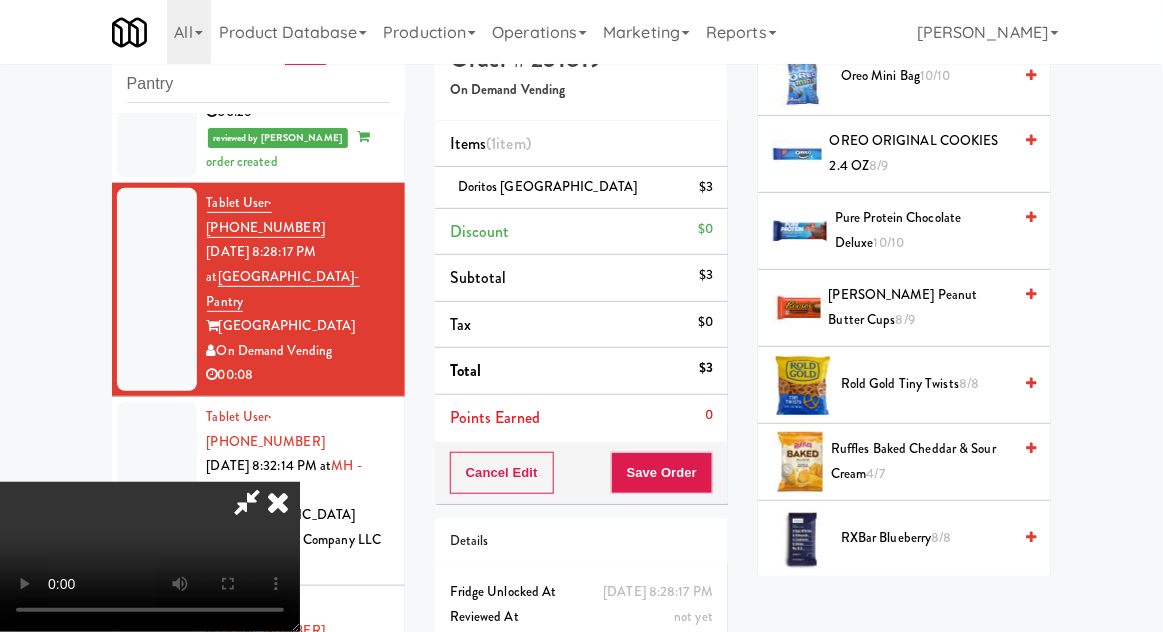 scroll, scrollTop: 1560, scrollLeft: 0, axis: vertical 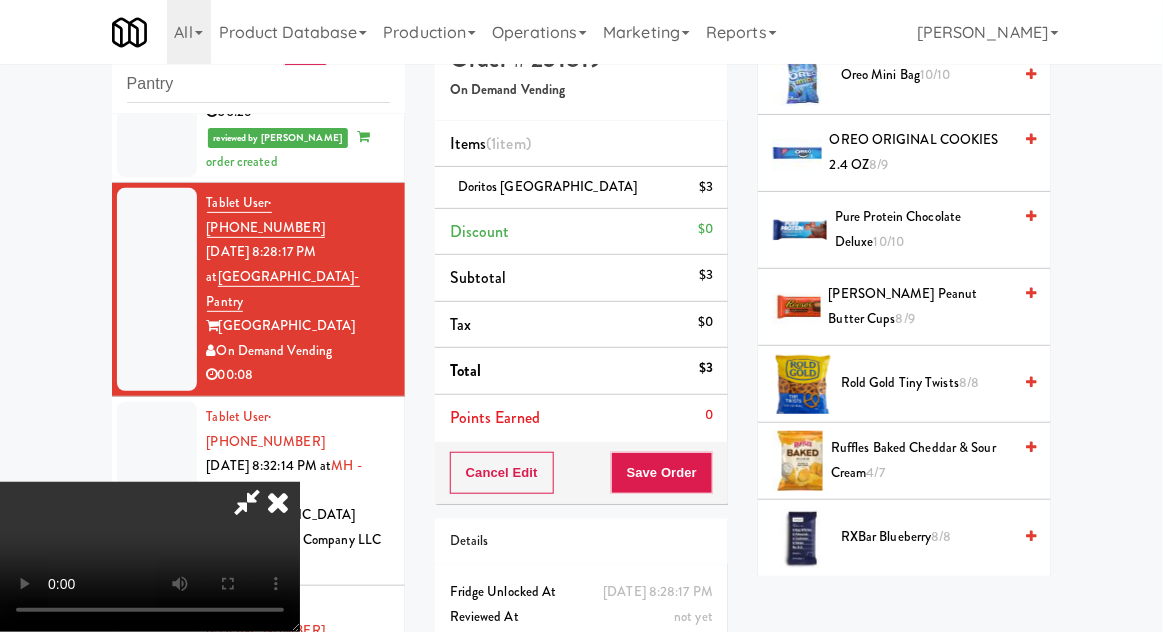 click on "Ruffles Baked Cheddar & Sour Cream  4/7" at bounding box center (921, 460) 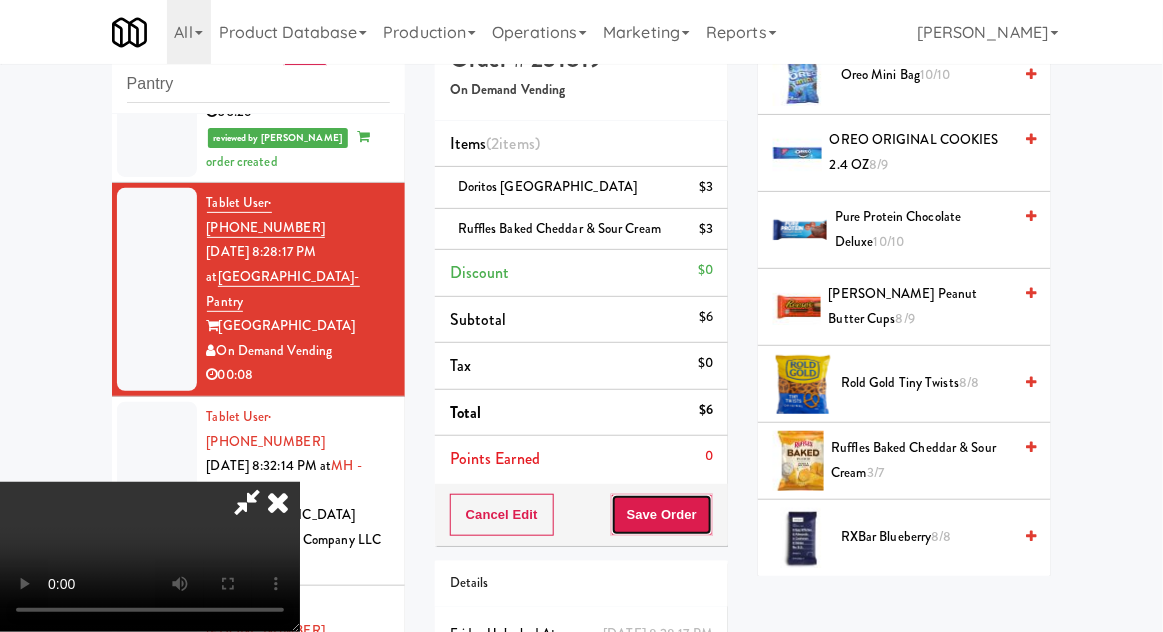 click on "Save Order" at bounding box center [662, 515] 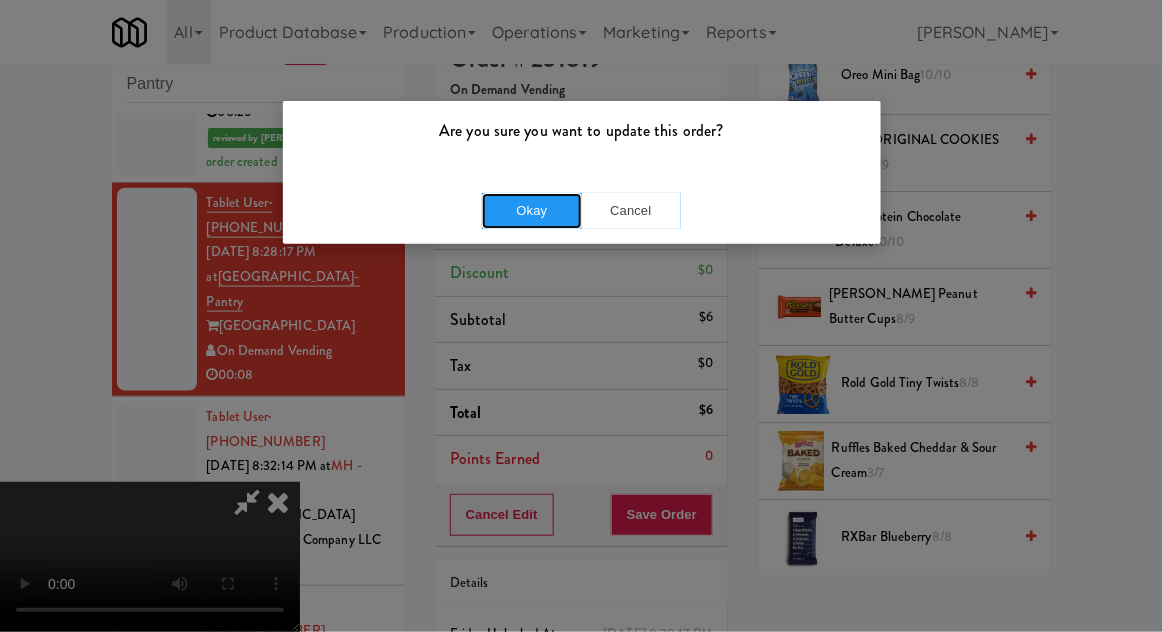 click on "Okay" at bounding box center (532, 211) 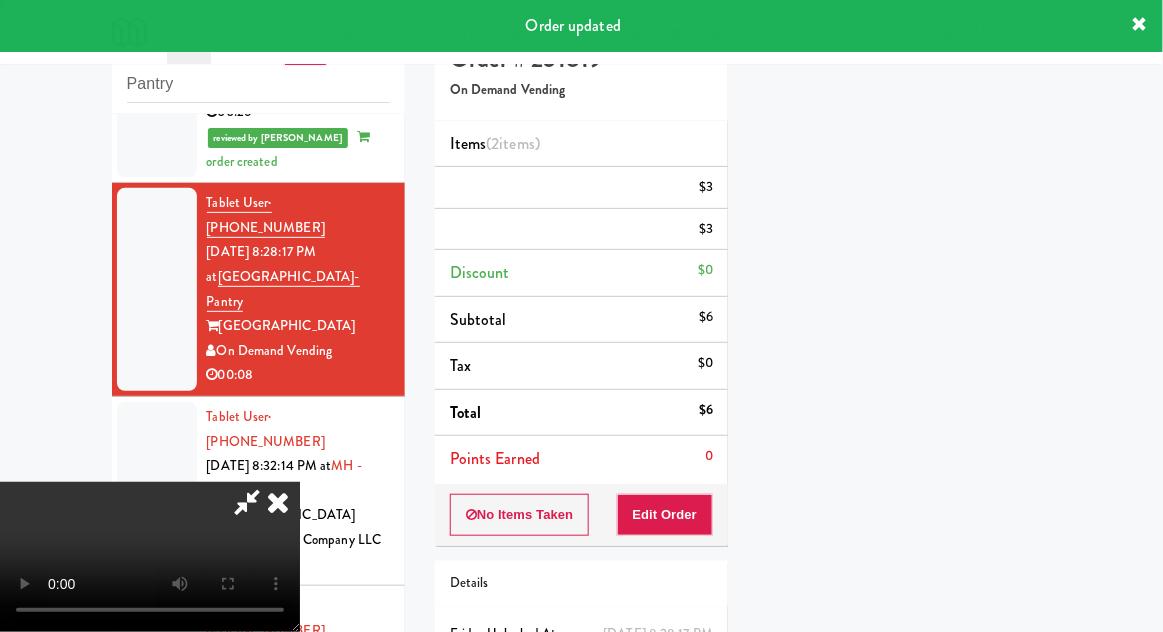 scroll, scrollTop: 197, scrollLeft: 0, axis: vertical 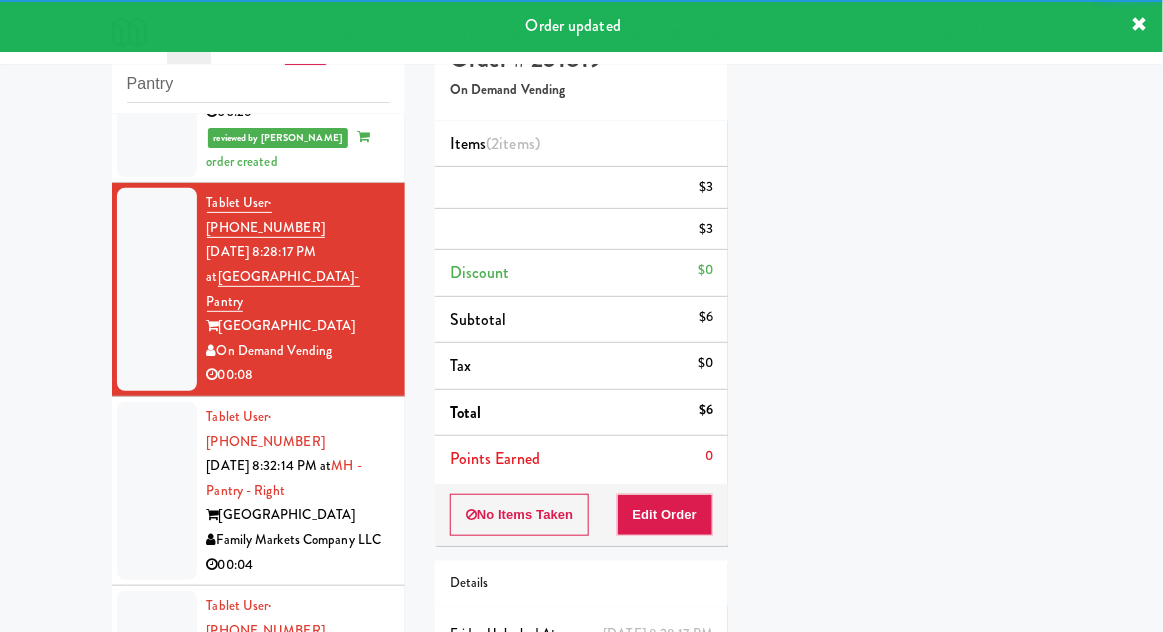 click at bounding box center [157, 491] 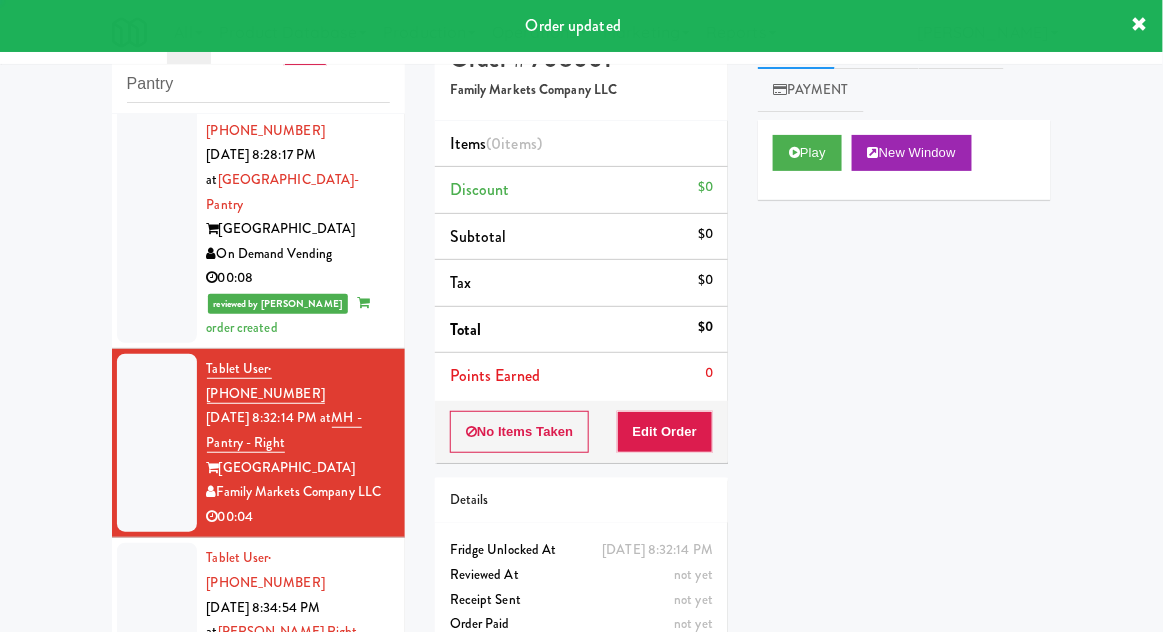 scroll, scrollTop: 760, scrollLeft: 0, axis: vertical 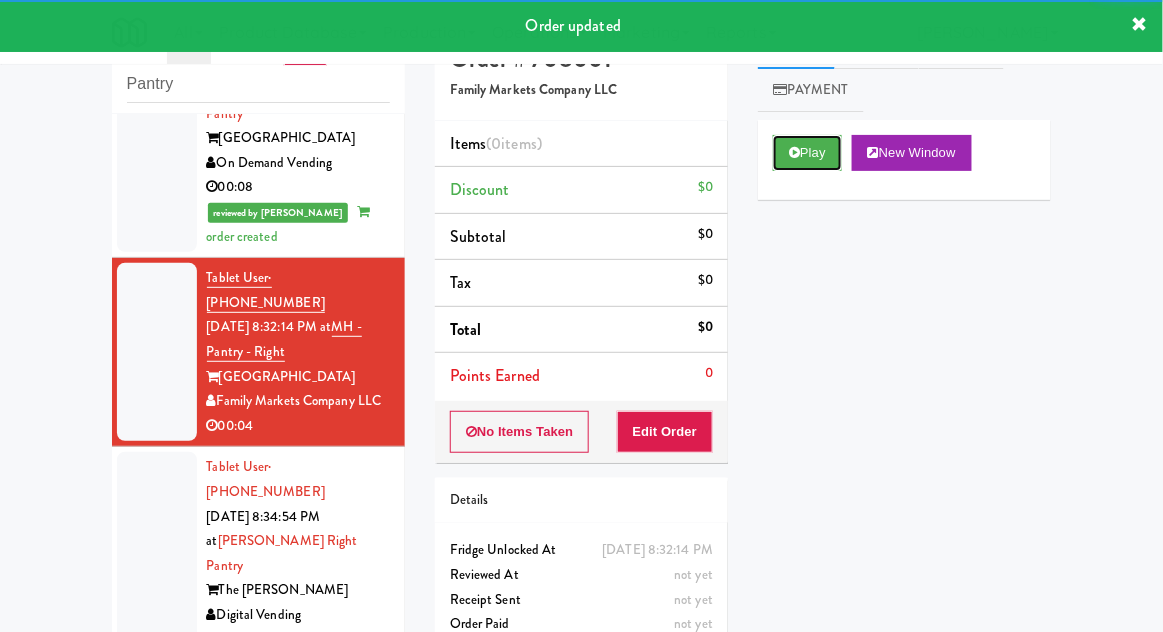 click on "Play" at bounding box center [807, 153] 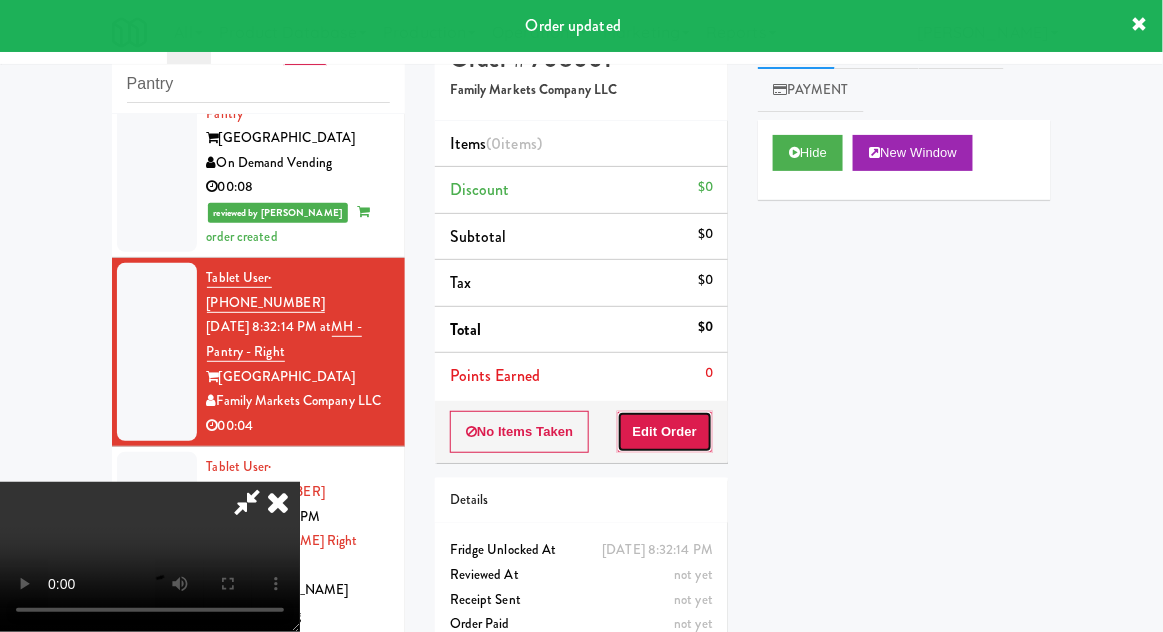 click on "Edit Order" at bounding box center [665, 432] 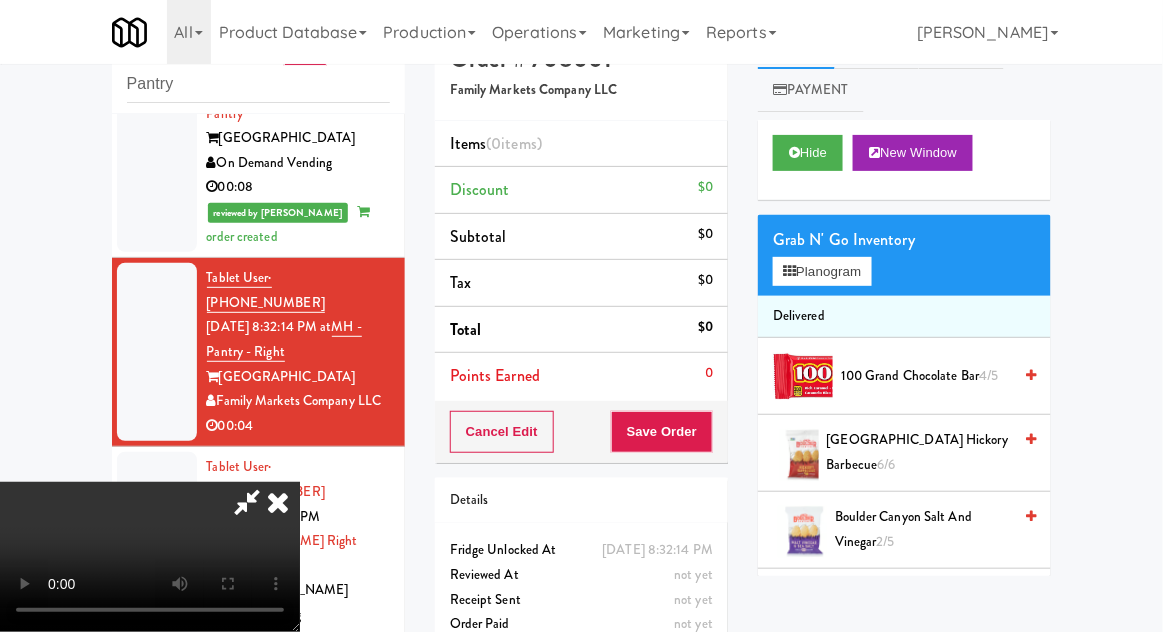 type 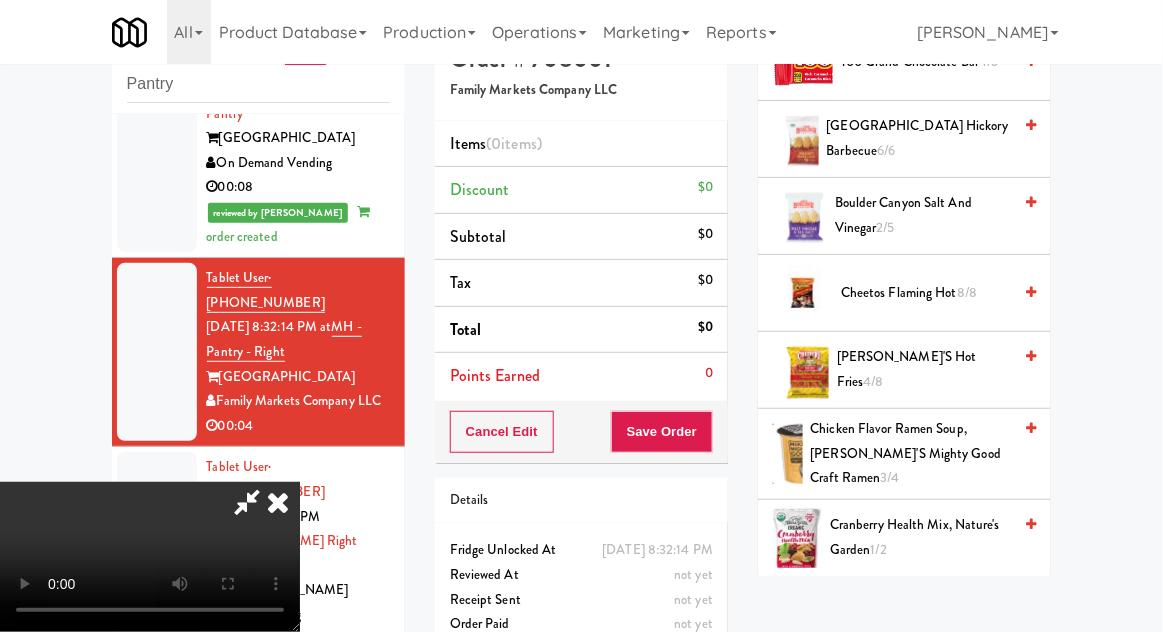 scroll, scrollTop: 315, scrollLeft: 0, axis: vertical 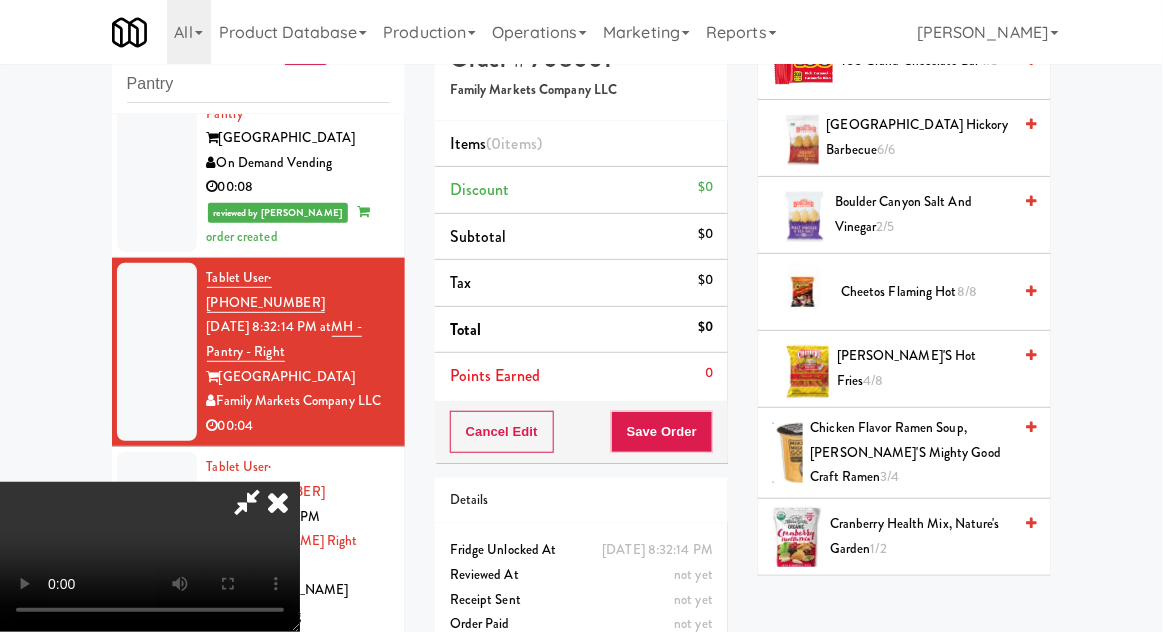 click on "[PERSON_NAME]'s Hot Fries  4/8" at bounding box center [924, 368] 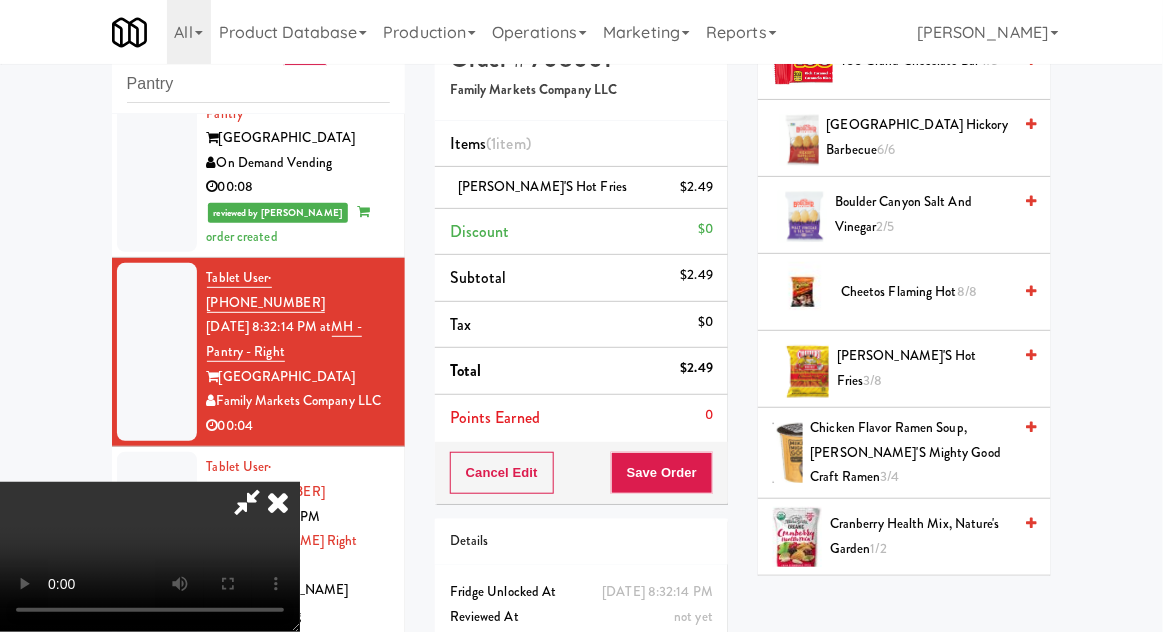 scroll, scrollTop: 50, scrollLeft: 0, axis: vertical 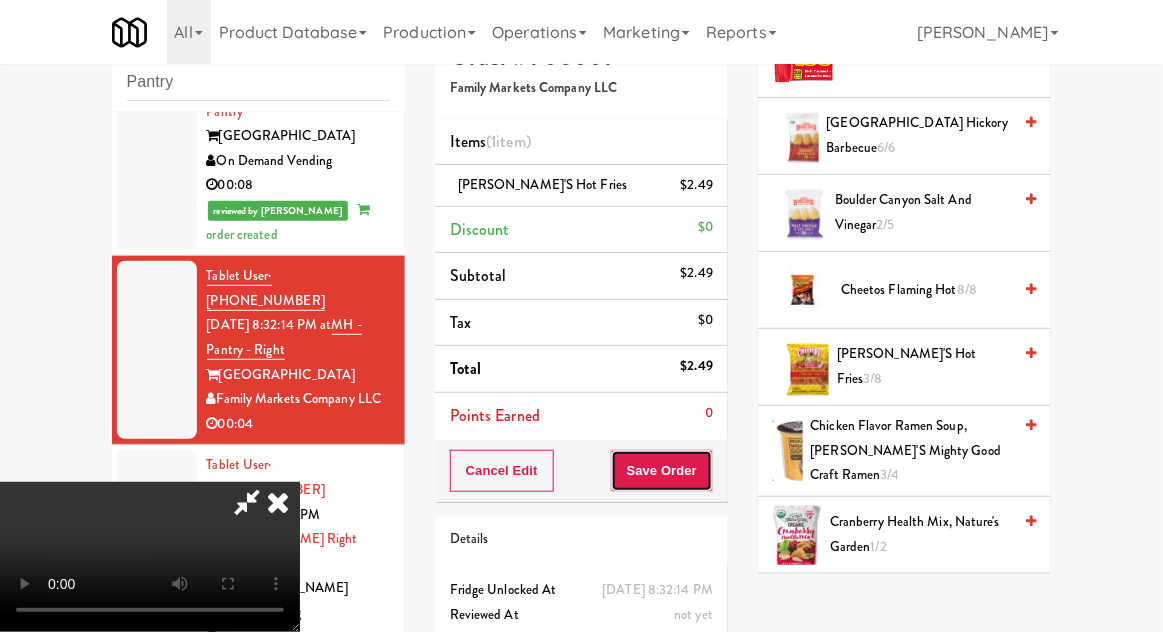 click on "Save Order" at bounding box center (662, 471) 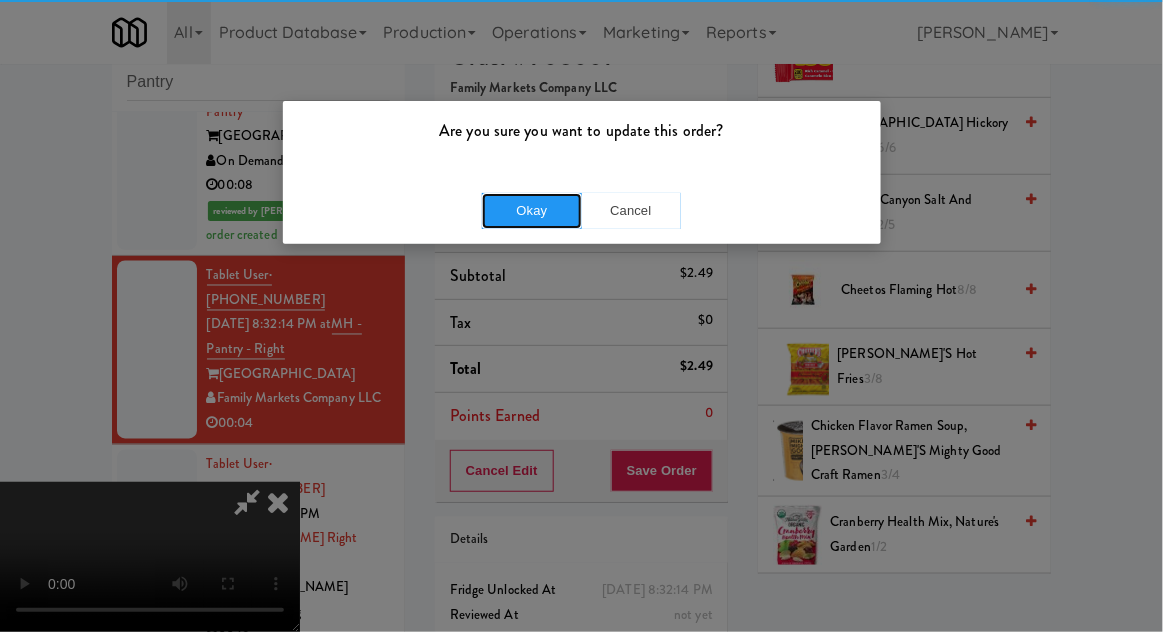 click on "Okay" at bounding box center (532, 211) 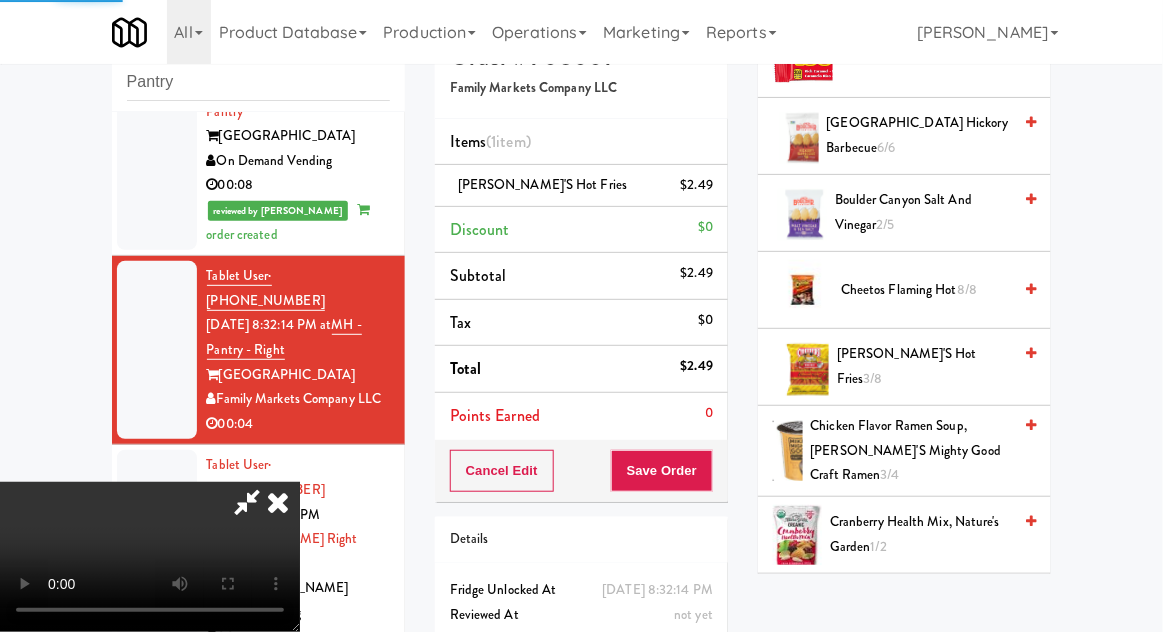scroll, scrollTop: 197, scrollLeft: 0, axis: vertical 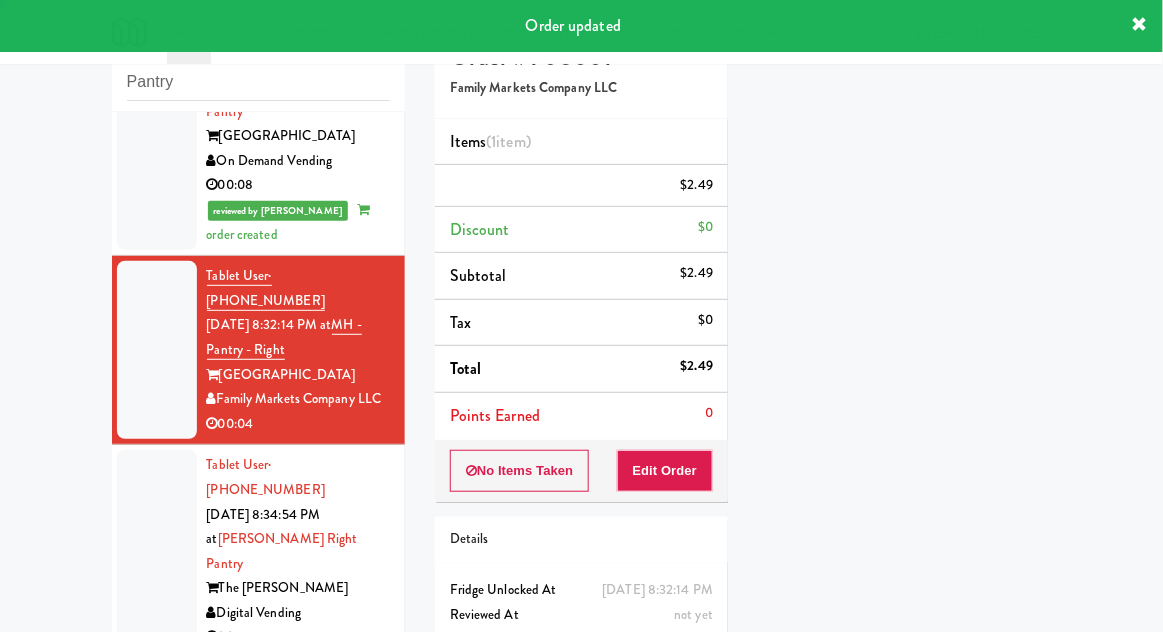 click at bounding box center [157, 551] 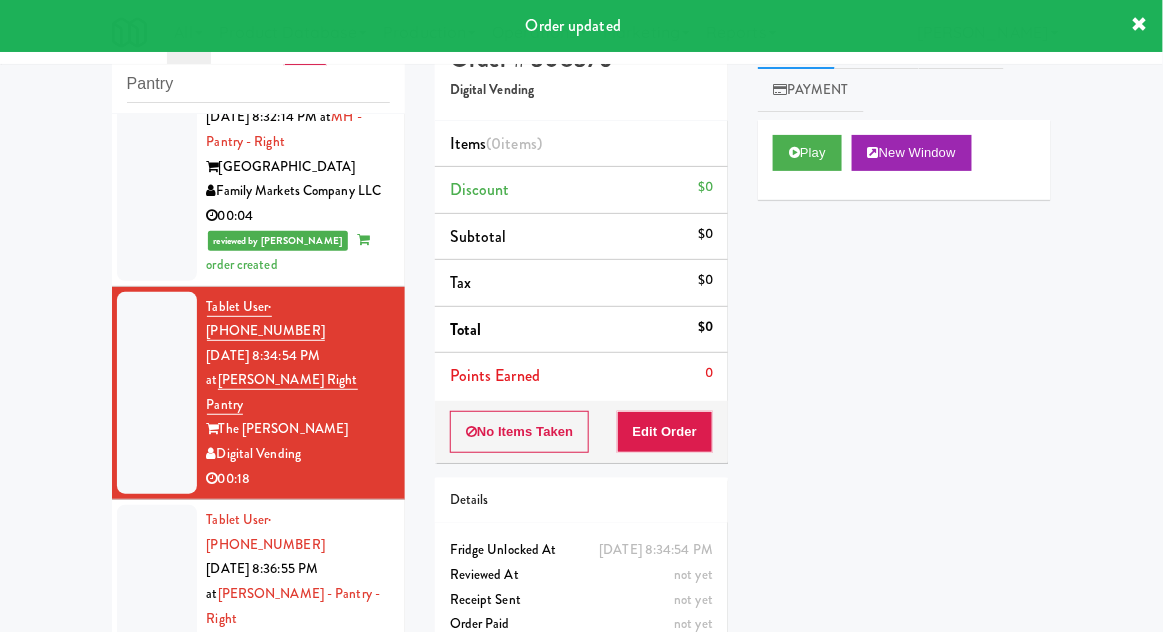 scroll, scrollTop: 973, scrollLeft: 0, axis: vertical 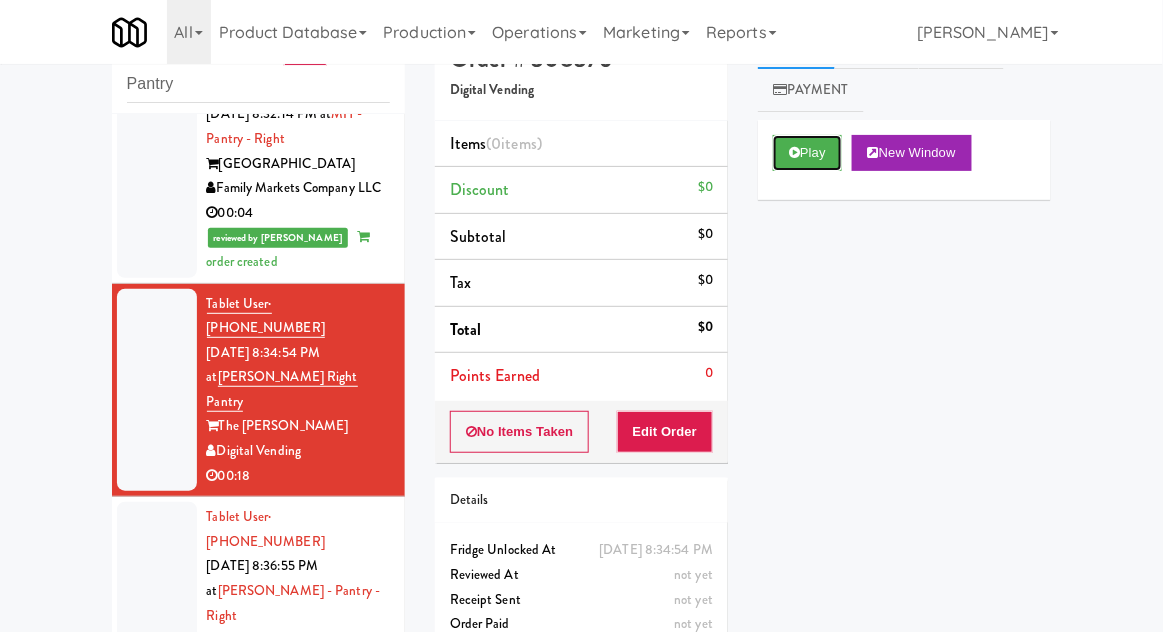click at bounding box center [794, 152] 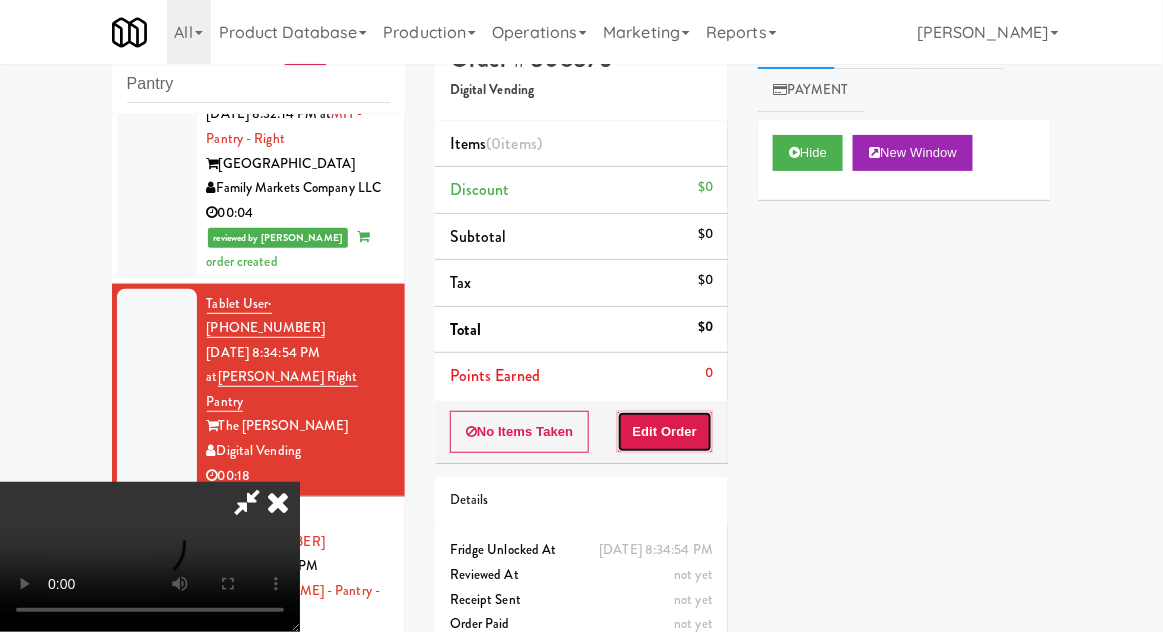 click on "Edit Order" at bounding box center (665, 432) 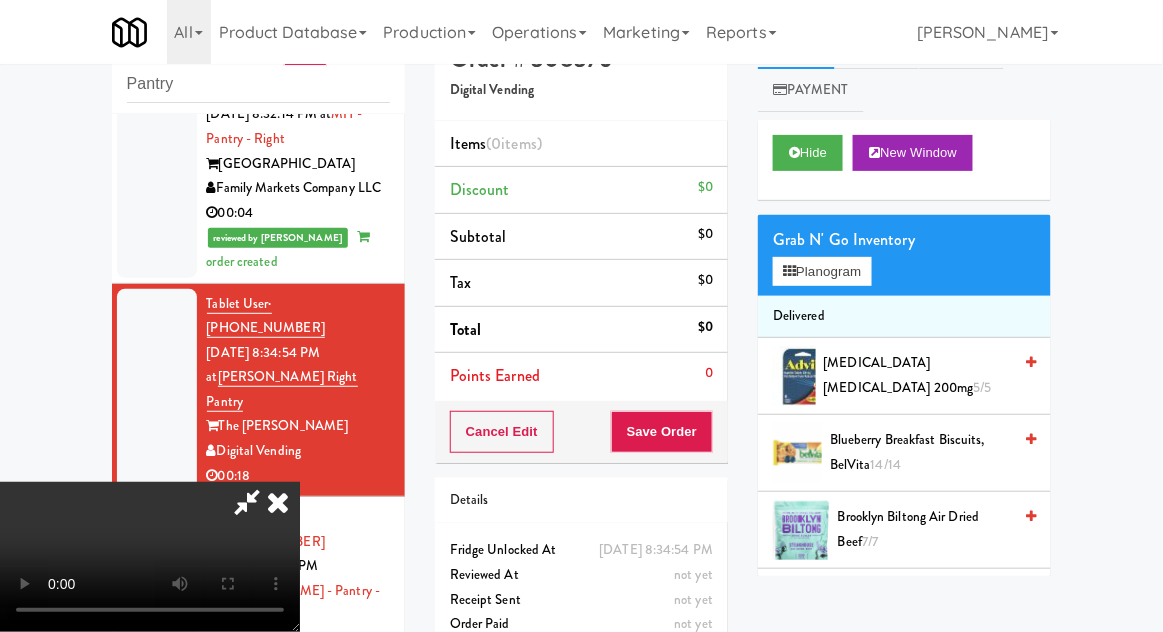 scroll, scrollTop: 73, scrollLeft: 0, axis: vertical 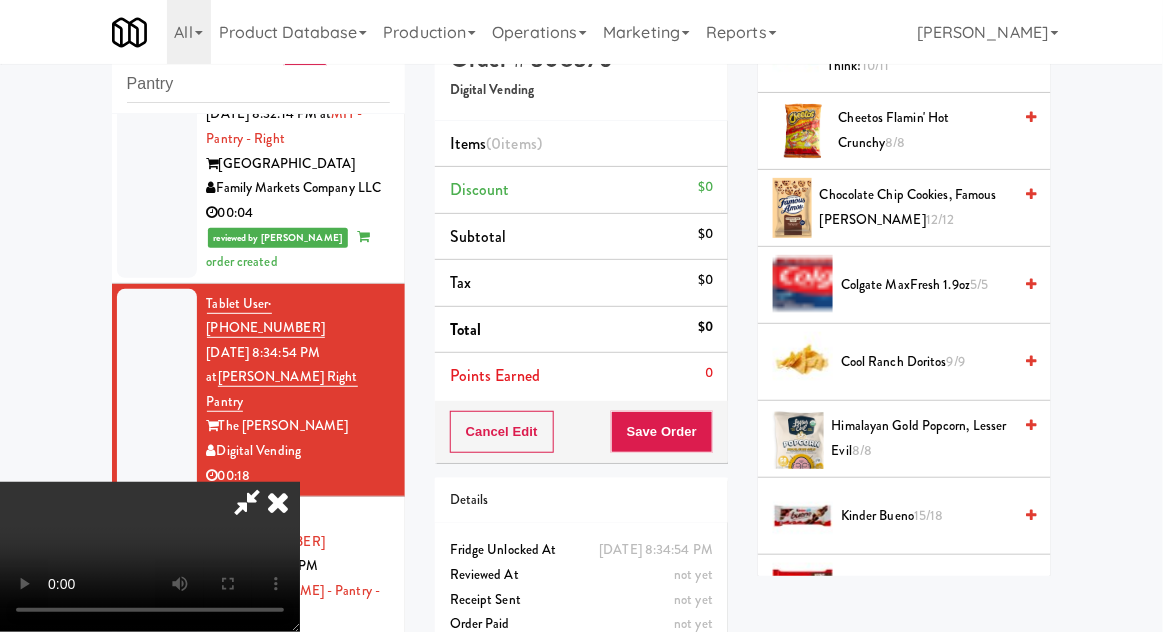 click on "Cool Ranch Doritos  9/9" at bounding box center [926, 362] 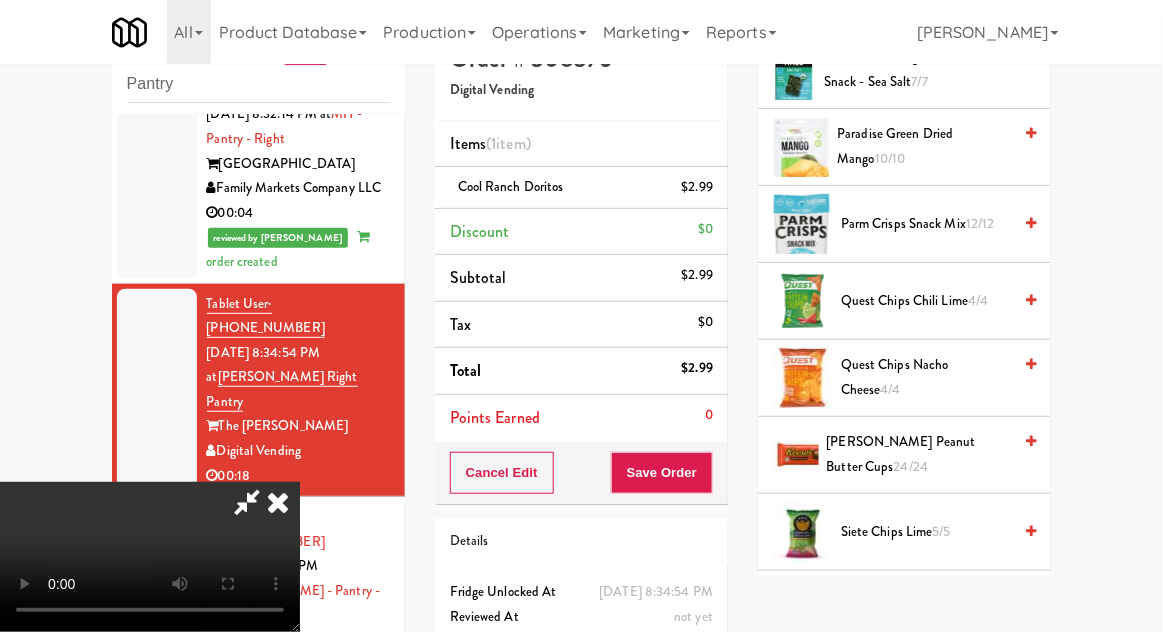 scroll, scrollTop: 1601, scrollLeft: 0, axis: vertical 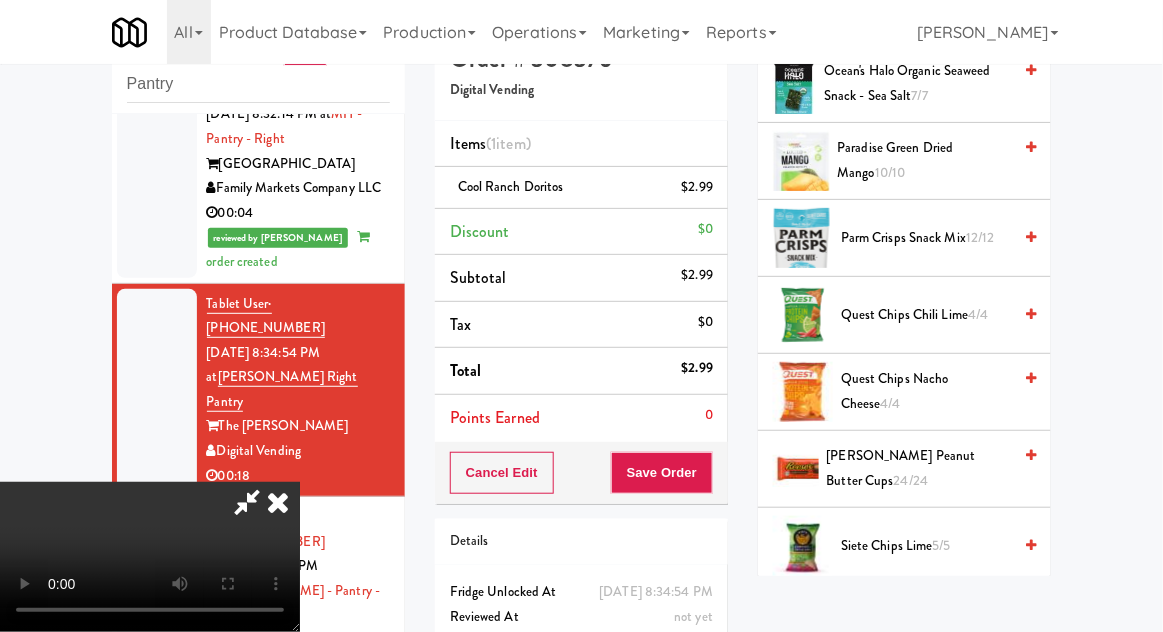 click on "4/4" at bounding box center [978, 314] 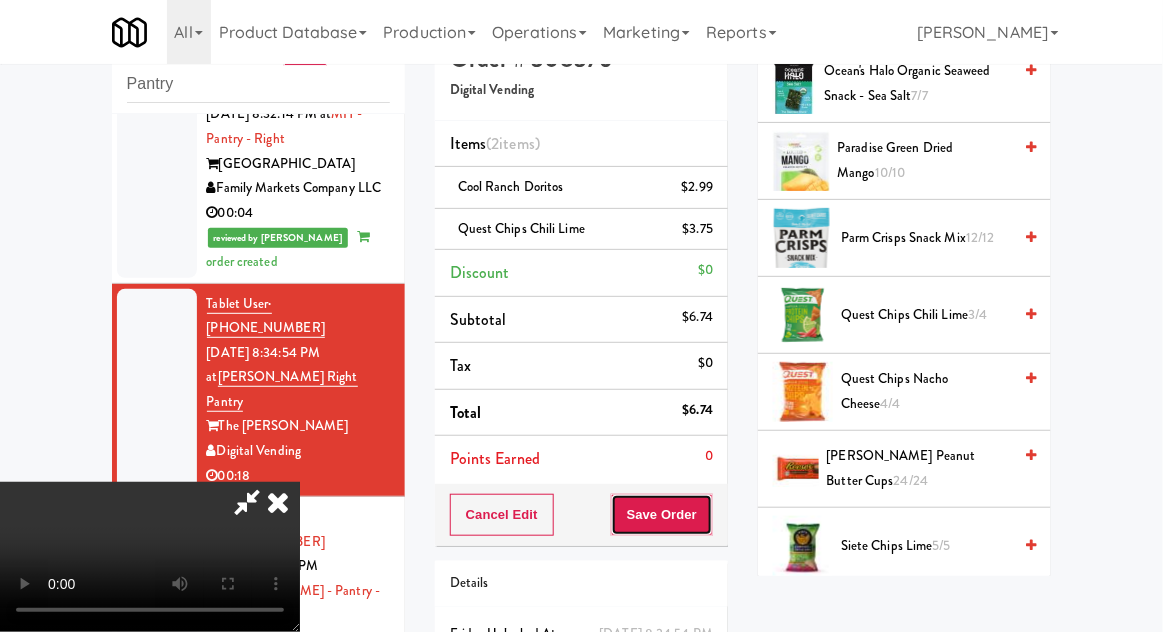 click on "Save Order" at bounding box center (662, 515) 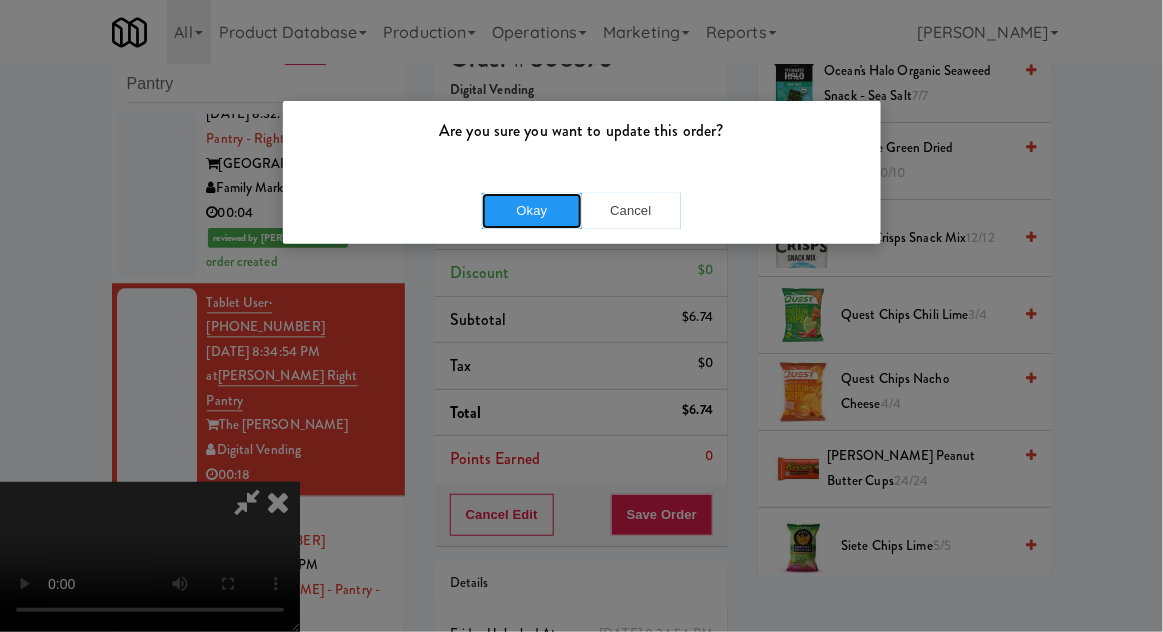 click on "Okay" at bounding box center [532, 211] 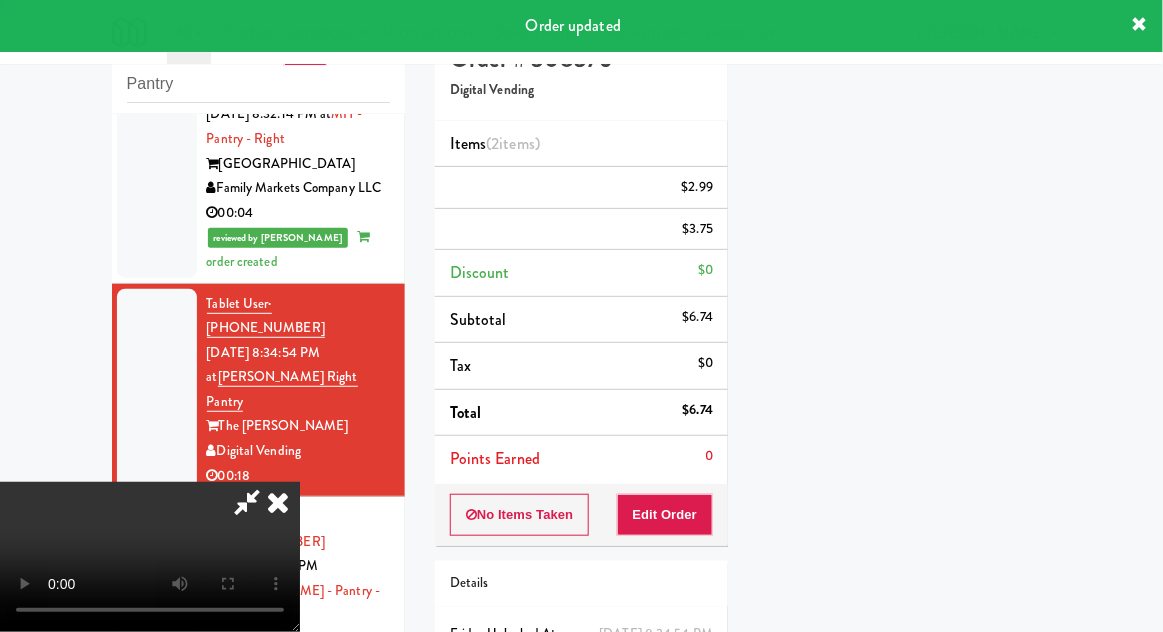 scroll, scrollTop: 197, scrollLeft: 0, axis: vertical 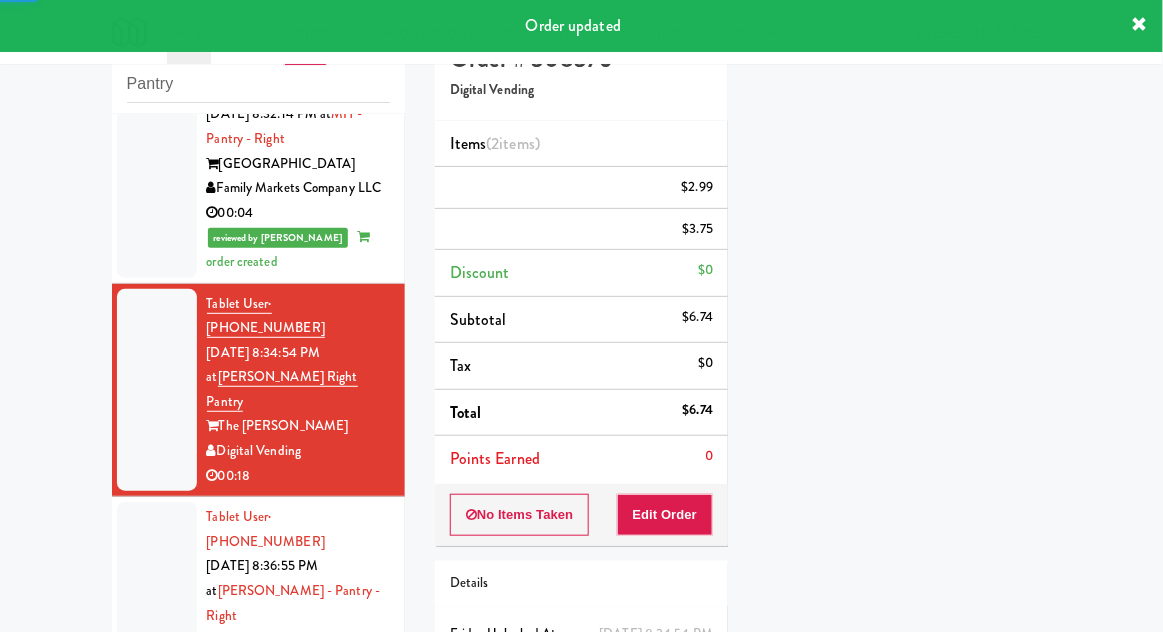 click at bounding box center [157, 603] 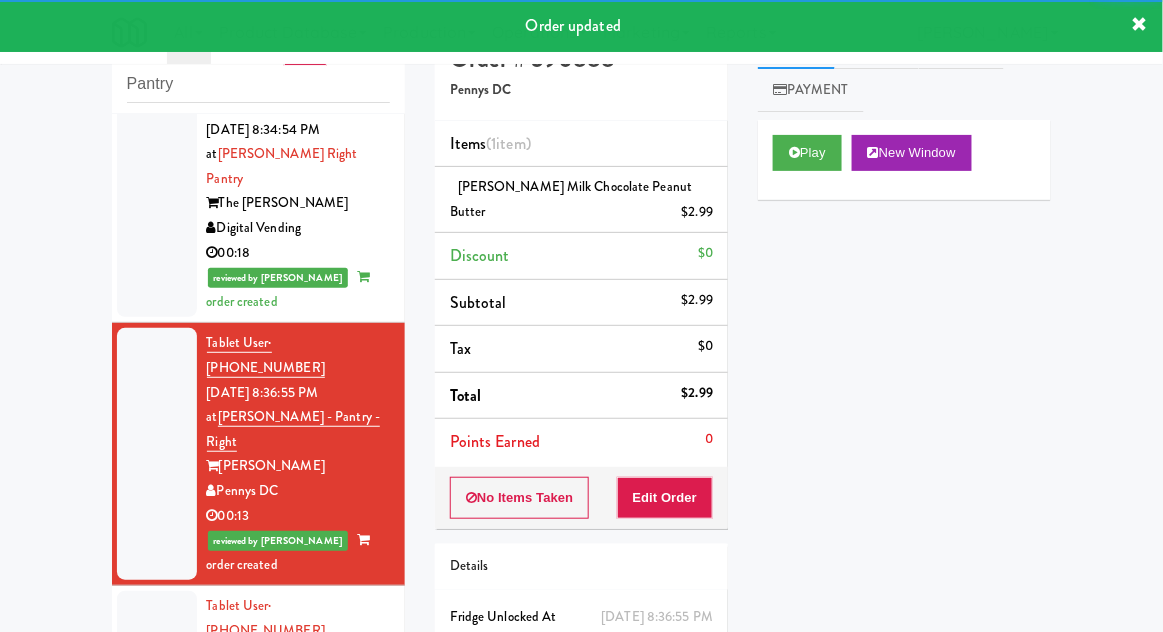 click at bounding box center (157, 680) 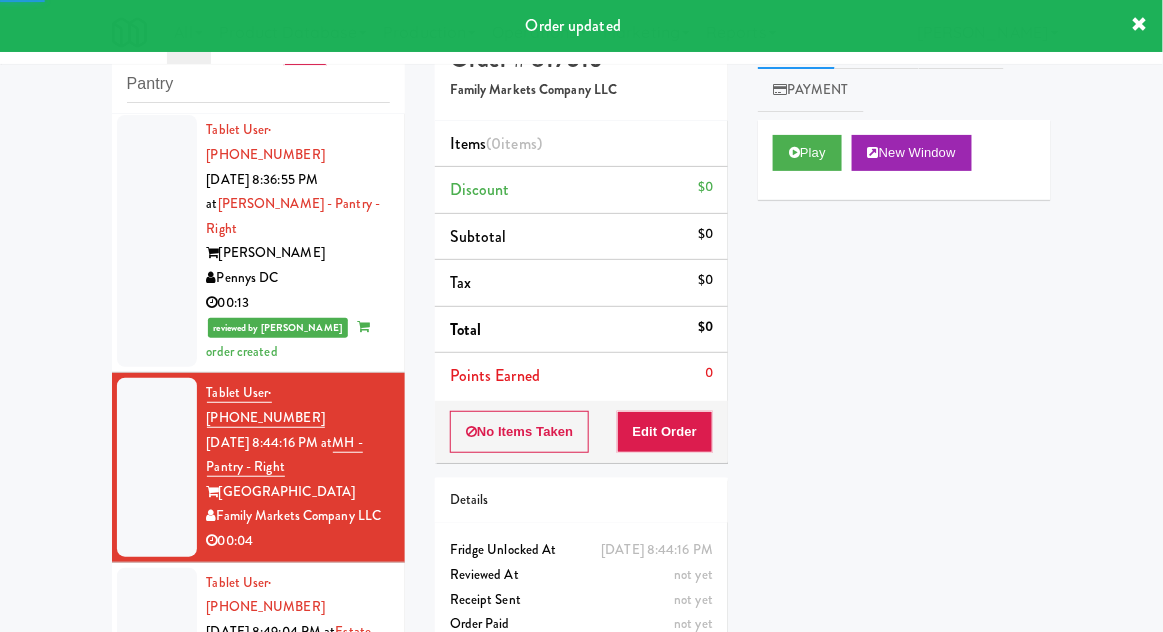 scroll, scrollTop: 1411, scrollLeft: 0, axis: vertical 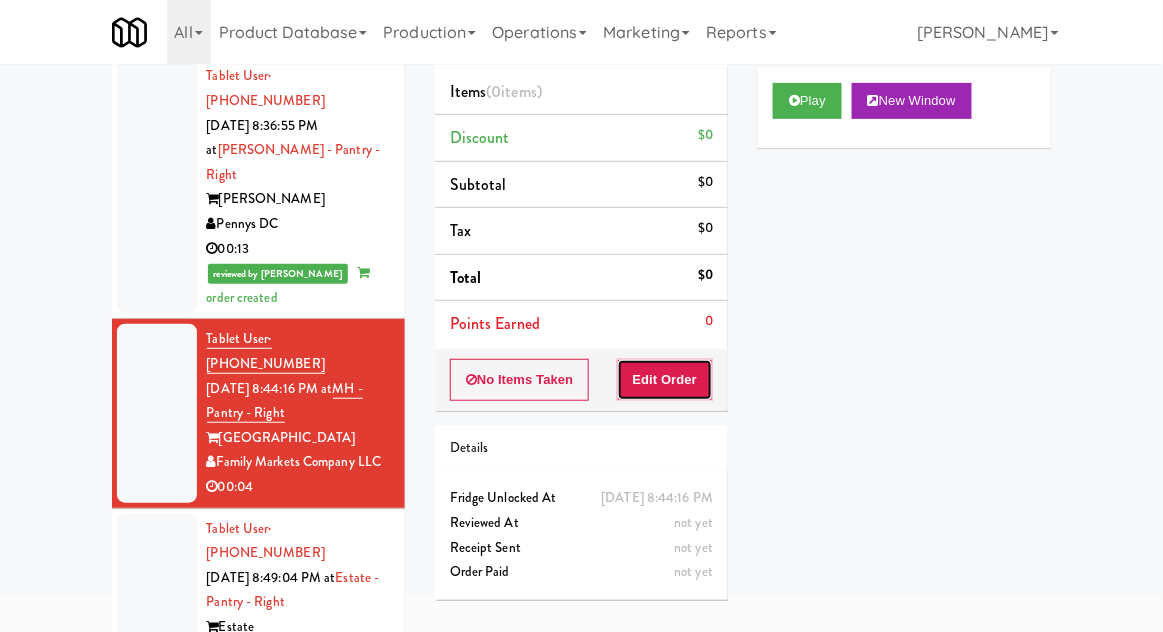 click on "Edit Order" at bounding box center [665, 380] 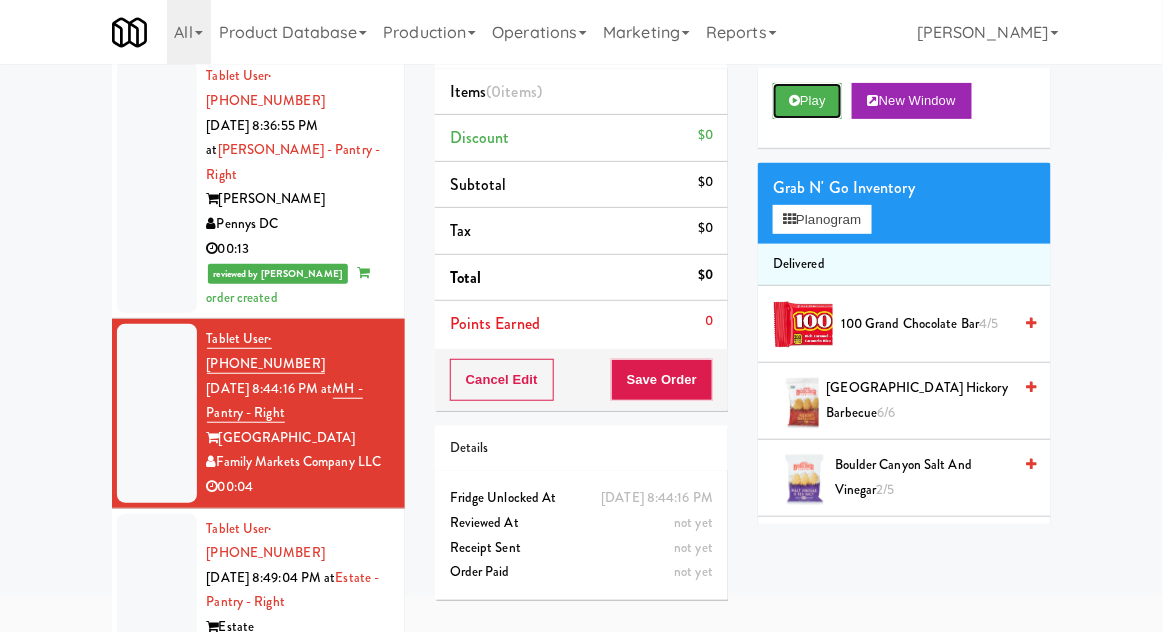 click on "Play" at bounding box center [807, 101] 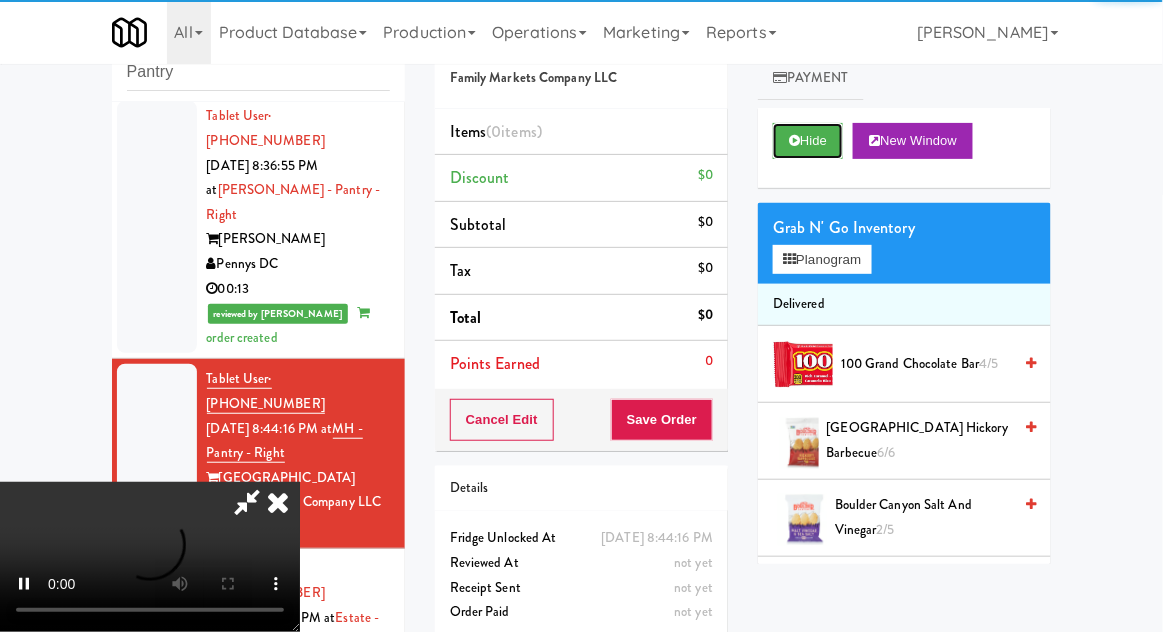 scroll, scrollTop: 48, scrollLeft: 0, axis: vertical 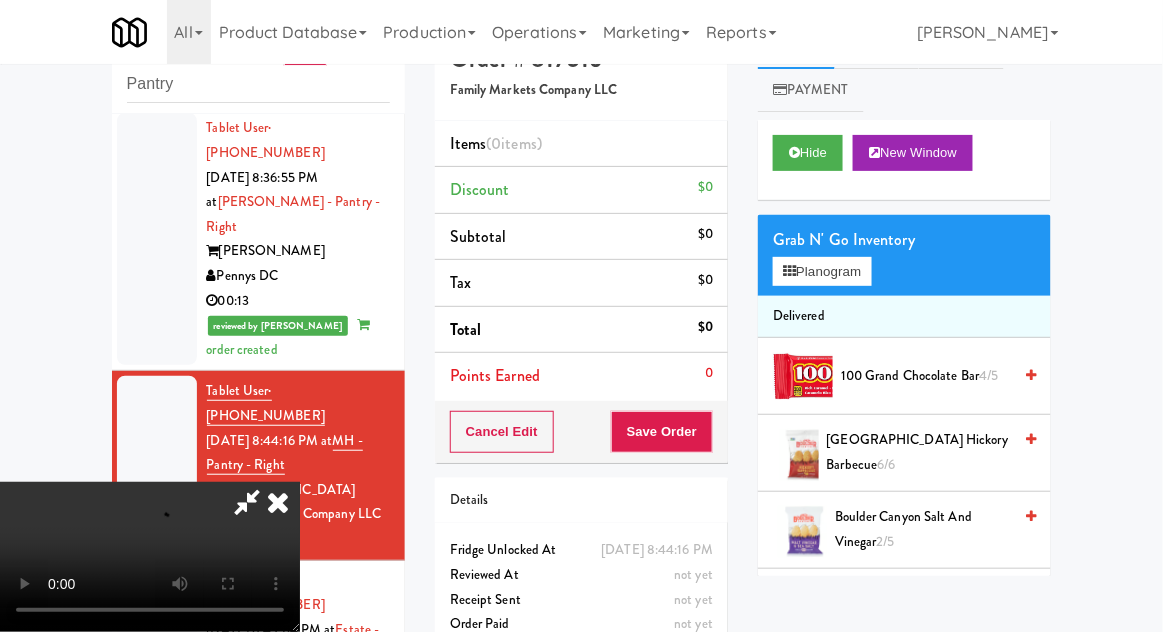 type 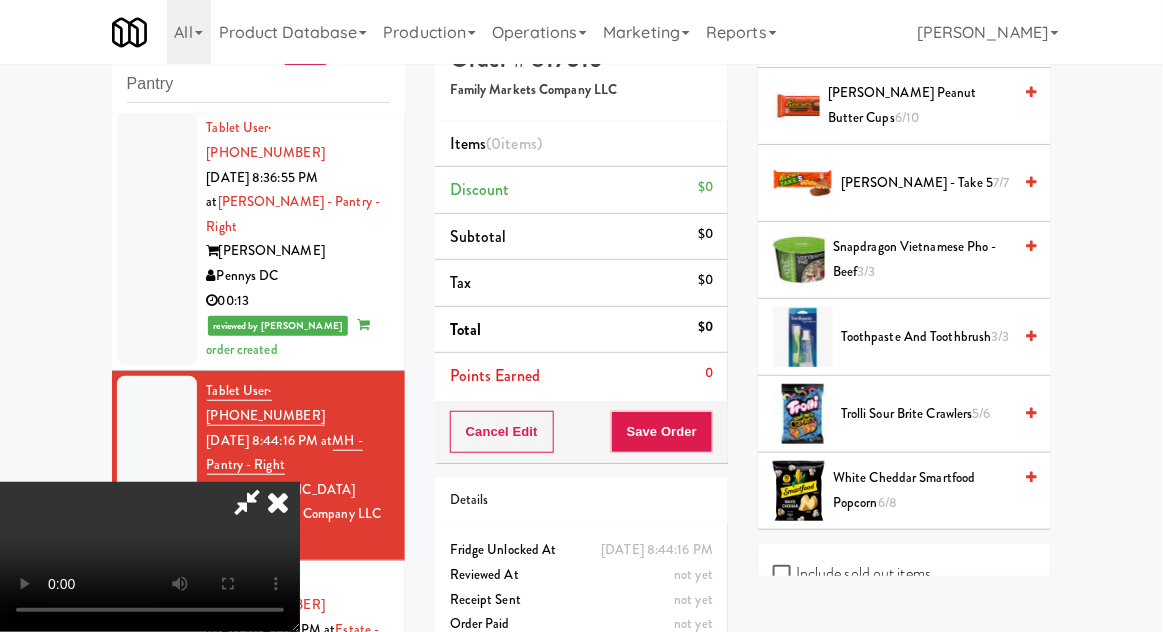 scroll, scrollTop: 1899, scrollLeft: 0, axis: vertical 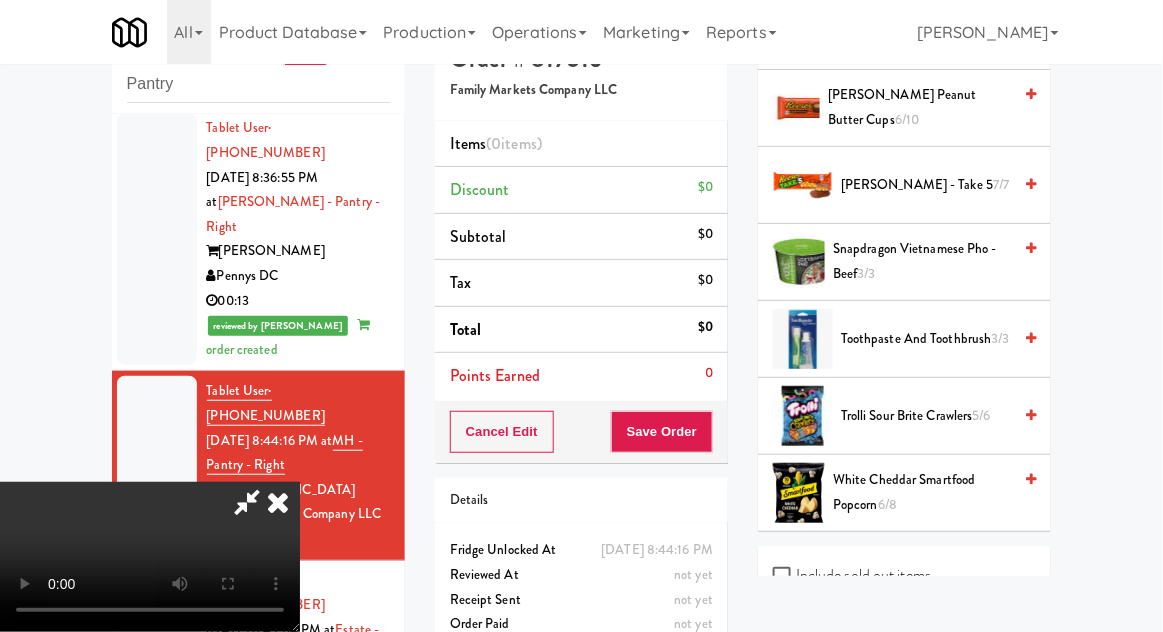 click on "Trolli Sour Brite Crawlers  5/6" at bounding box center [926, 416] 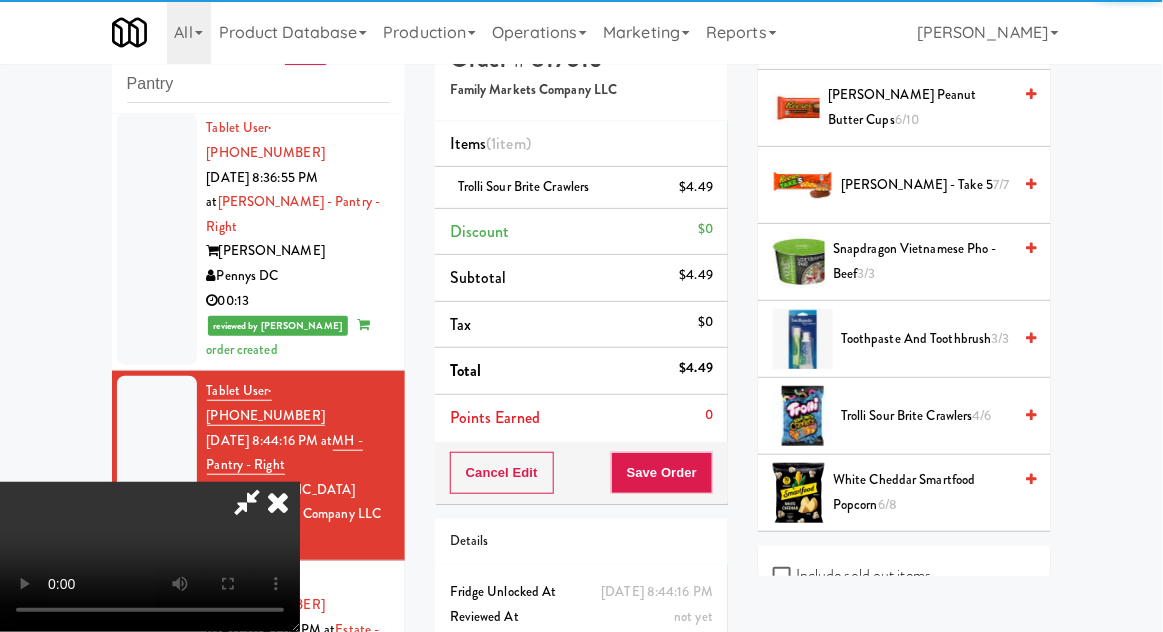 scroll, scrollTop: 50, scrollLeft: 0, axis: vertical 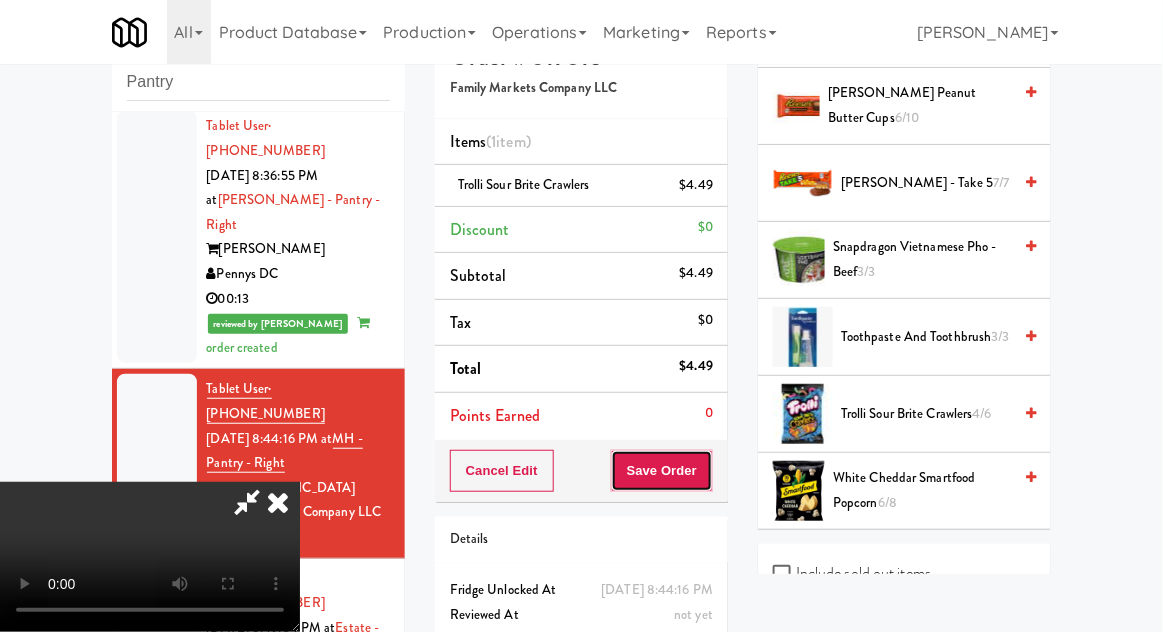 click on "Save Order" at bounding box center (662, 471) 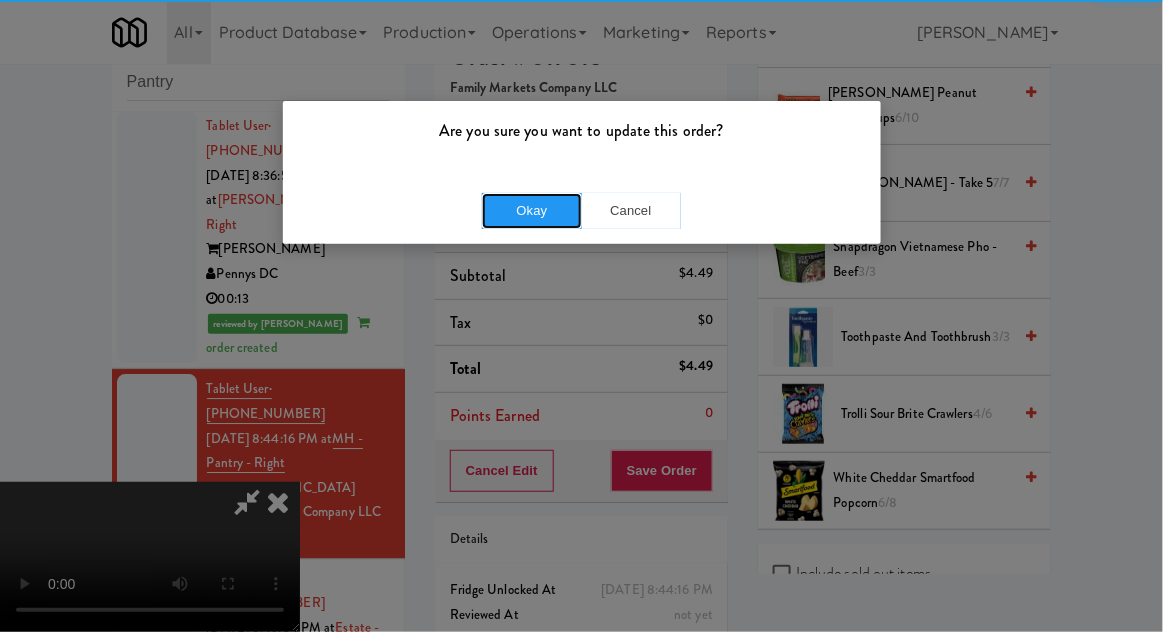 click on "Okay" at bounding box center [532, 211] 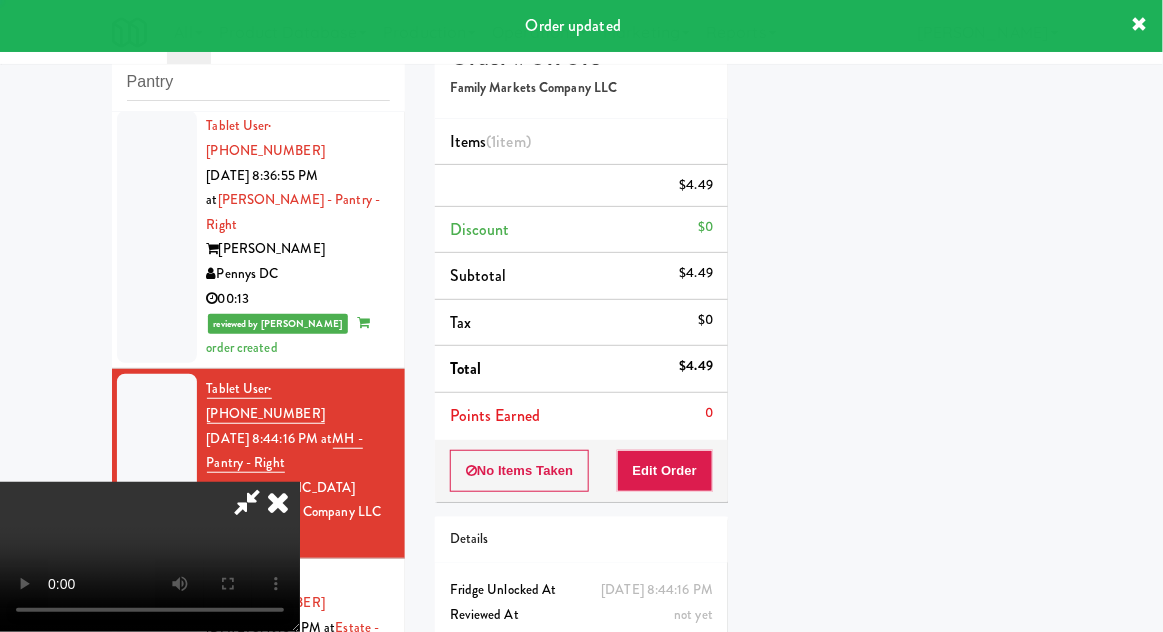 scroll, scrollTop: 197, scrollLeft: 0, axis: vertical 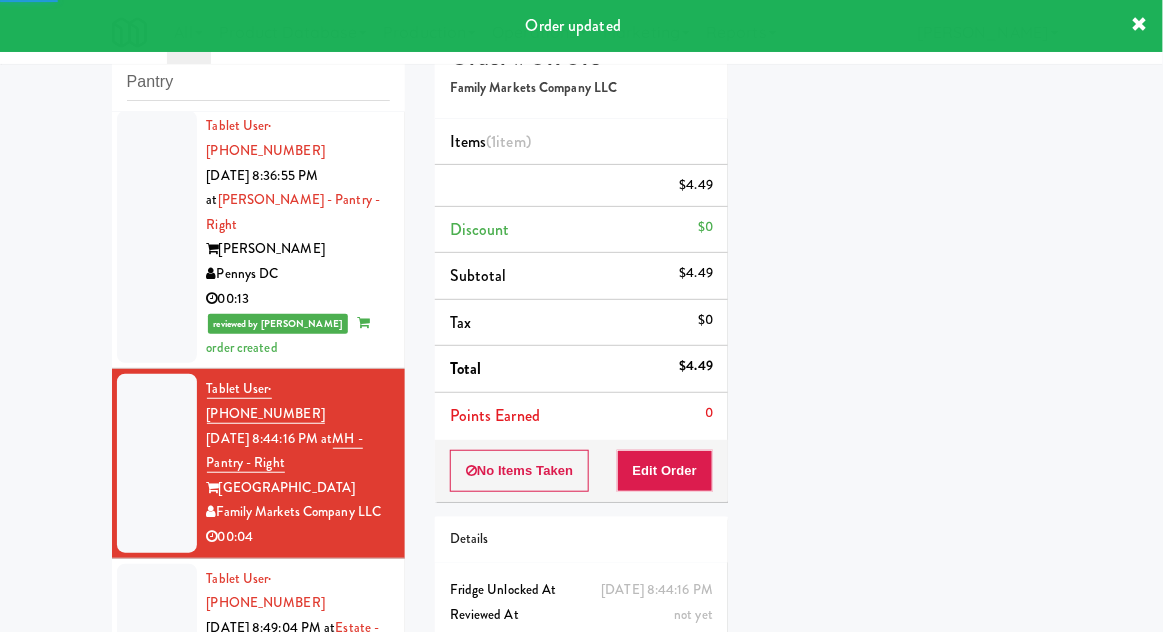 click at bounding box center [157, 653] 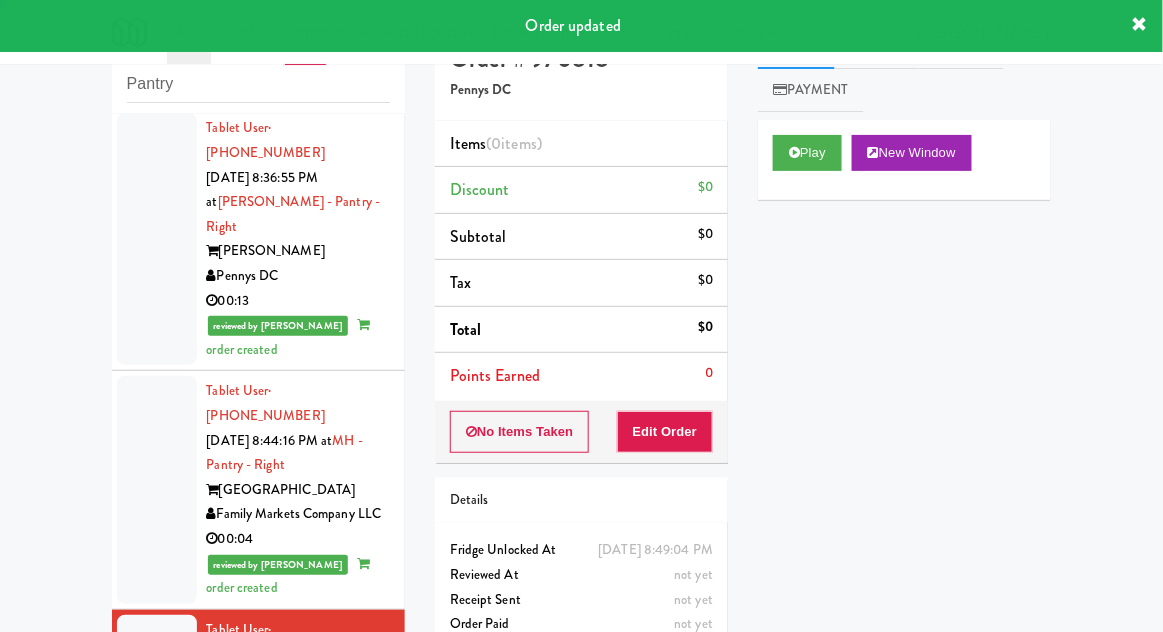click at bounding box center [157, 905] 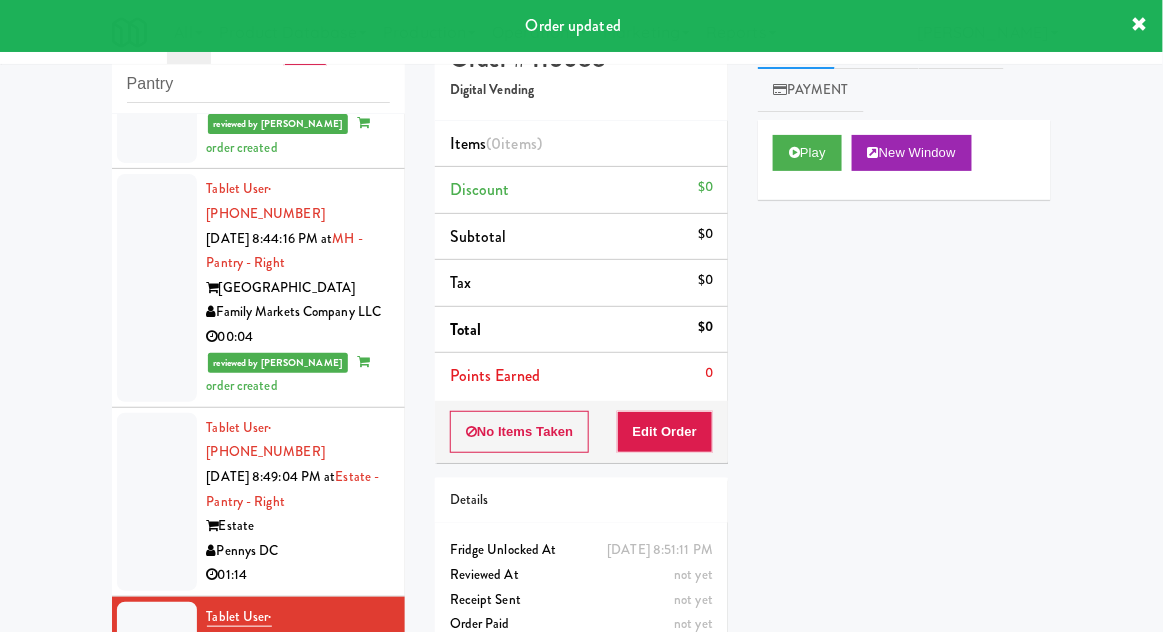 scroll, scrollTop: 1611, scrollLeft: 0, axis: vertical 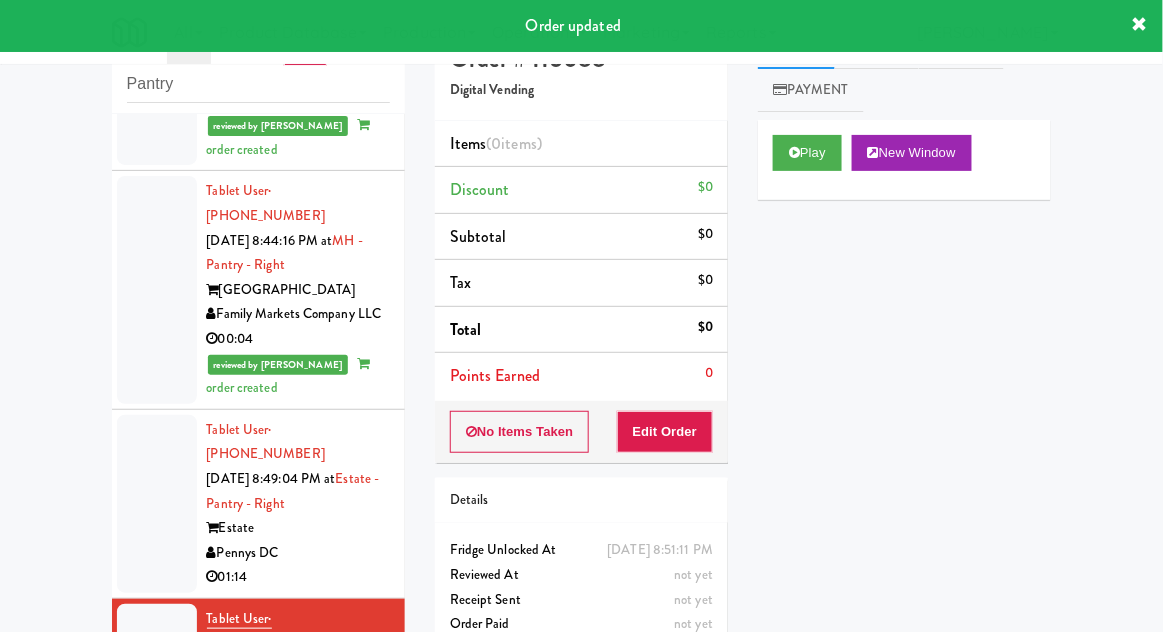 click on "Tablet User  · (202) 730-6002 [DATE] 8:49:04 PM at  Estate - Pantry - Right  Estate  Pennys DC  01:14" at bounding box center [258, 504] 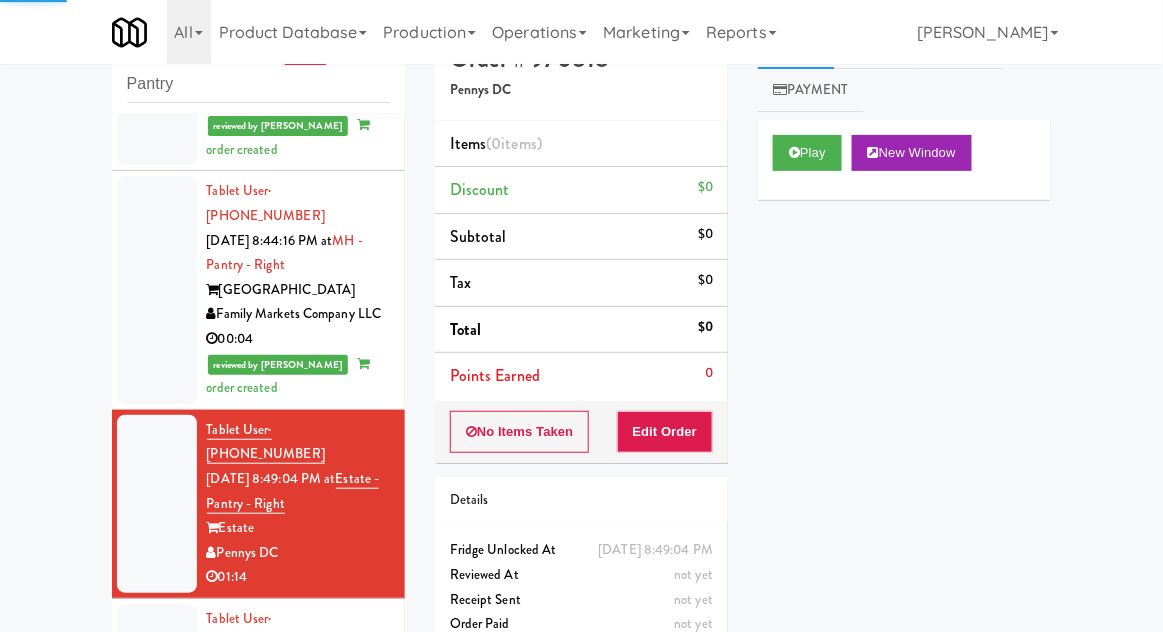 click at bounding box center [157, 705] 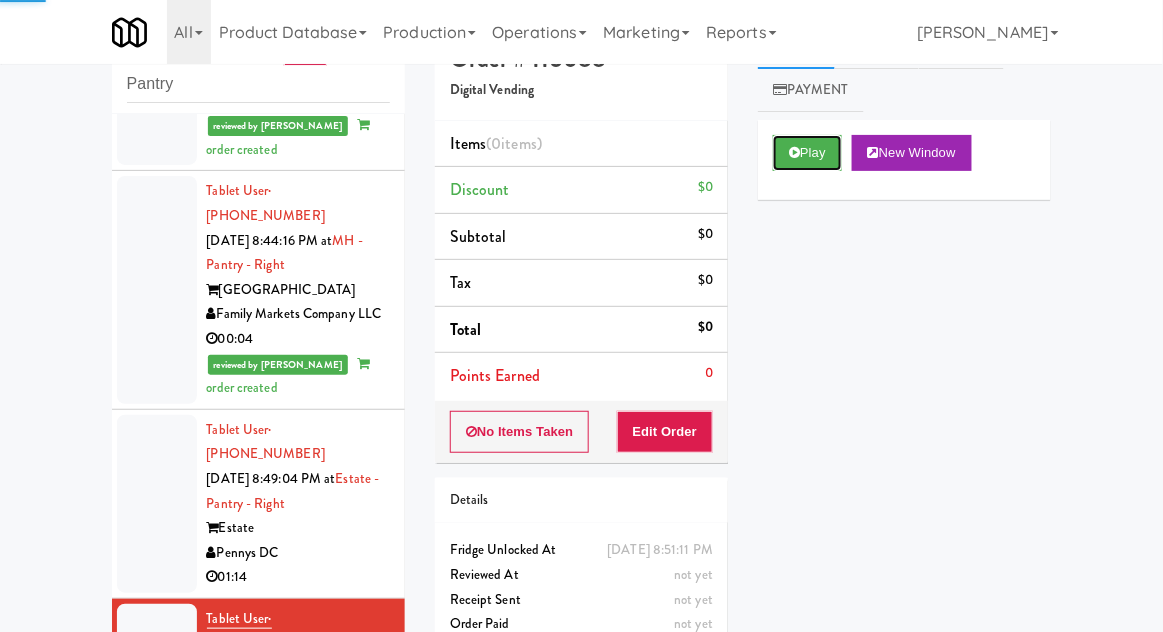 click at bounding box center [794, 152] 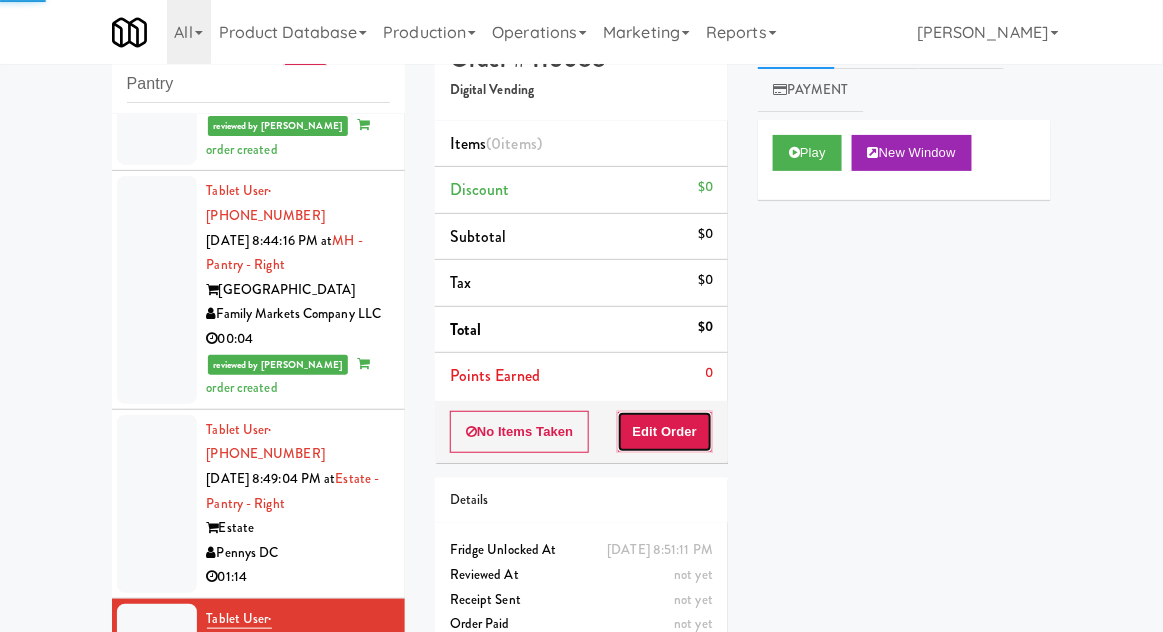 click on "Edit Order" at bounding box center (665, 432) 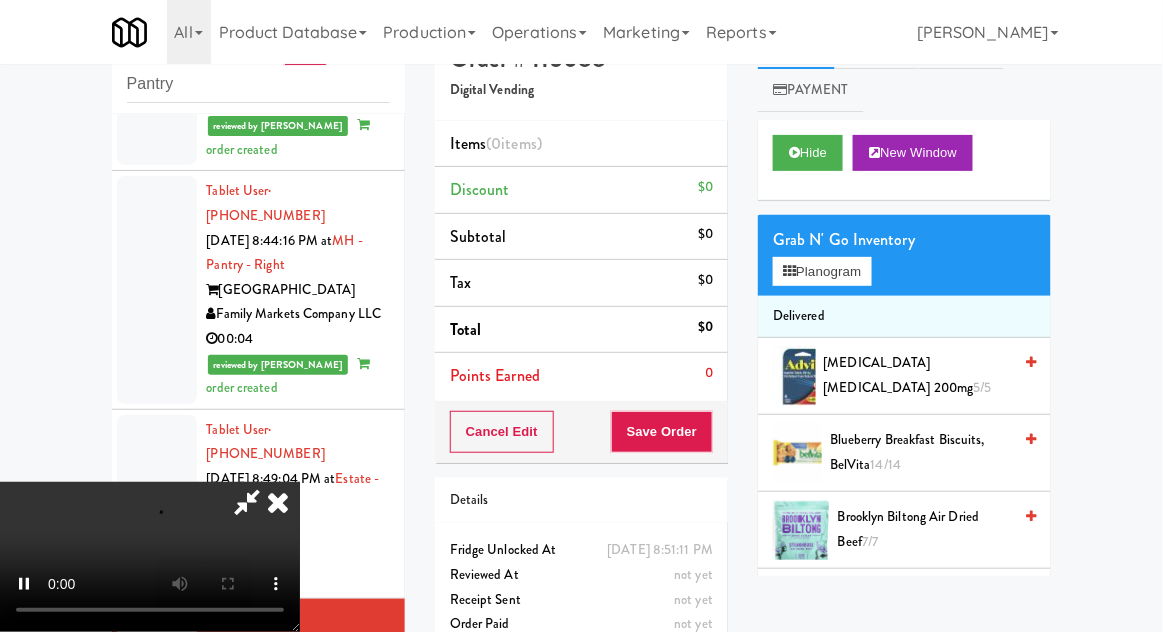 scroll, scrollTop: 73, scrollLeft: 0, axis: vertical 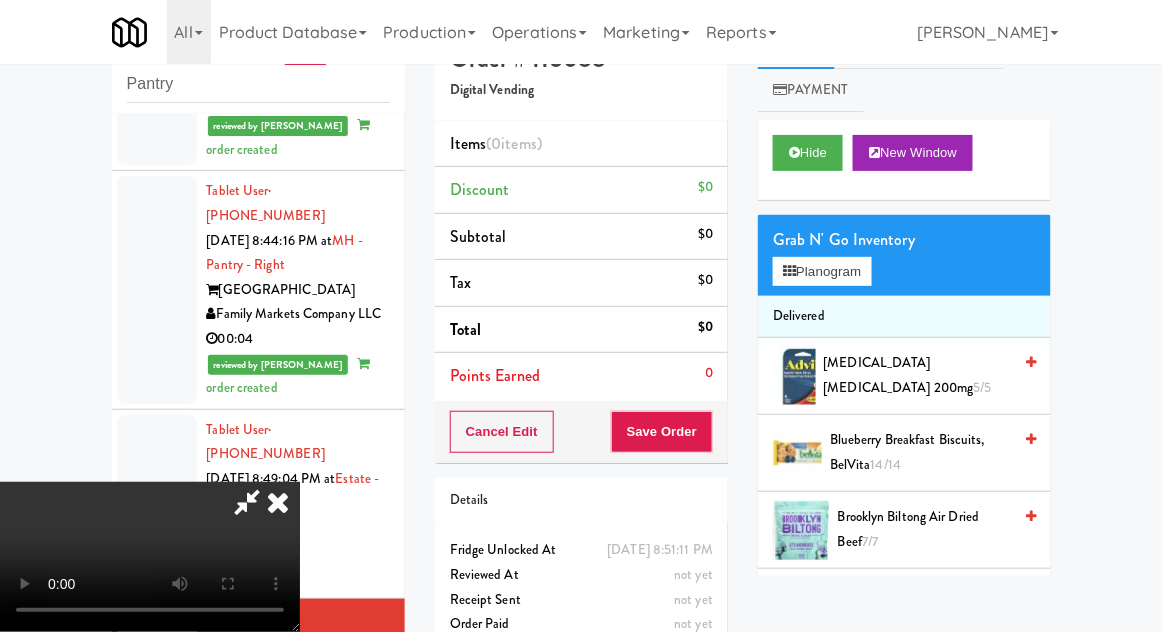 type 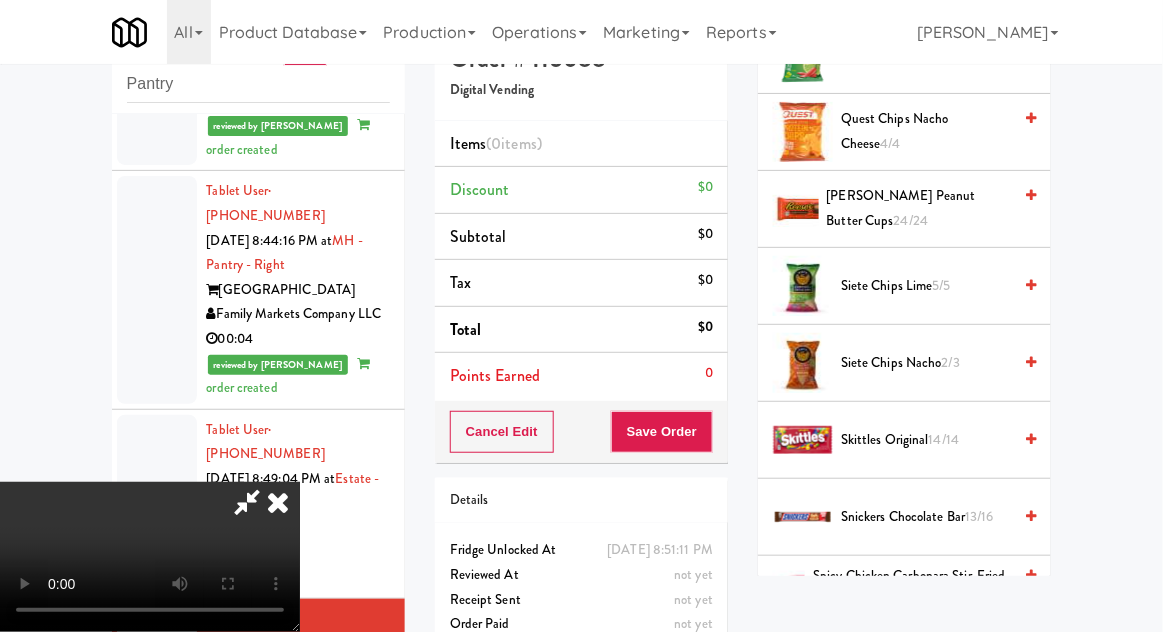 scroll, scrollTop: 1865, scrollLeft: 0, axis: vertical 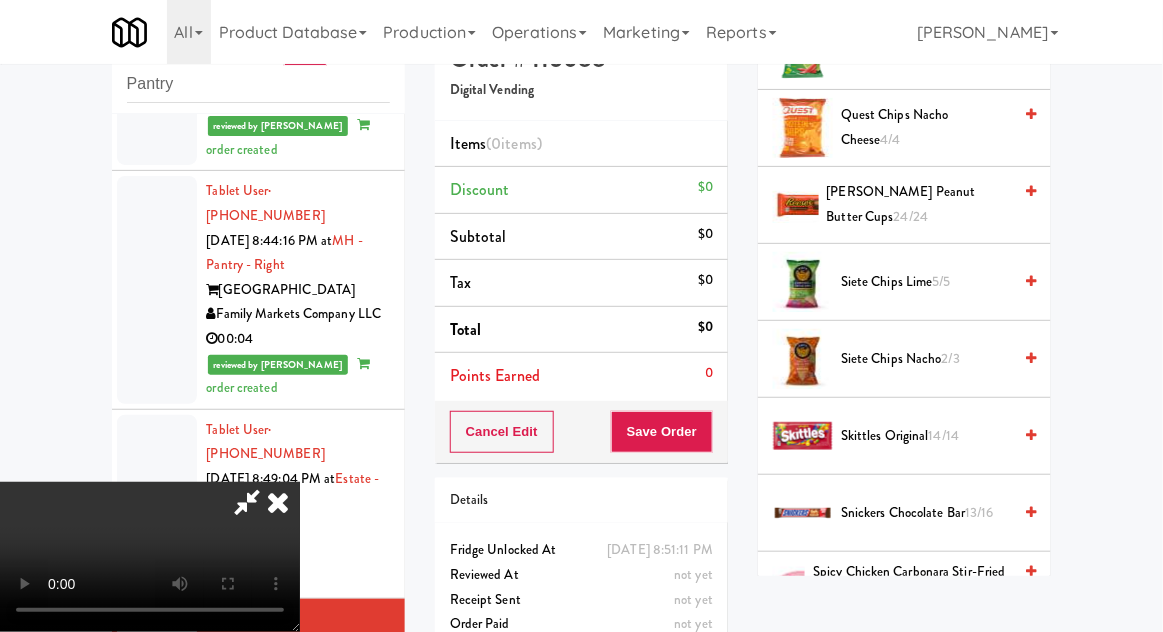 click on "Skittles Original  14/14" at bounding box center (926, 436) 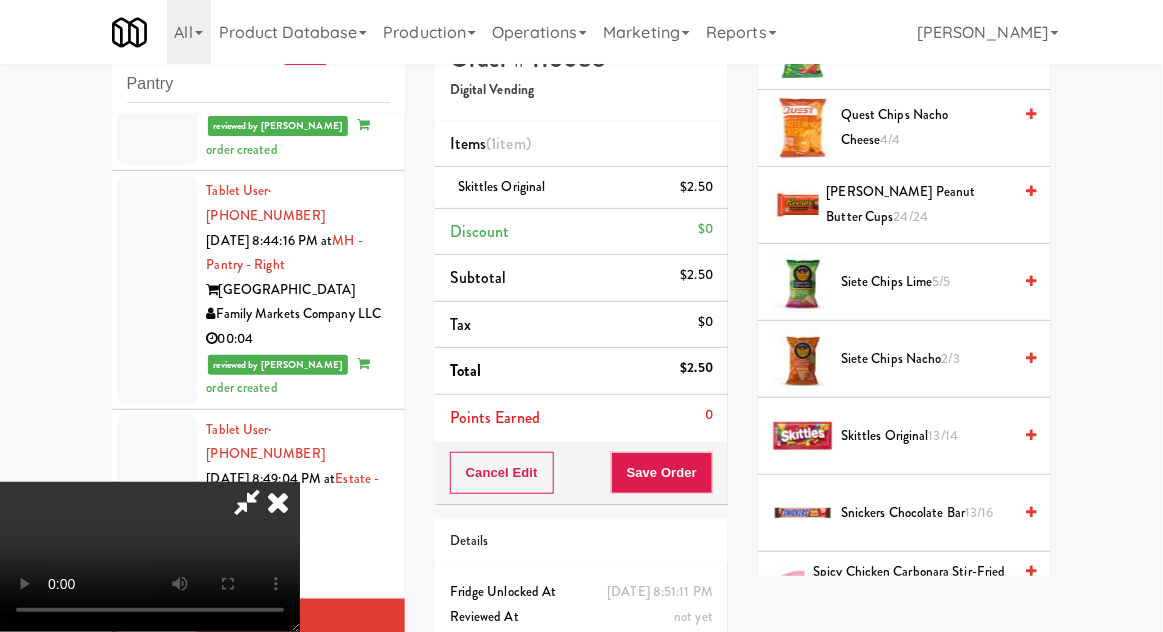 scroll, scrollTop: 73, scrollLeft: 0, axis: vertical 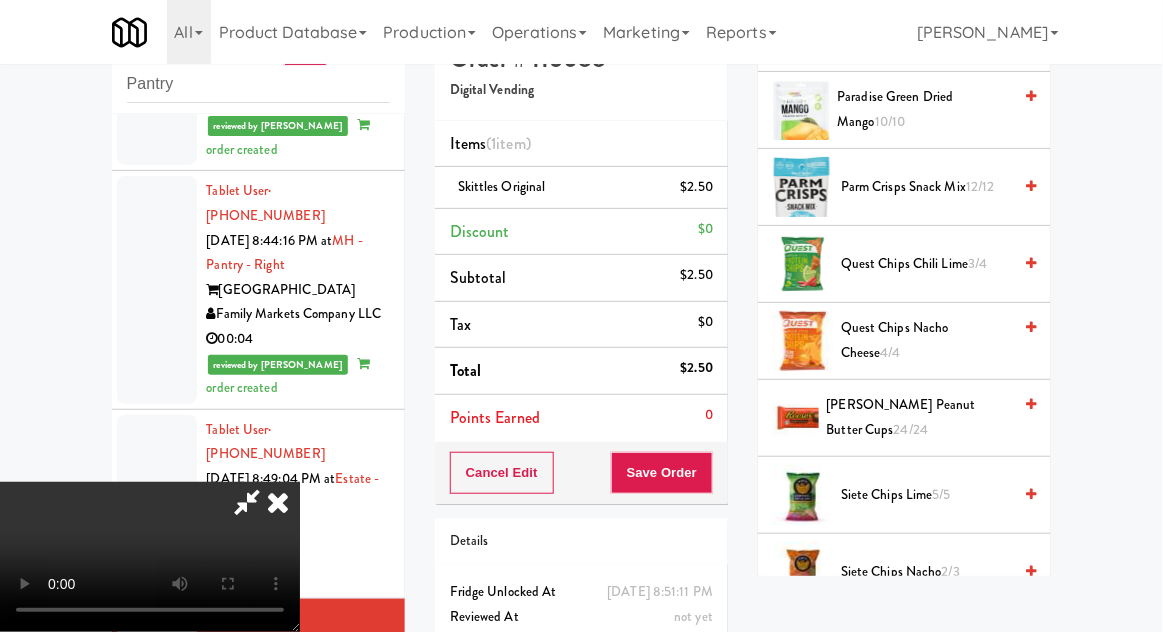 click on "3/4" at bounding box center (977, 263) 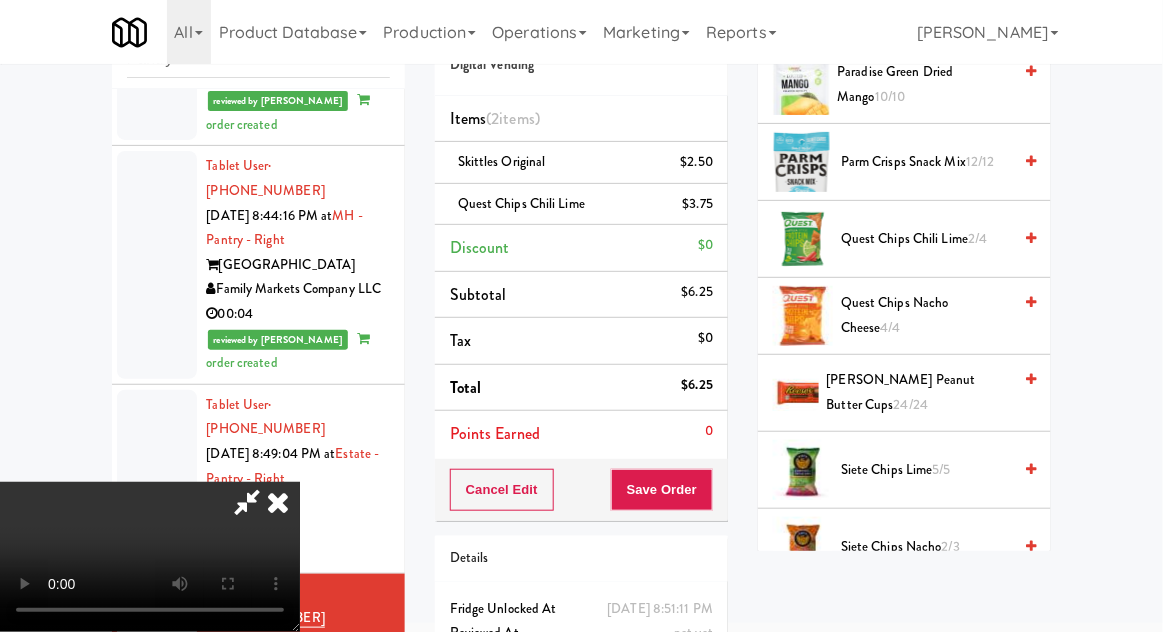 scroll, scrollTop: 91, scrollLeft: 0, axis: vertical 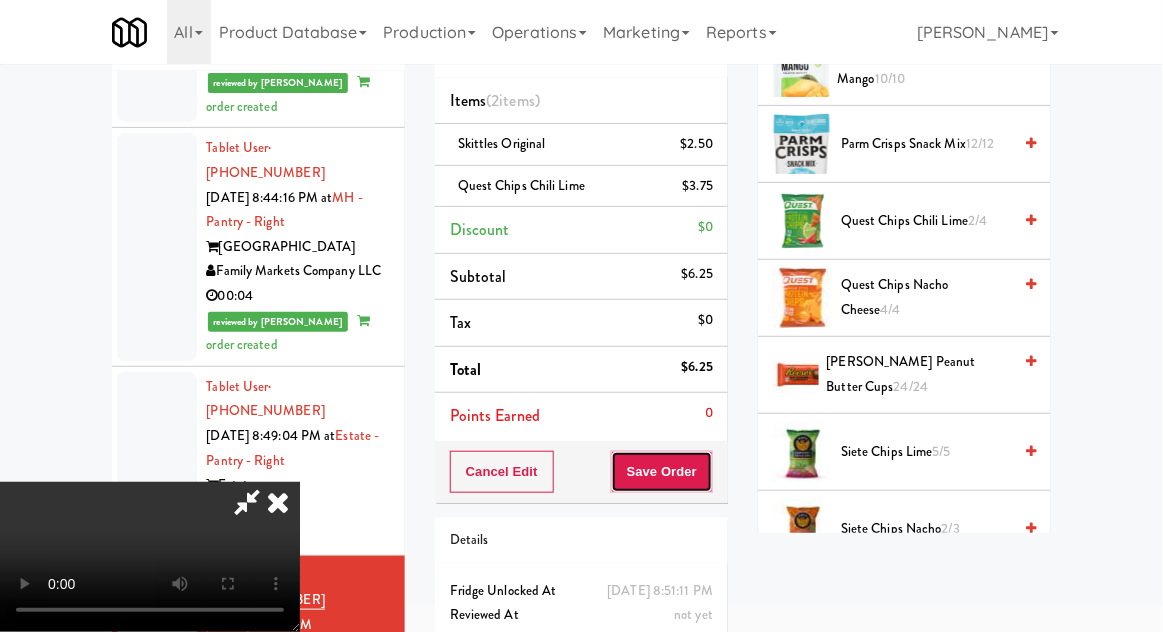 click on "Save Order" at bounding box center (662, 472) 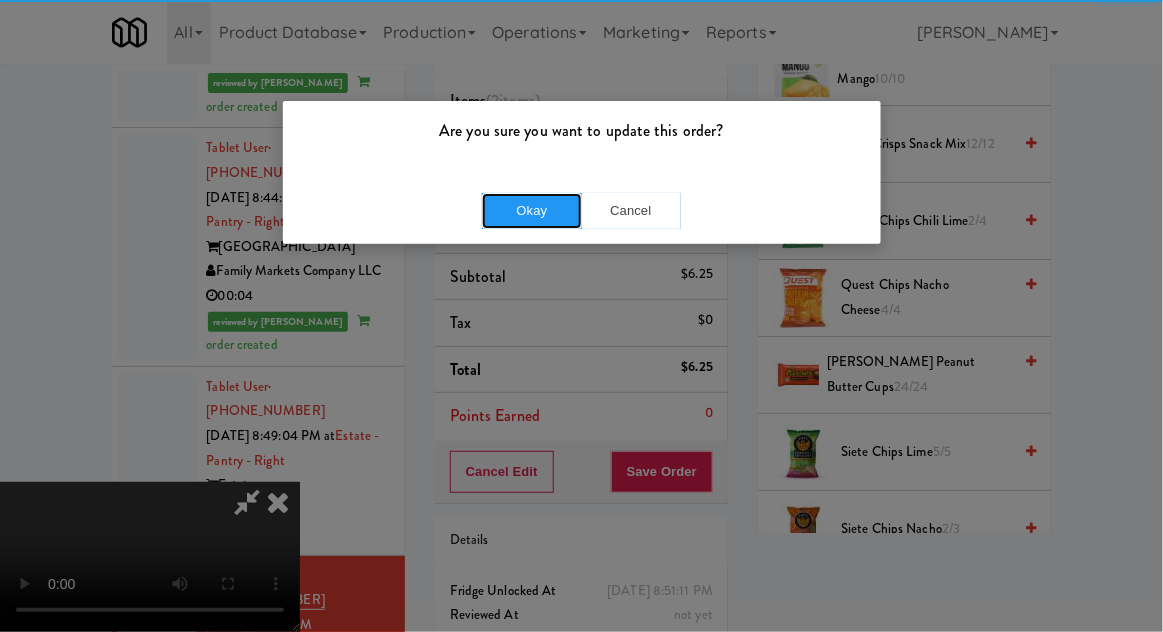 click on "Okay" at bounding box center (532, 211) 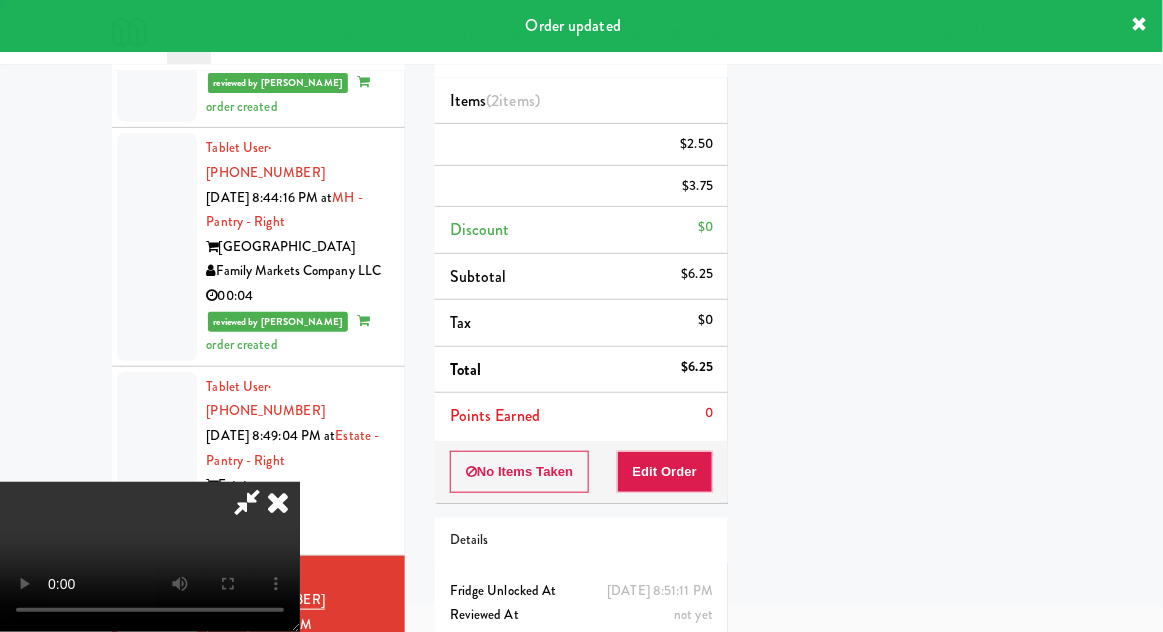 scroll, scrollTop: 197, scrollLeft: 0, axis: vertical 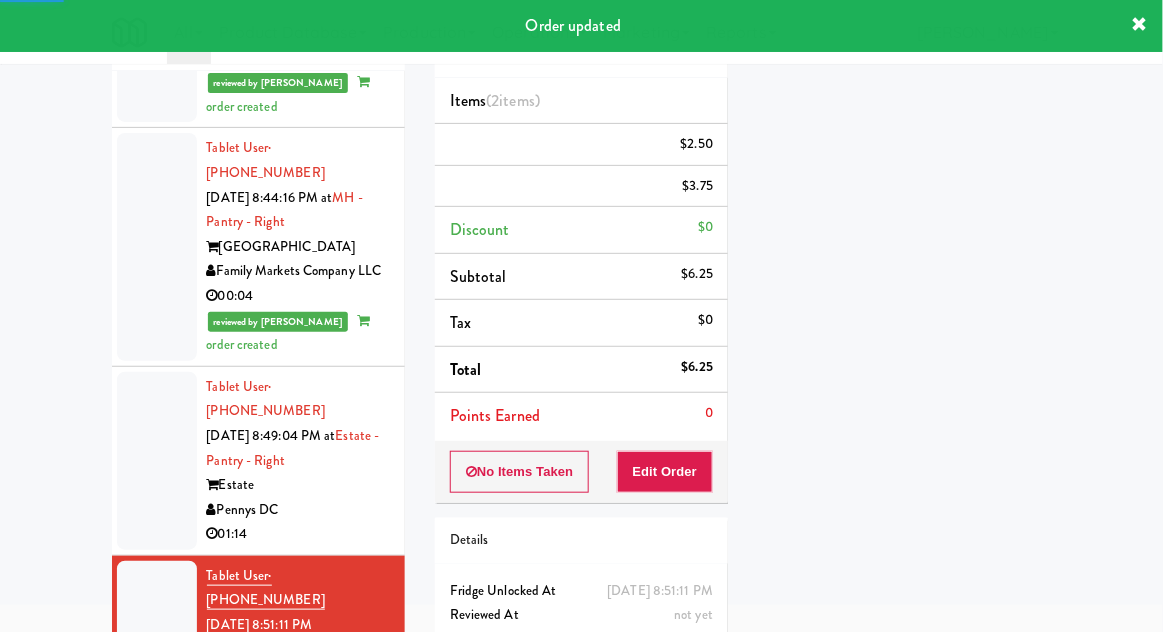click at bounding box center (157, 662) 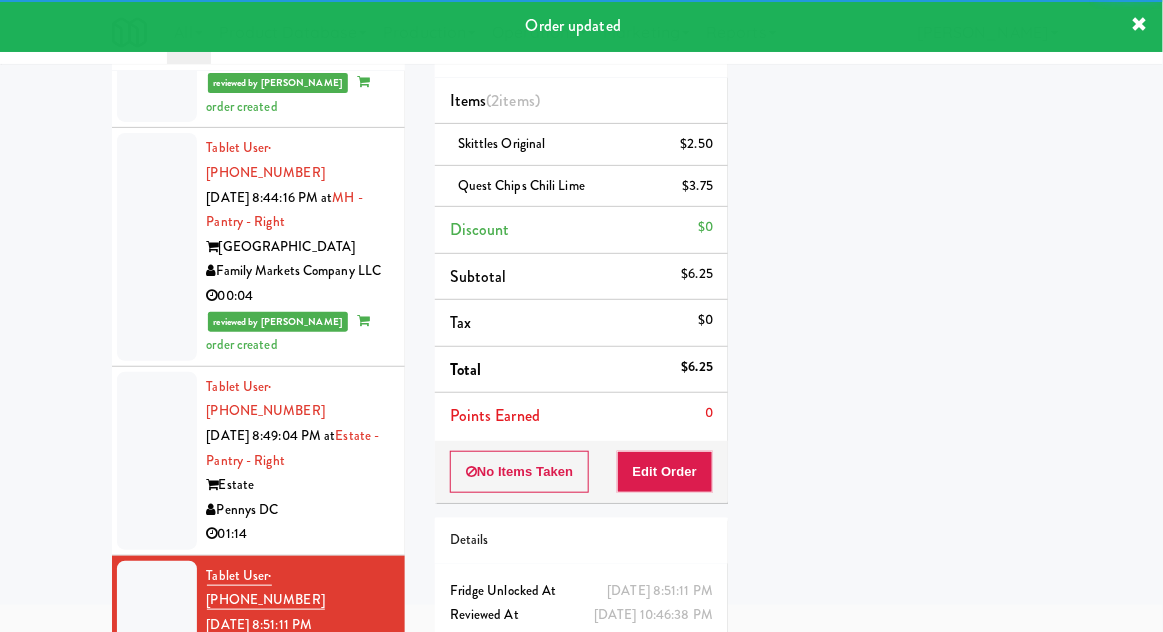 click at bounding box center (157, 913) 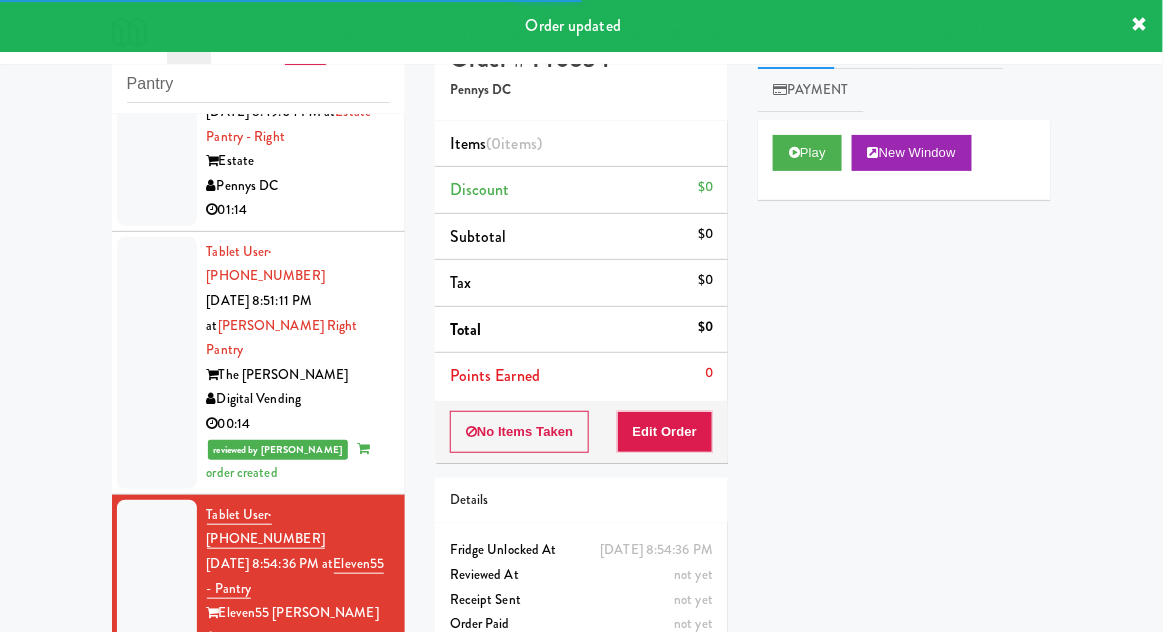 scroll, scrollTop: 1980, scrollLeft: 0, axis: vertical 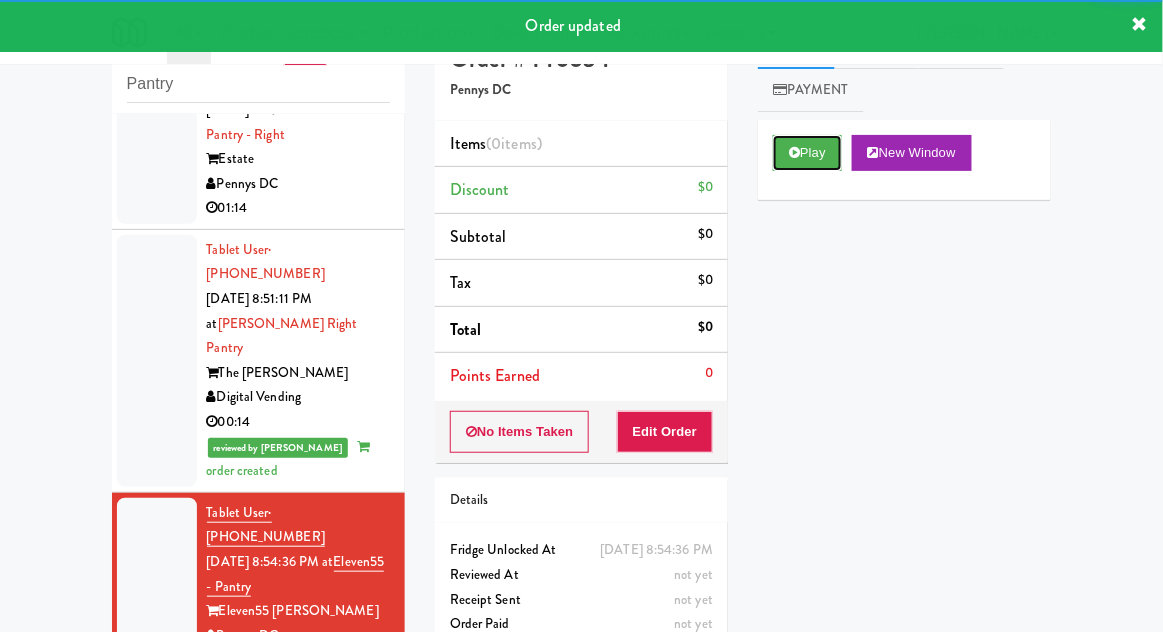 click on "Play" at bounding box center [807, 153] 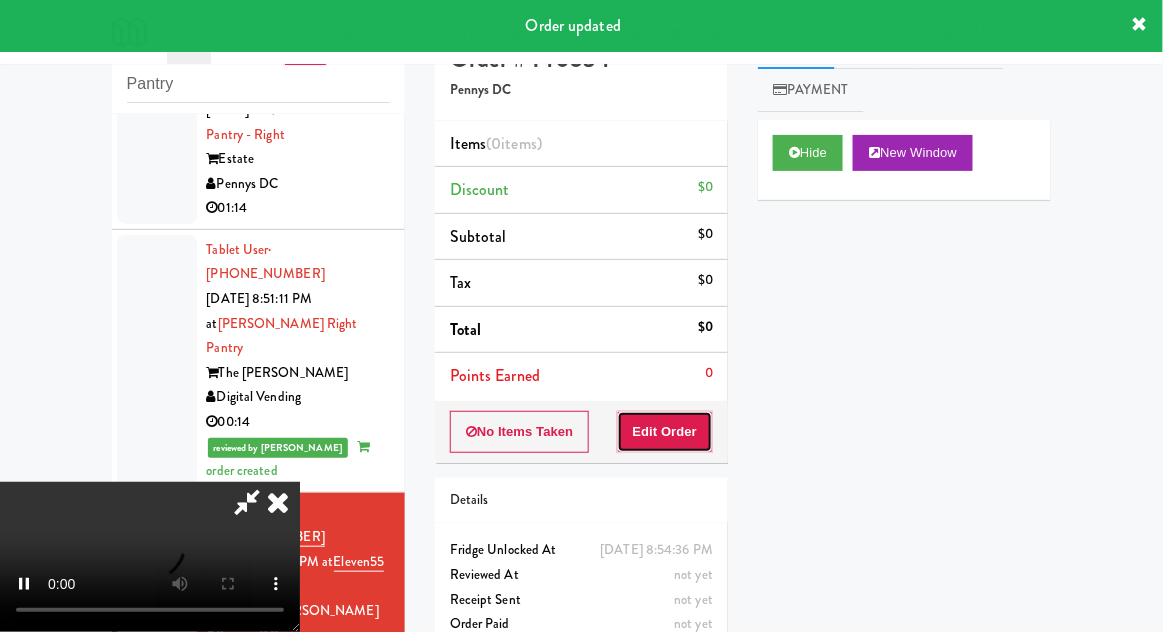 click on "Edit Order" at bounding box center (665, 432) 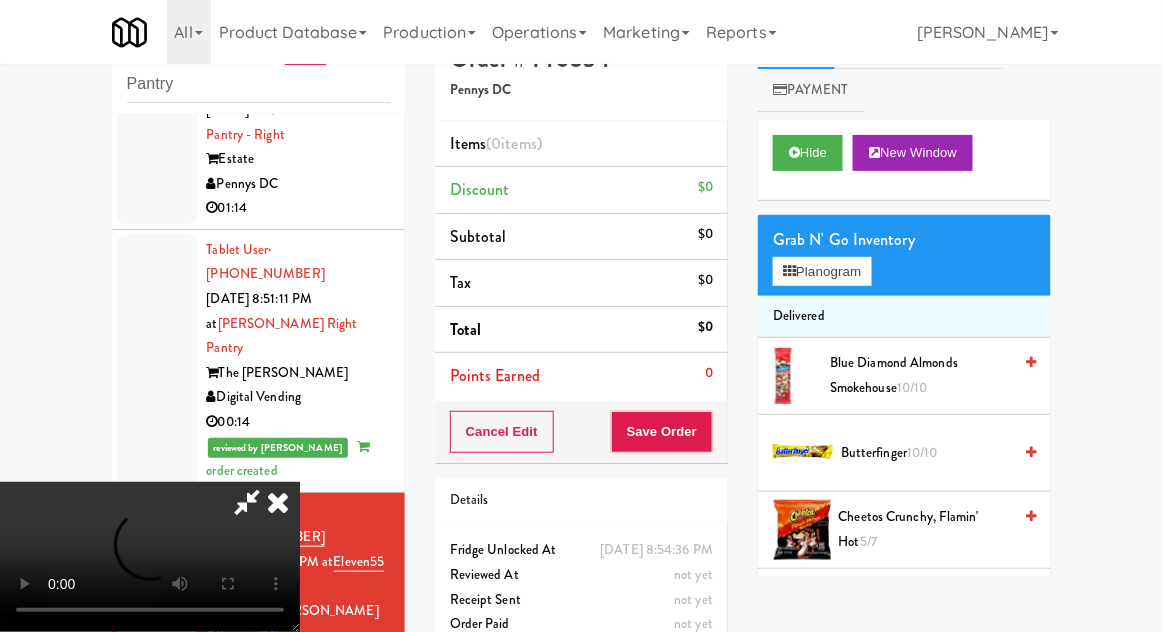 scroll, scrollTop: 73, scrollLeft: 0, axis: vertical 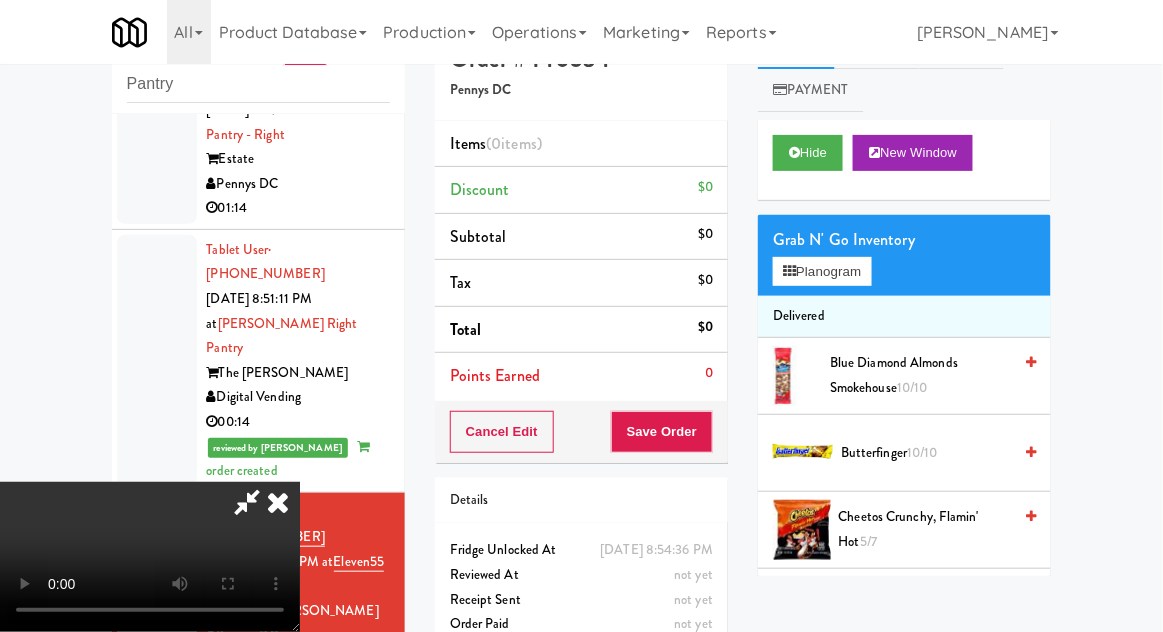 type 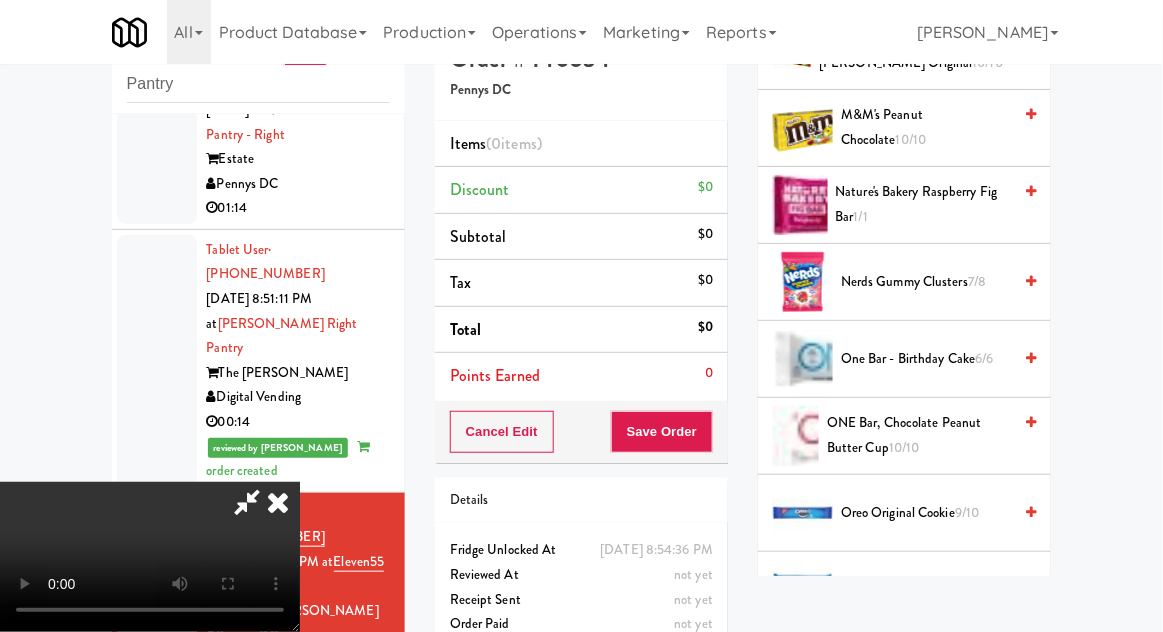 scroll, scrollTop: 1227, scrollLeft: 0, axis: vertical 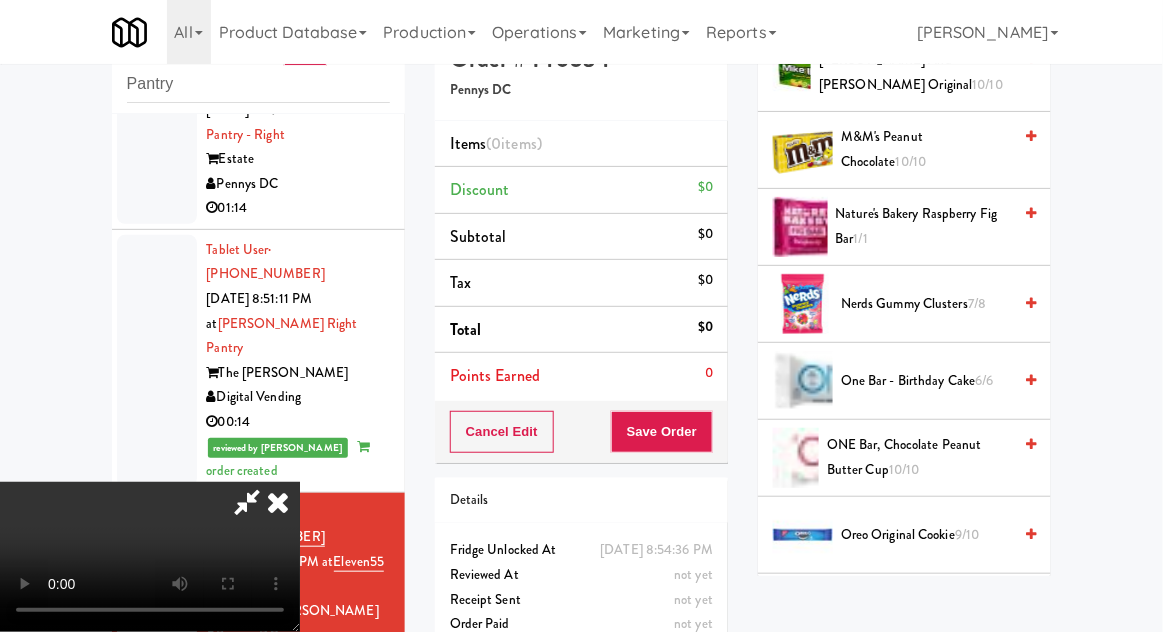 click on "7/8" at bounding box center (977, 303) 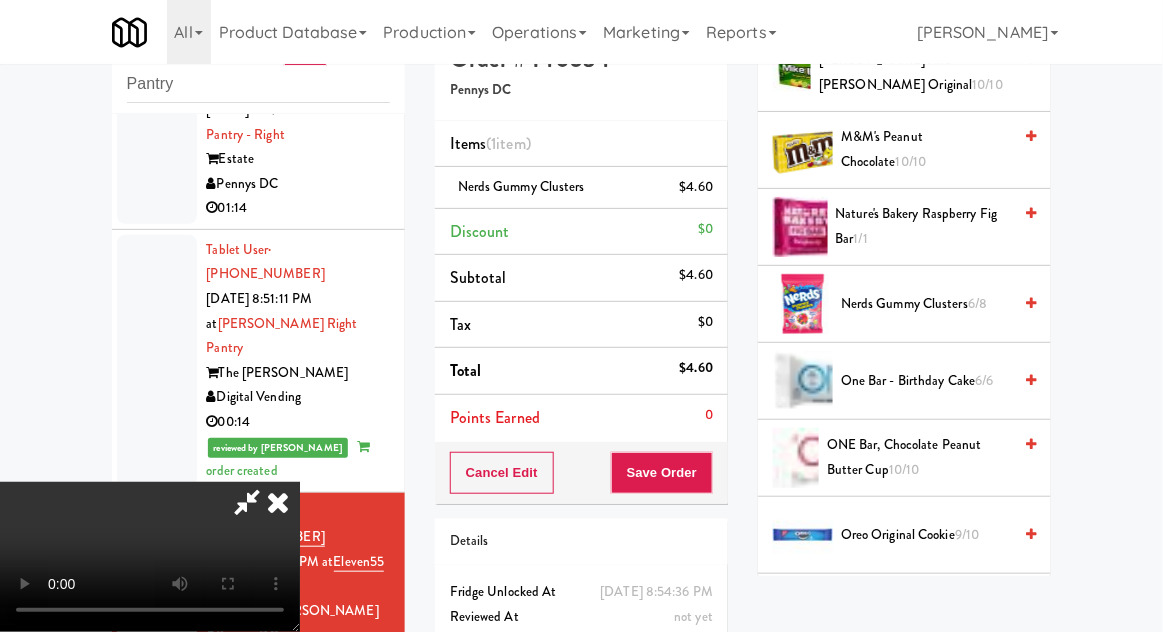 scroll, scrollTop: 50, scrollLeft: 0, axis: vertical 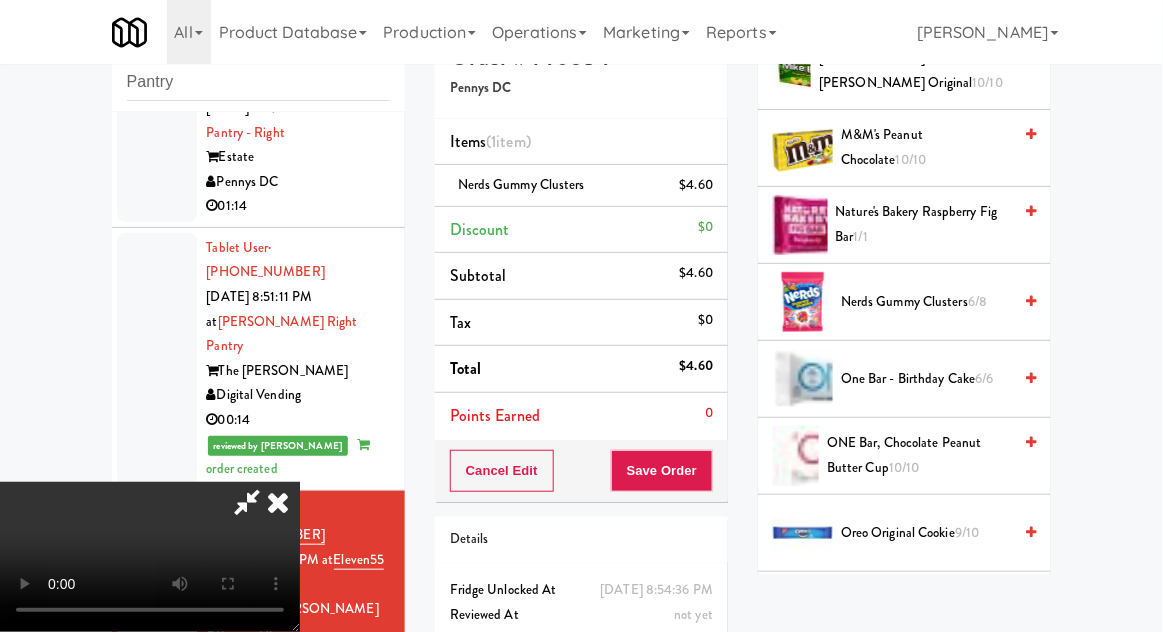 click on "Cancel Edit Save Order" at bounding box center (581, 471) 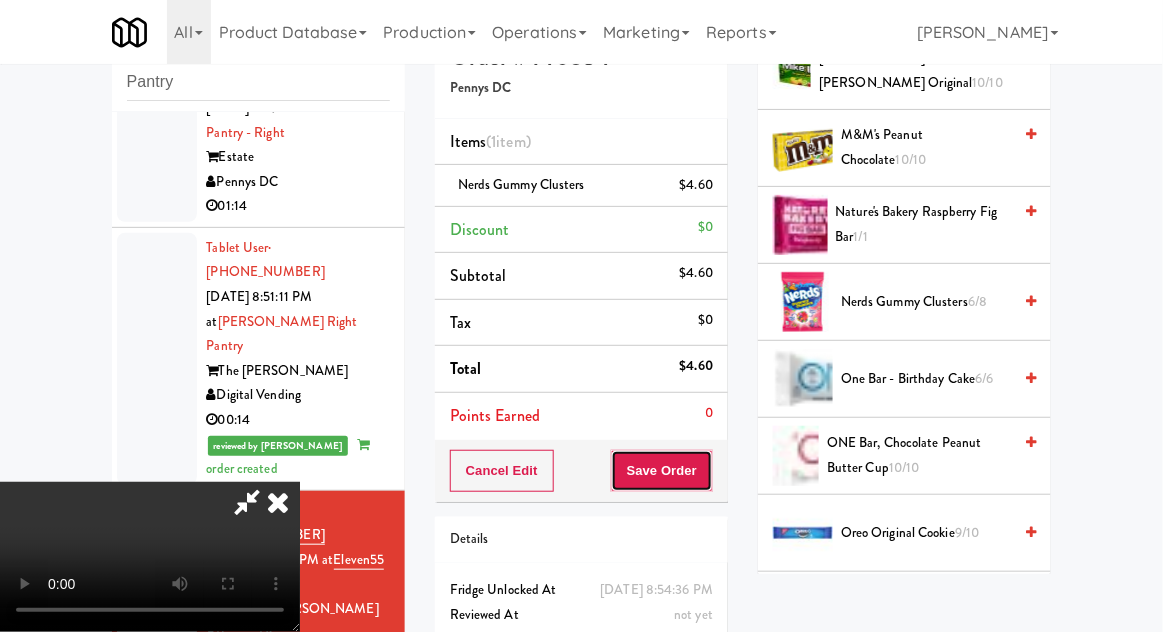 click on "Save Order" at bounding box center (662, 471) 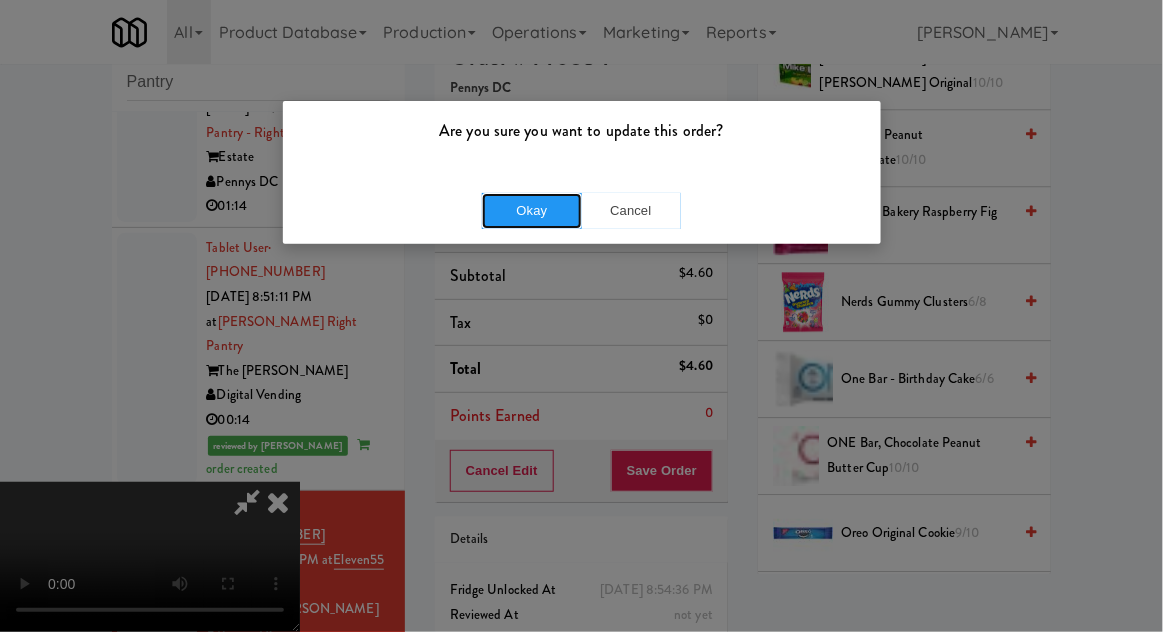 click on "Okay" at bounding box center [532, 211] 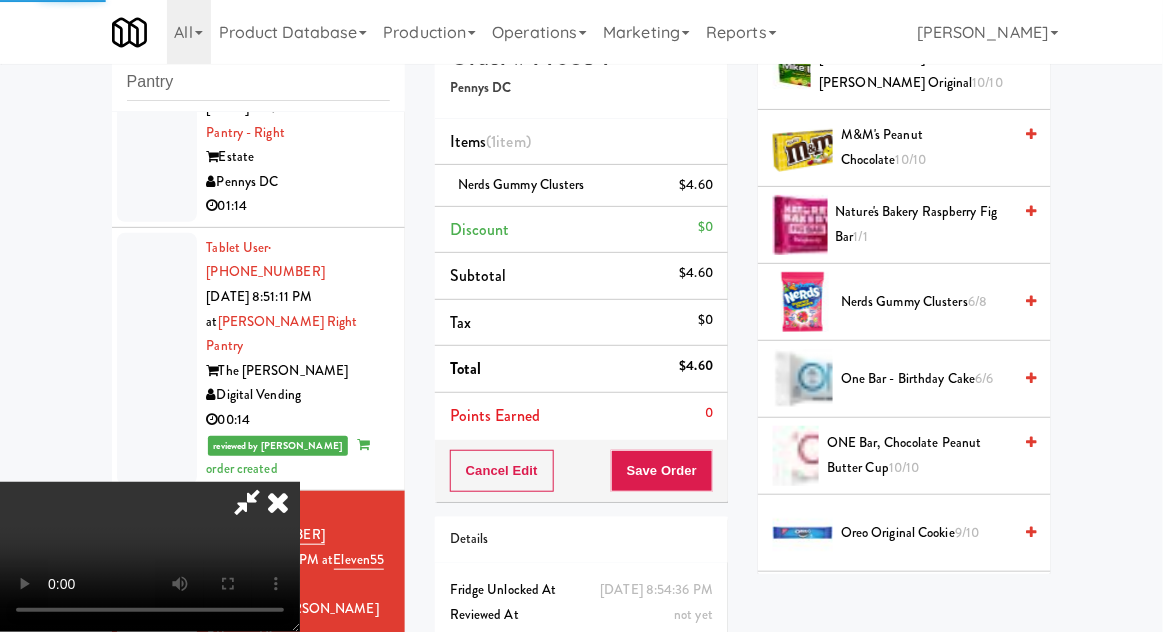 scroll, scrollTop: 197, scrollLeft: 0, axis: vertical 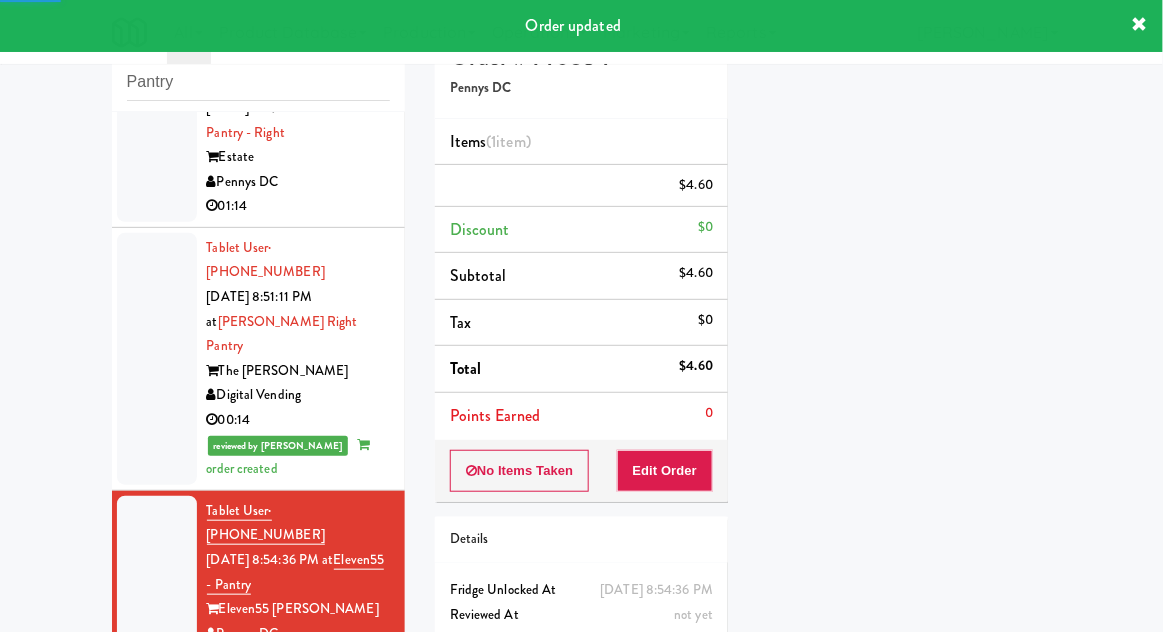 click at bounding box center (157, 774) 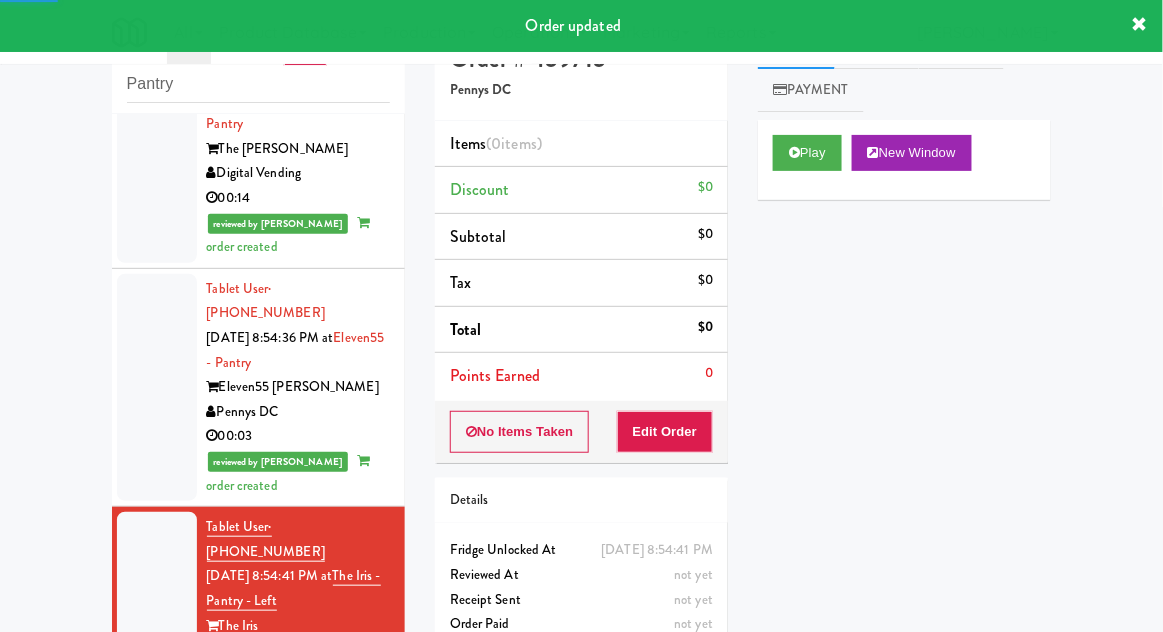 scroll, scrollTop: 2208, scrollLeft: 0, axis: vertical 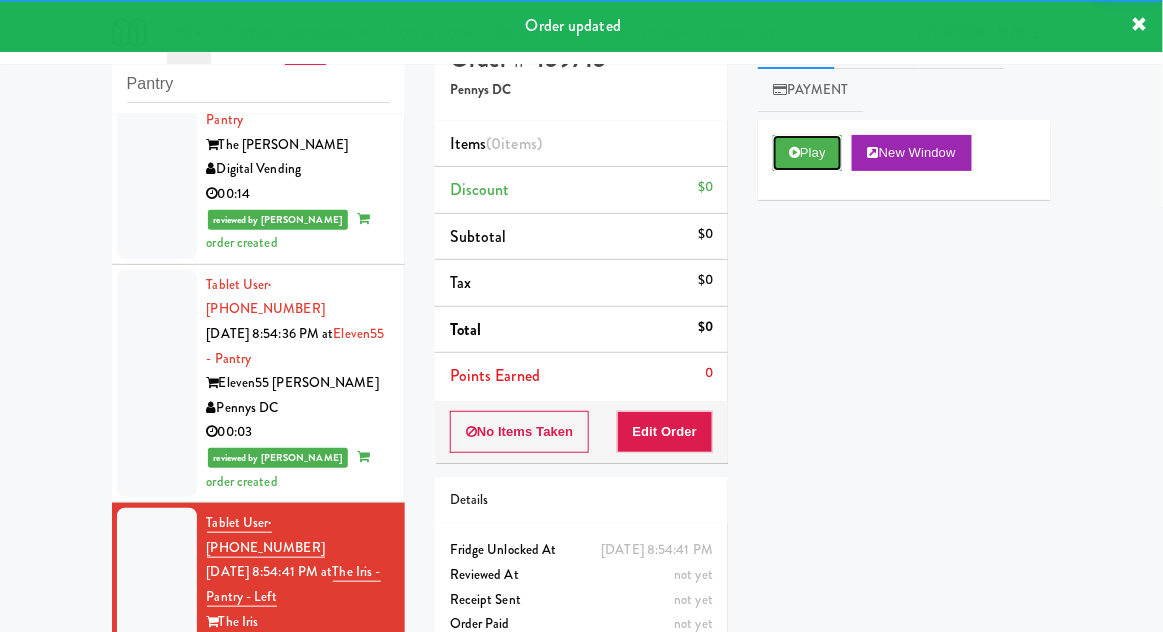 click on "Play" at bounding box center (807, 153) 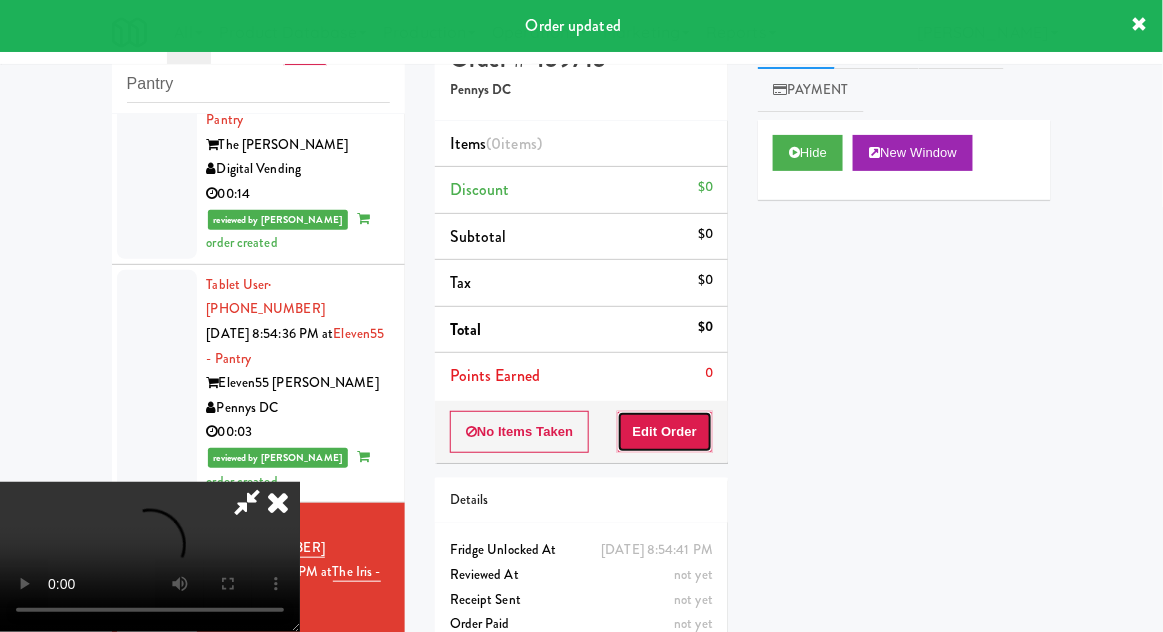 click on "Edit Order" at bounding box center (665, 432) 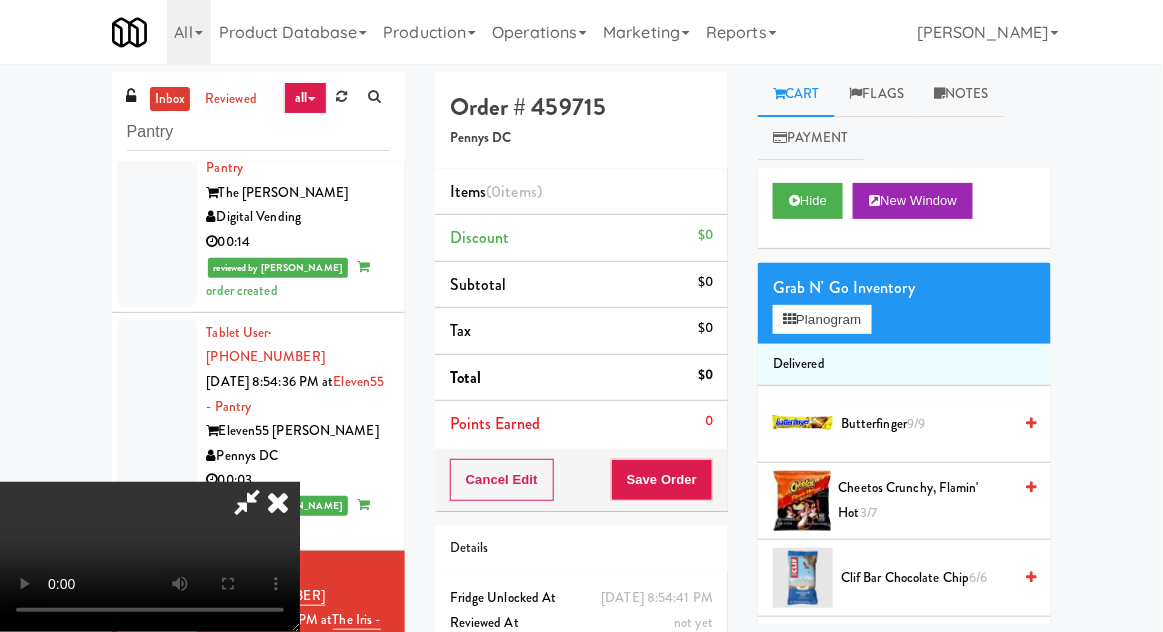 scroll, scrollTop: 48, scrollLeft: 0, axis: vertical 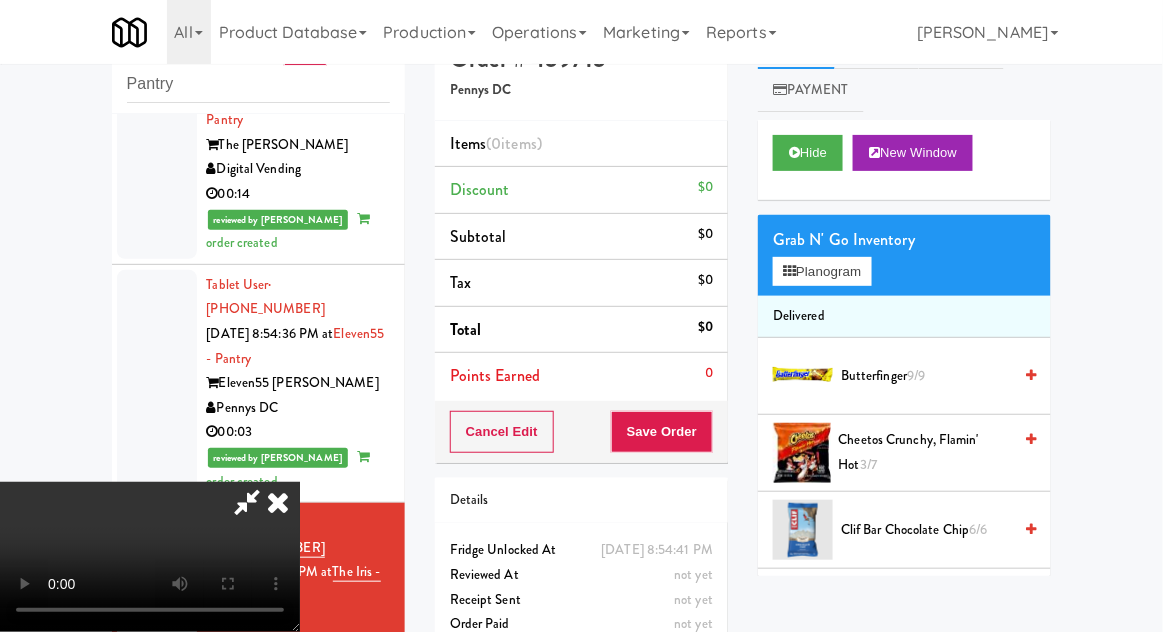 type 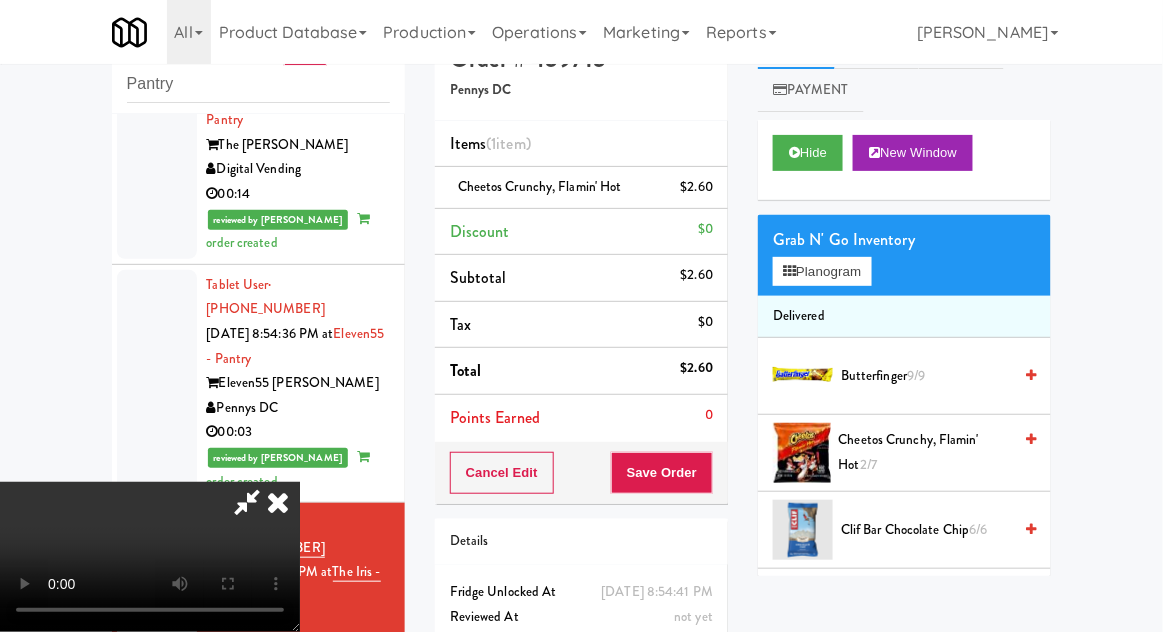 scroll, scrollTop: 50, scrollLeft: 0, axis: vertical 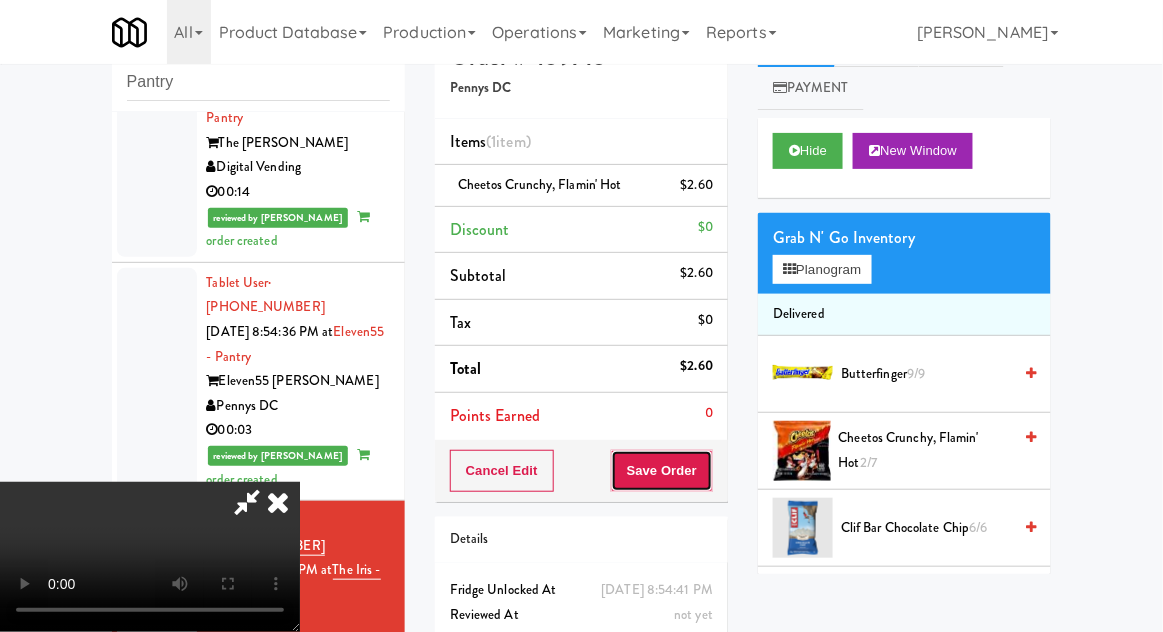 click on "Save Order" at bounding box center (662, 471) 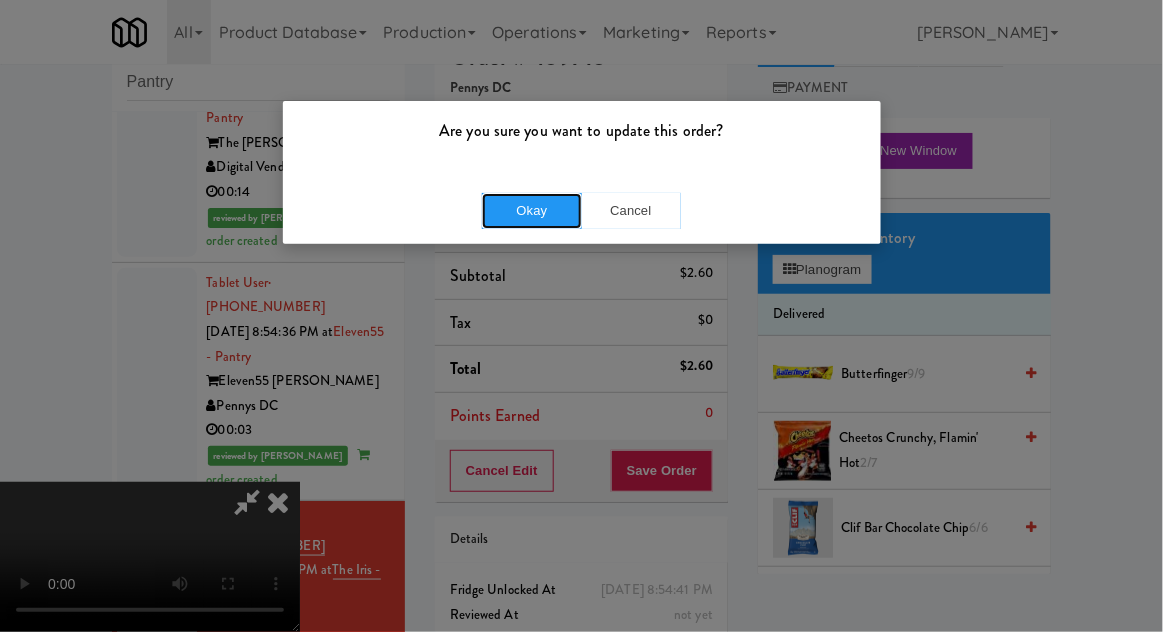 click on "Okay" at bounding box center (532, 211) 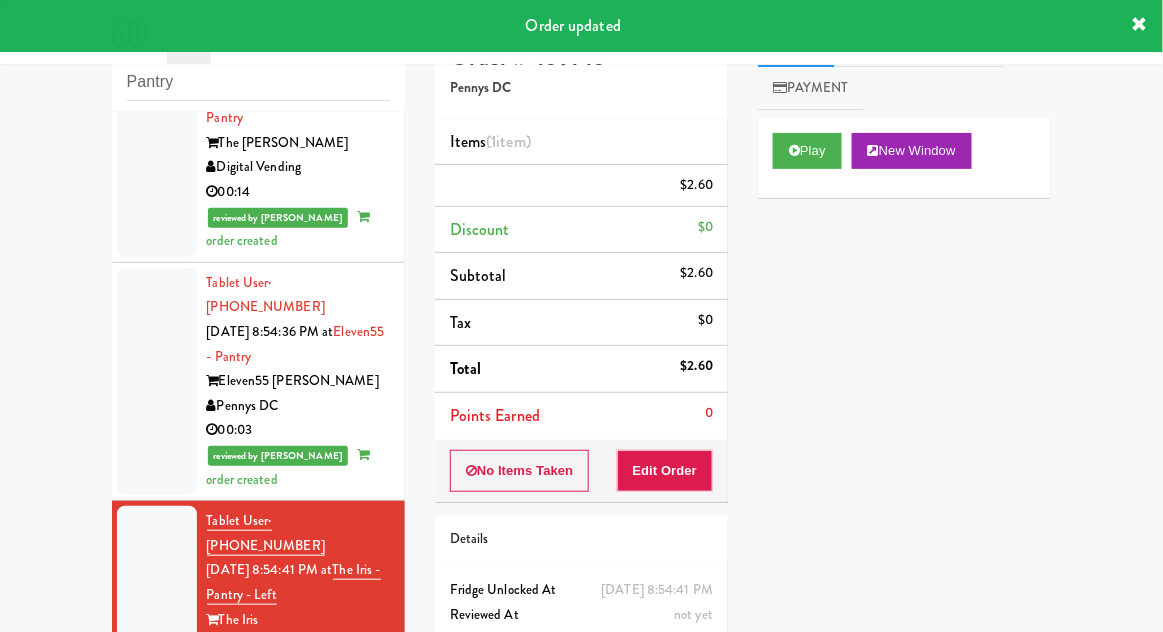 click at bounding box center (157, 796) 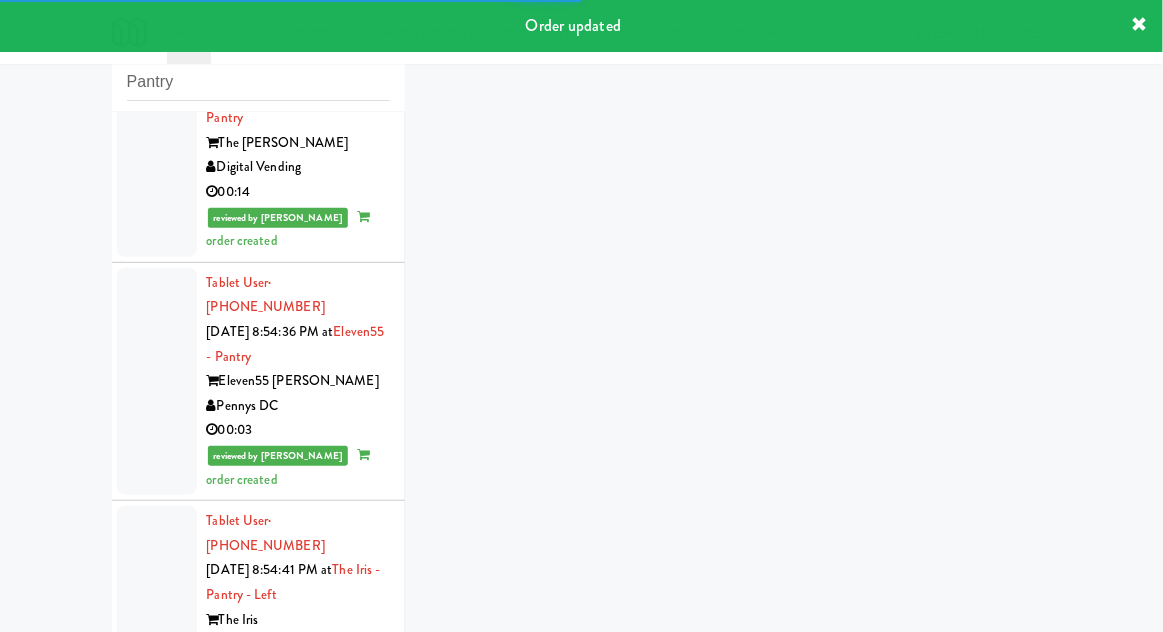 scroll, scrollTop: 48, scrollLeft: 0, axis: vertical 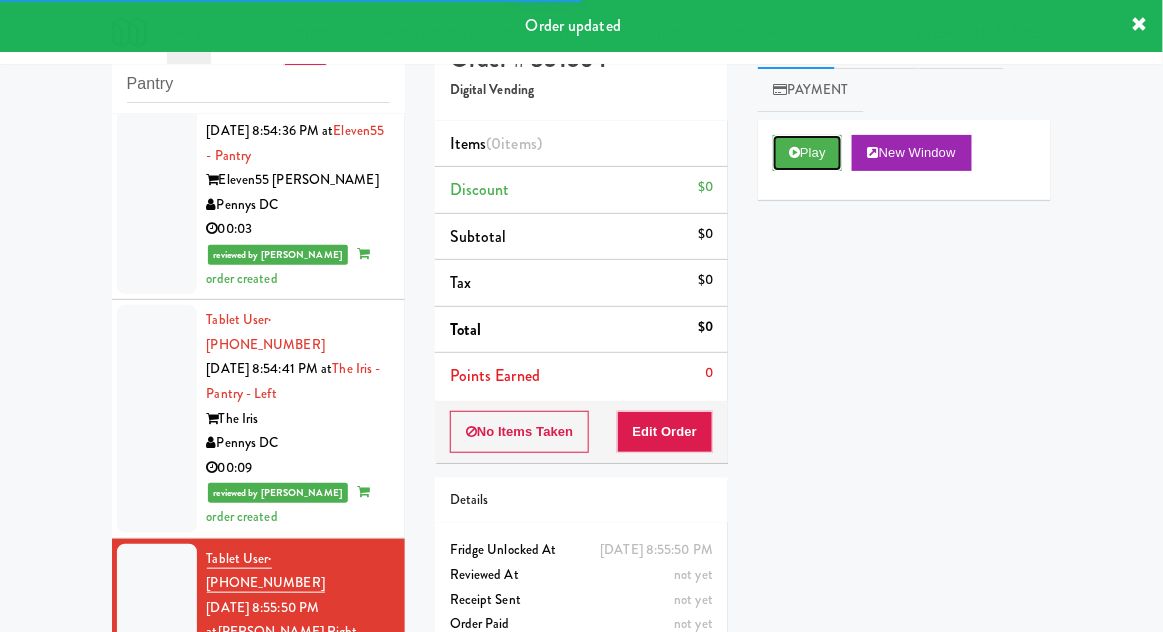 click on "Play" at bounding box center (807, 153) 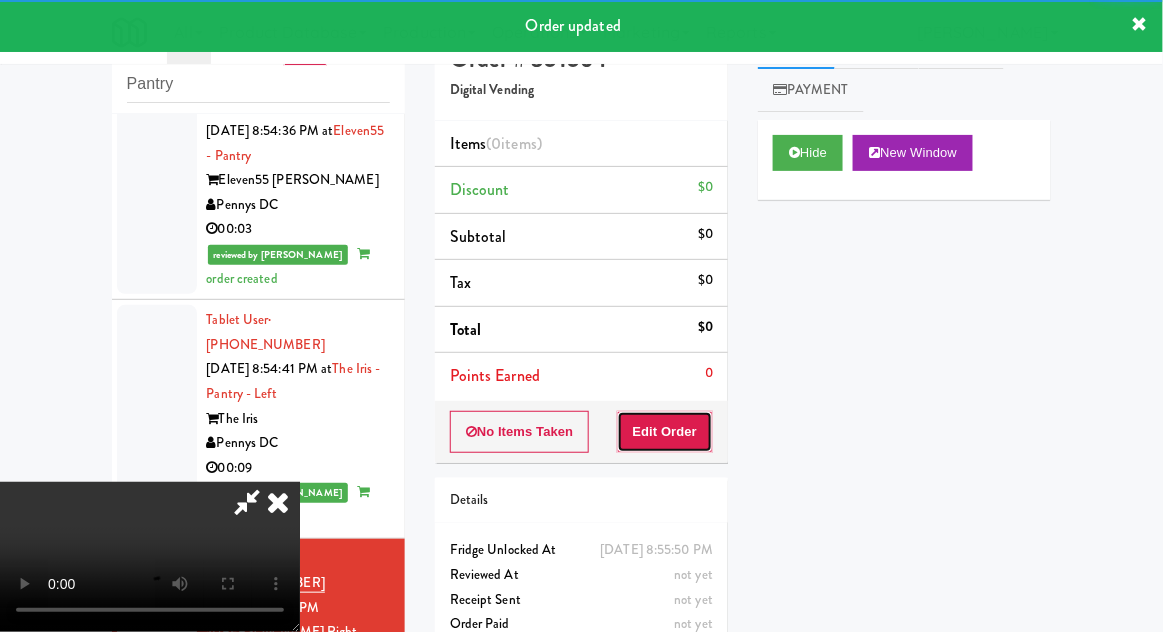 click on "Edit Order" at bounding box center (665, 432) 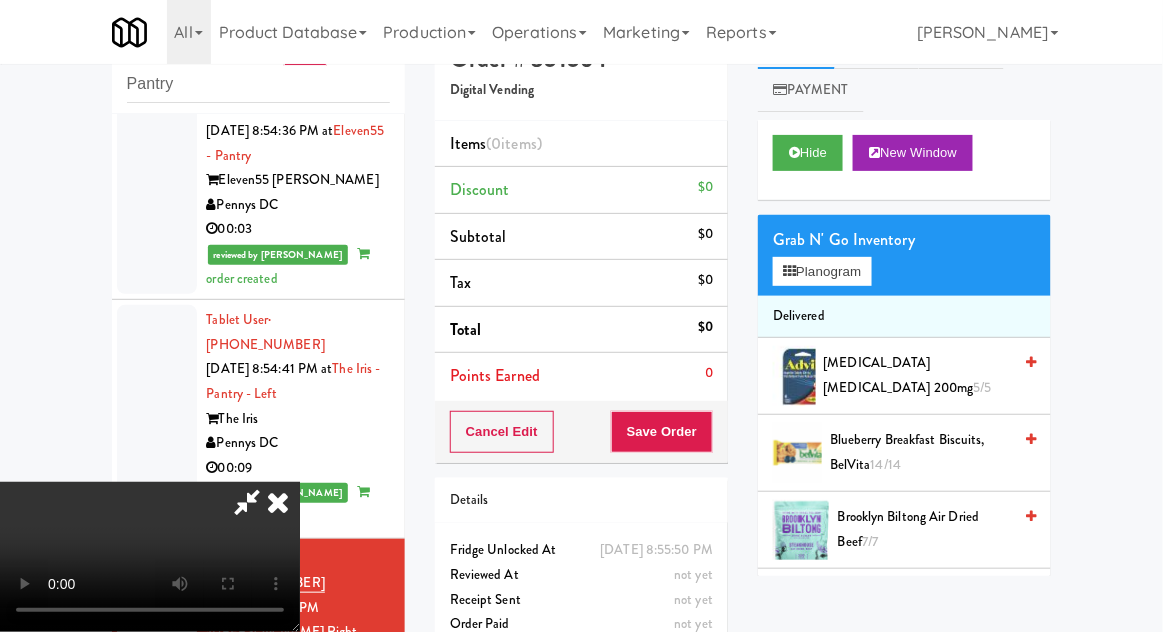 scroll, scrollTop: 73, scrollLeft: 0, axis: vertical 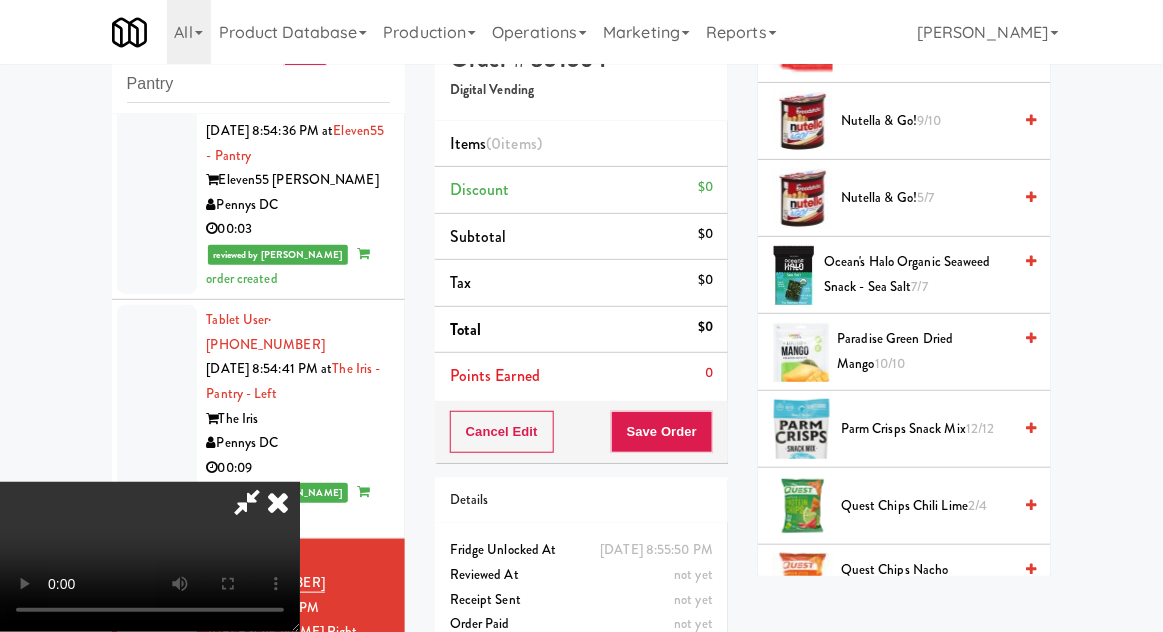click on "Paradise Green Dried Mango  10/10" at bounding box center [925, 351] 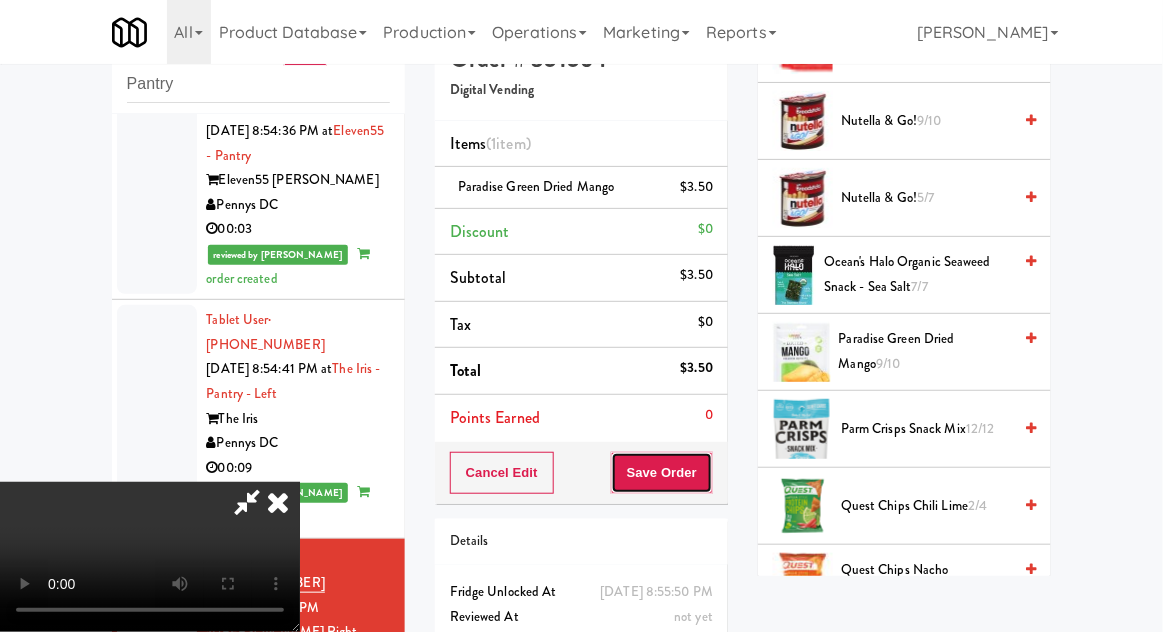 click on "Save Order" at bounding box center (662, 473) 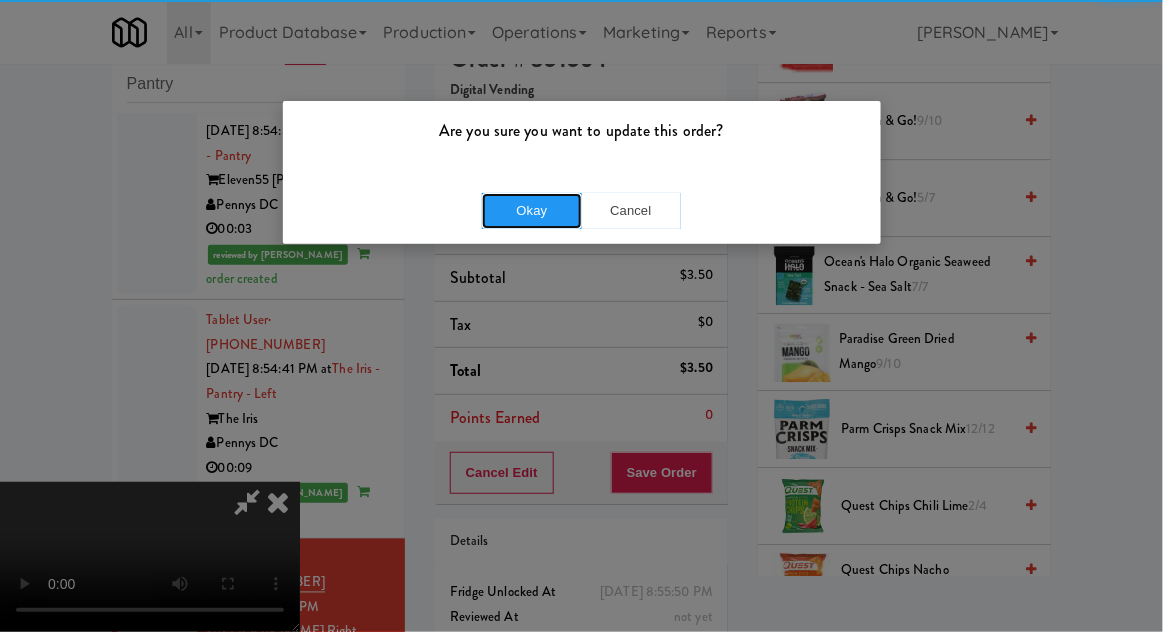 click on "Okay" at bounding box center (532, 211) 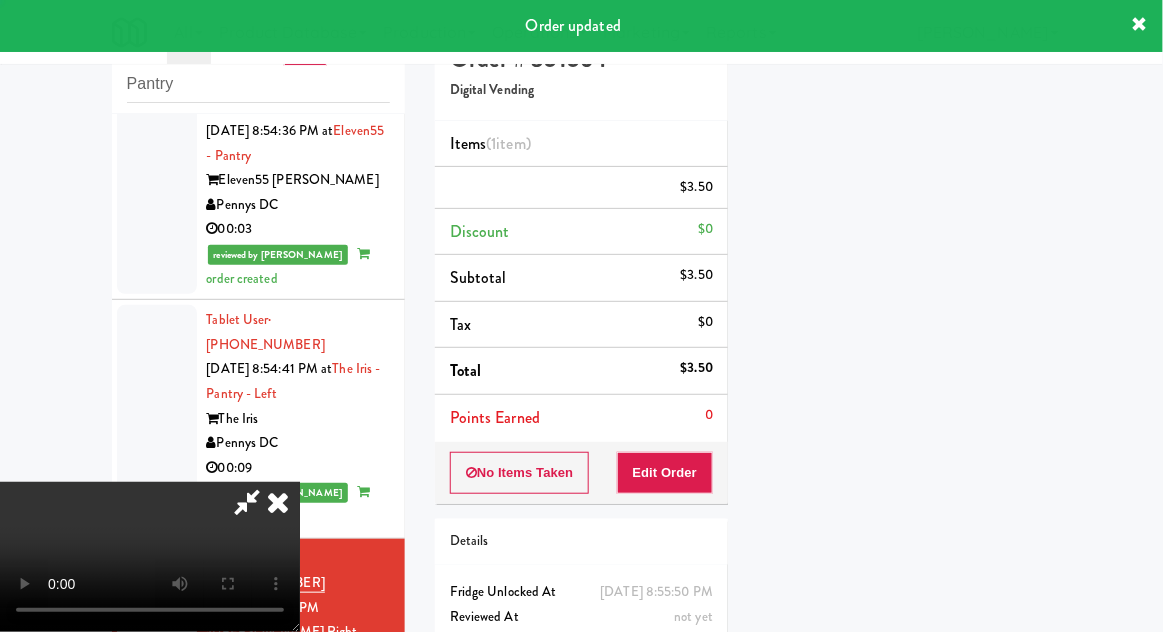 scroll, scrollTop: 197, scrollLeft: 0, axis: vertical 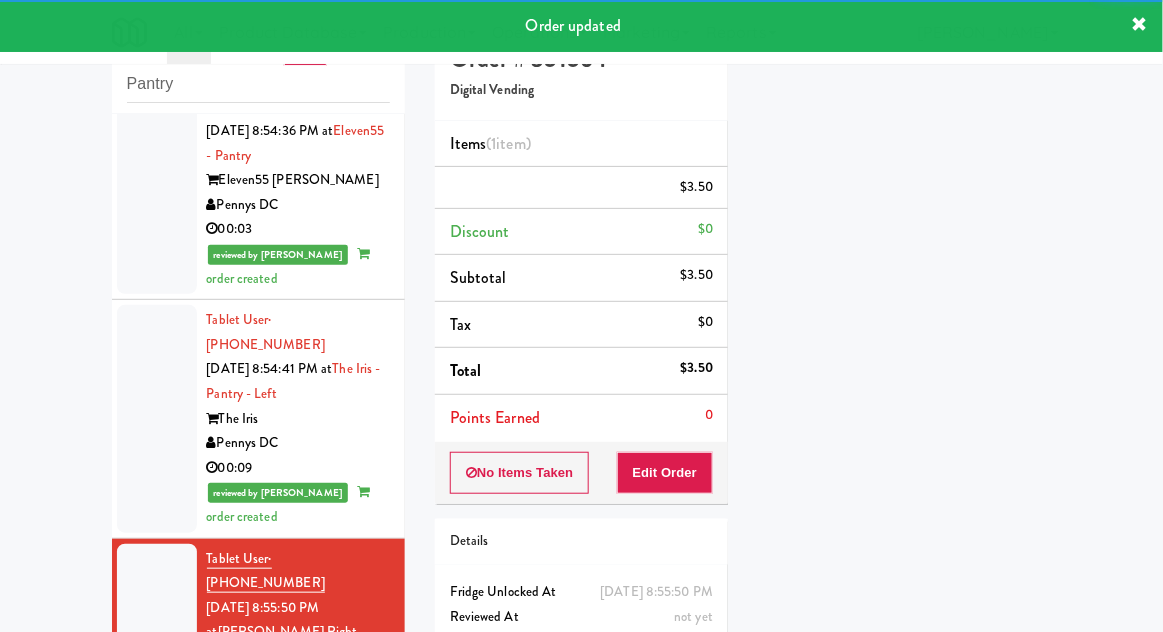 click at bounding box center (157, 858) 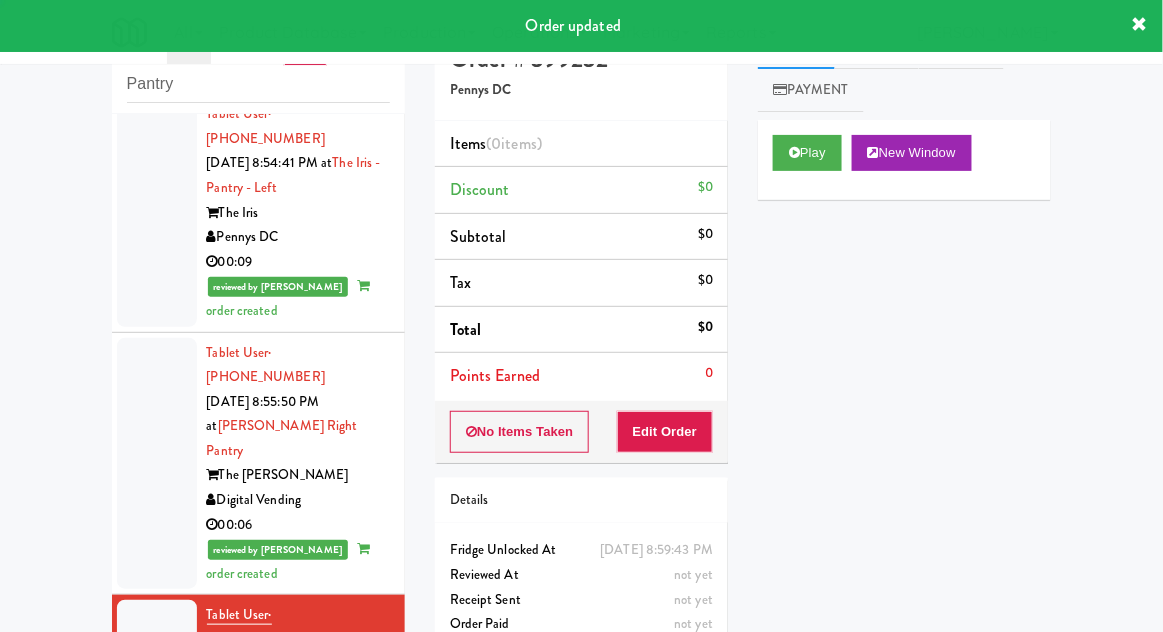 scroll, scrollTop: 2620, scrollLeft: 0, axis: vertical 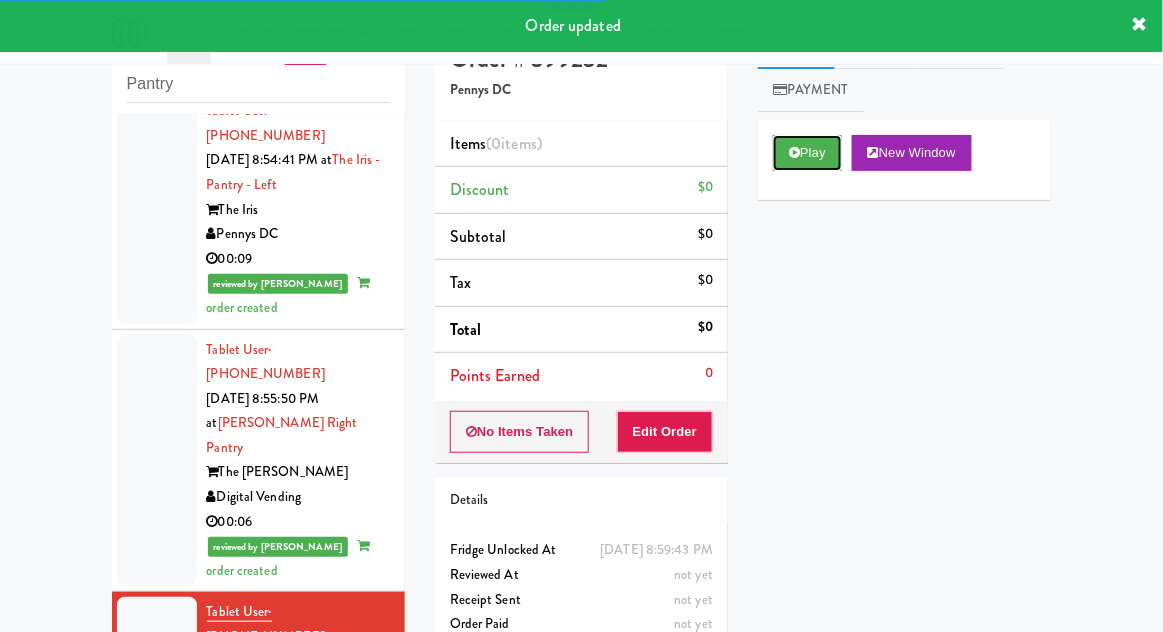 click on "Play" at bounding box center (807, 153) 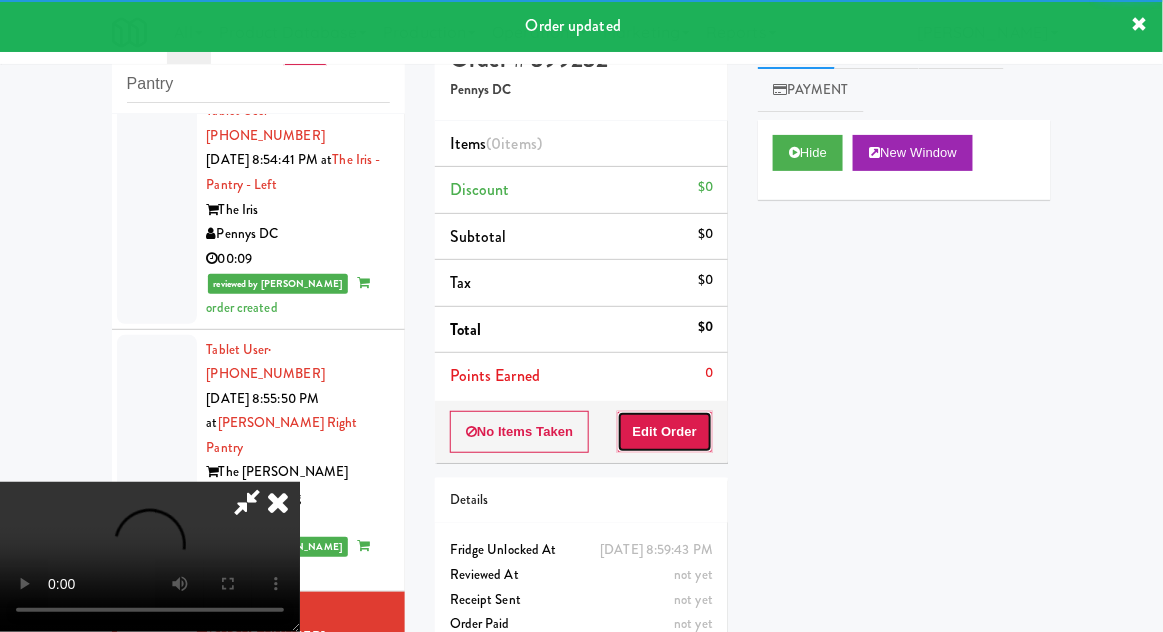 click on "Edit Order" at bounding box center [665, 432] 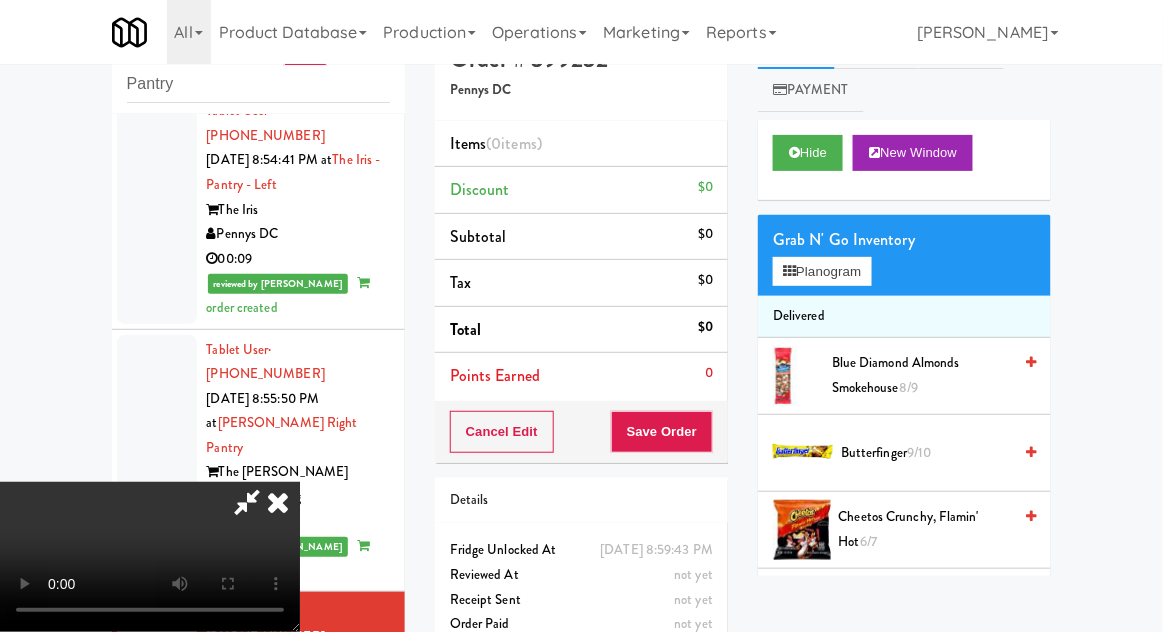 scroll, scrollTop: 73, scrollLeft: 0, axis: vertical 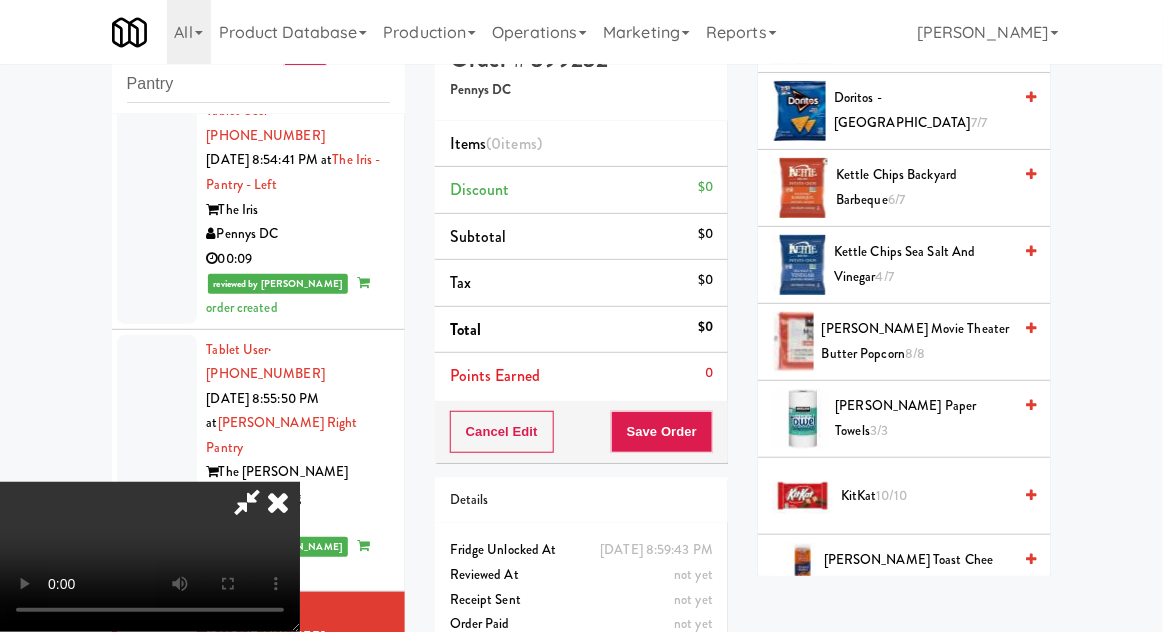 click on "Kettle Chips Backyard Barbeque  6/7" at bounding box center [923, 187] 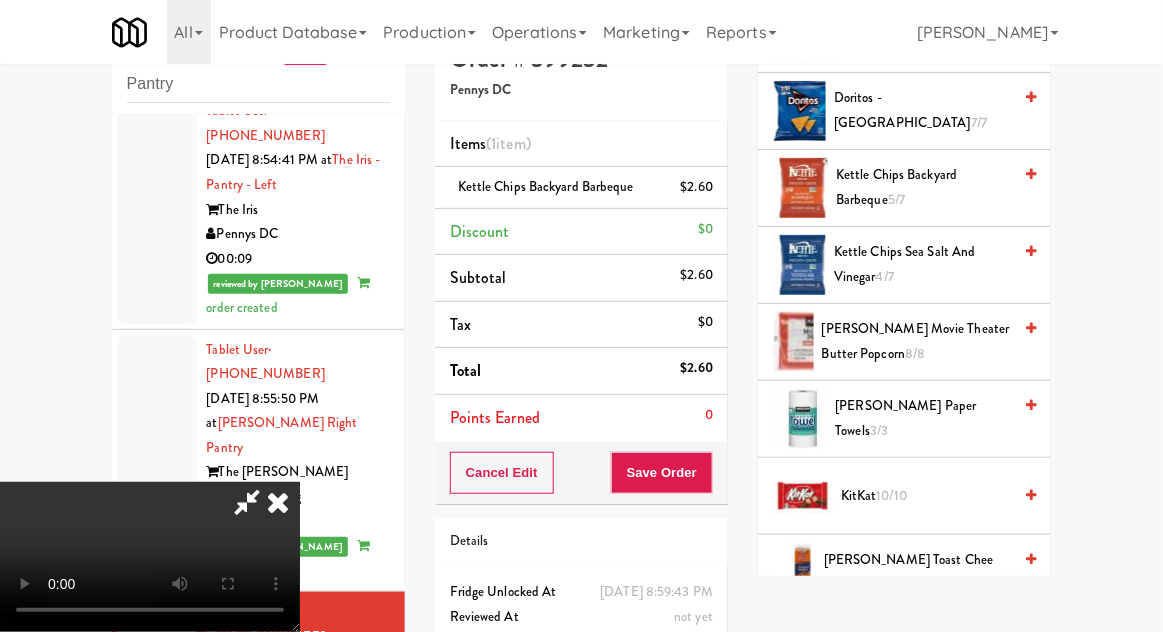 click on "Kettle Chips Sea Salt and Vinegar  4/7" at bounding box center [922, 264] 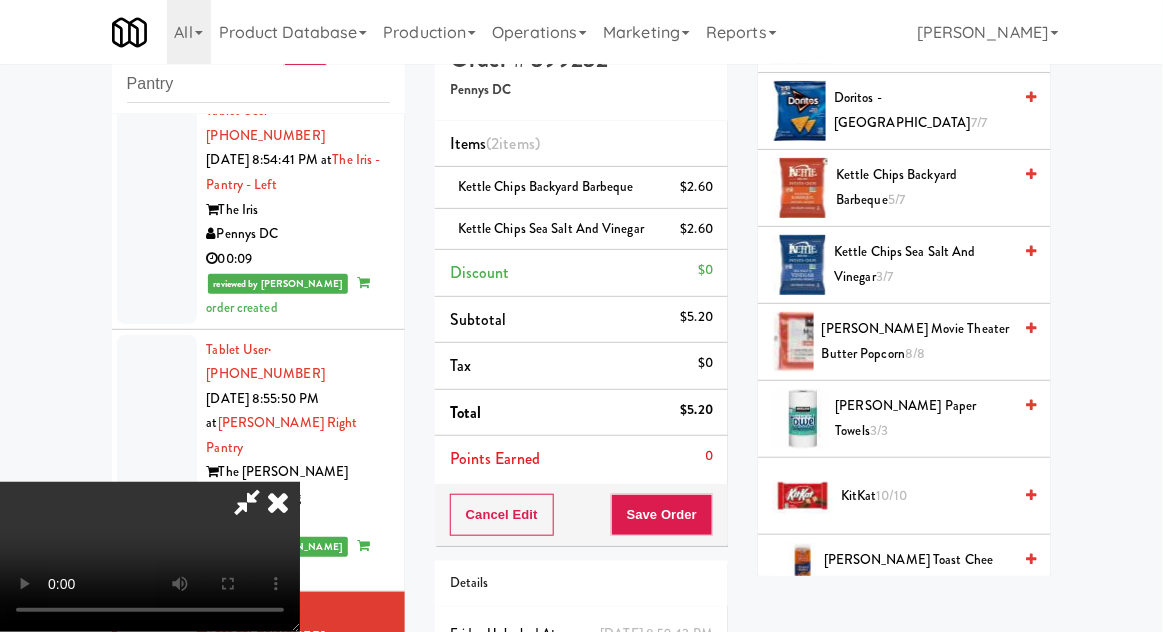 scroll, scrollTop: 91, scrollLeft: 0, axis: vertical 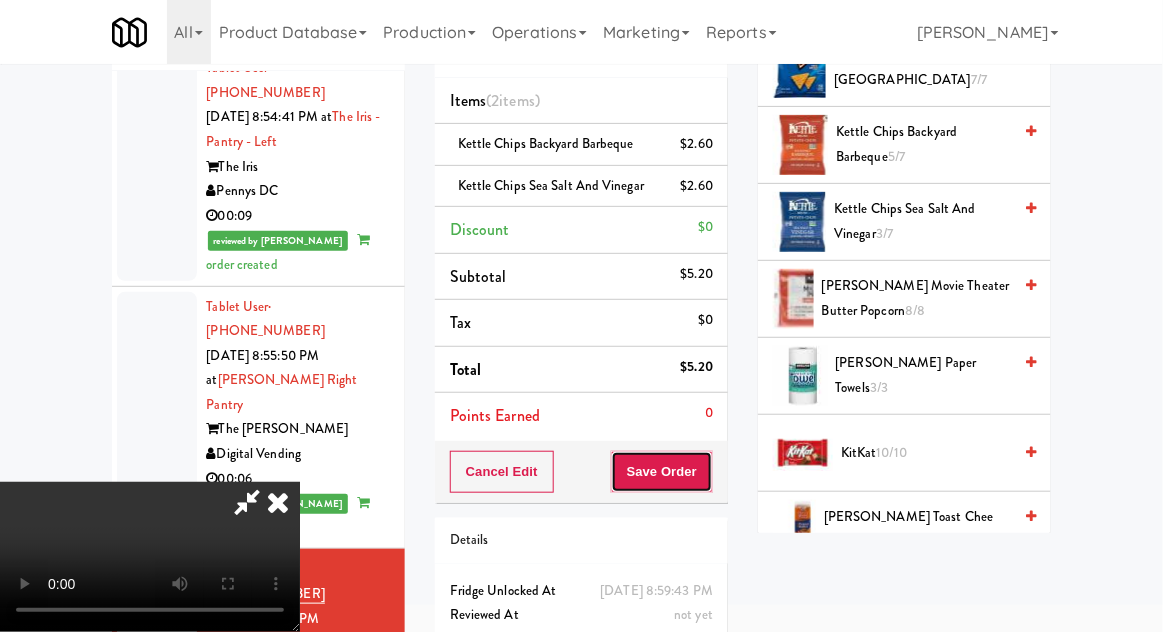 click on "Save Order" at bounding box center [662, 472] 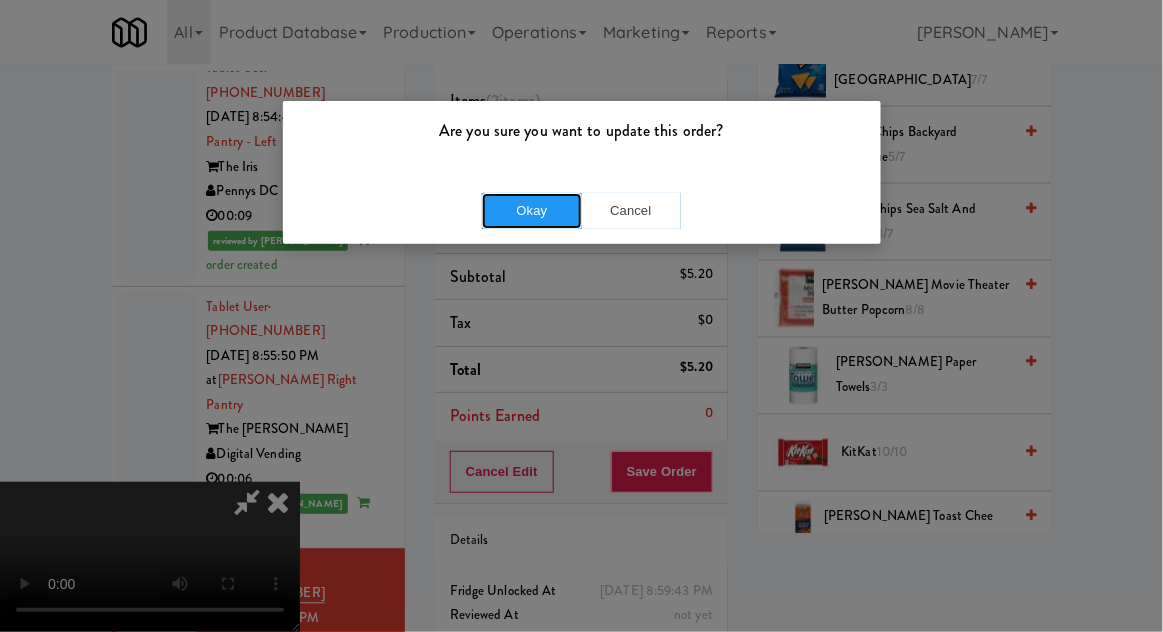 click on "Okay" at bounding box center (532, 211) 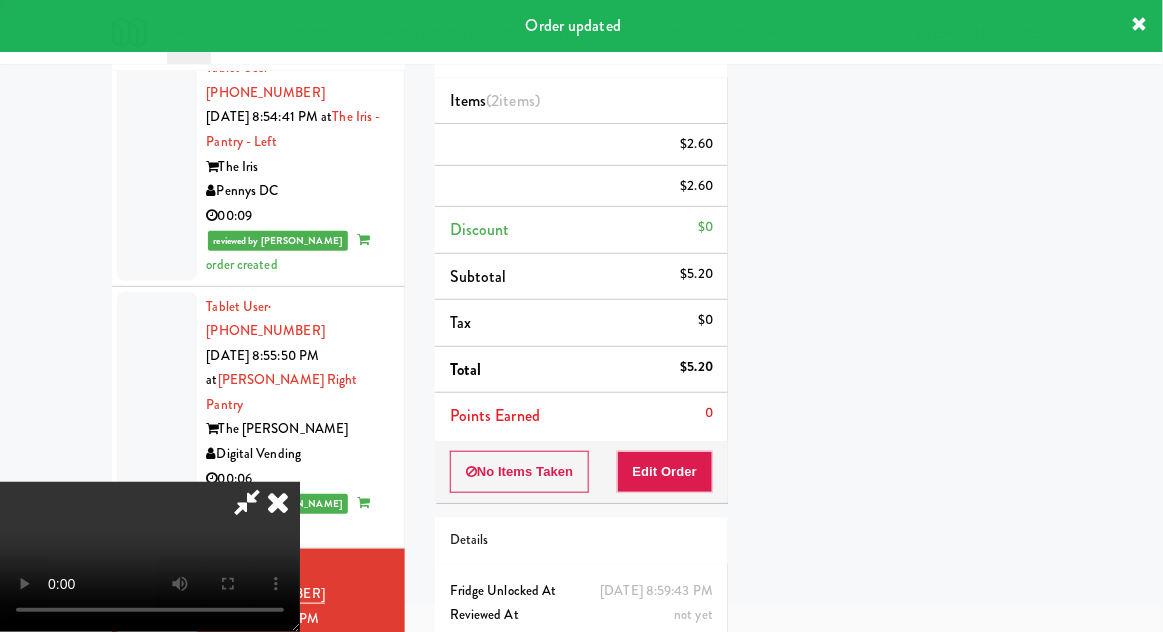scroll, scrollTop: 197, scrollLeft: 0, axis: vertical 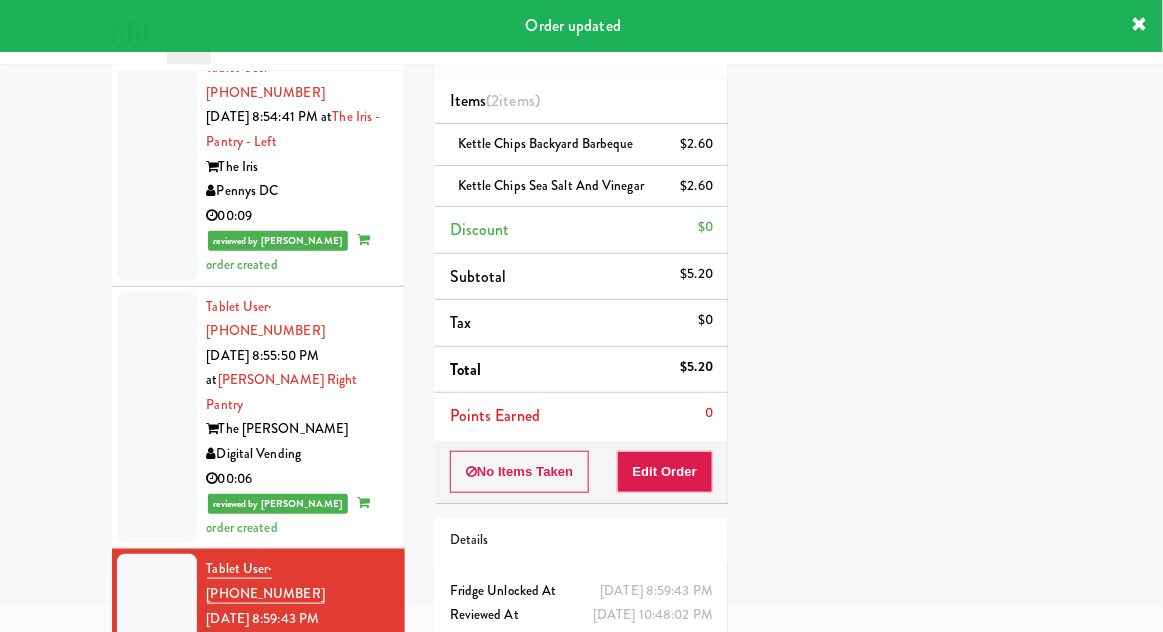 click at bounding box center [157, 906] 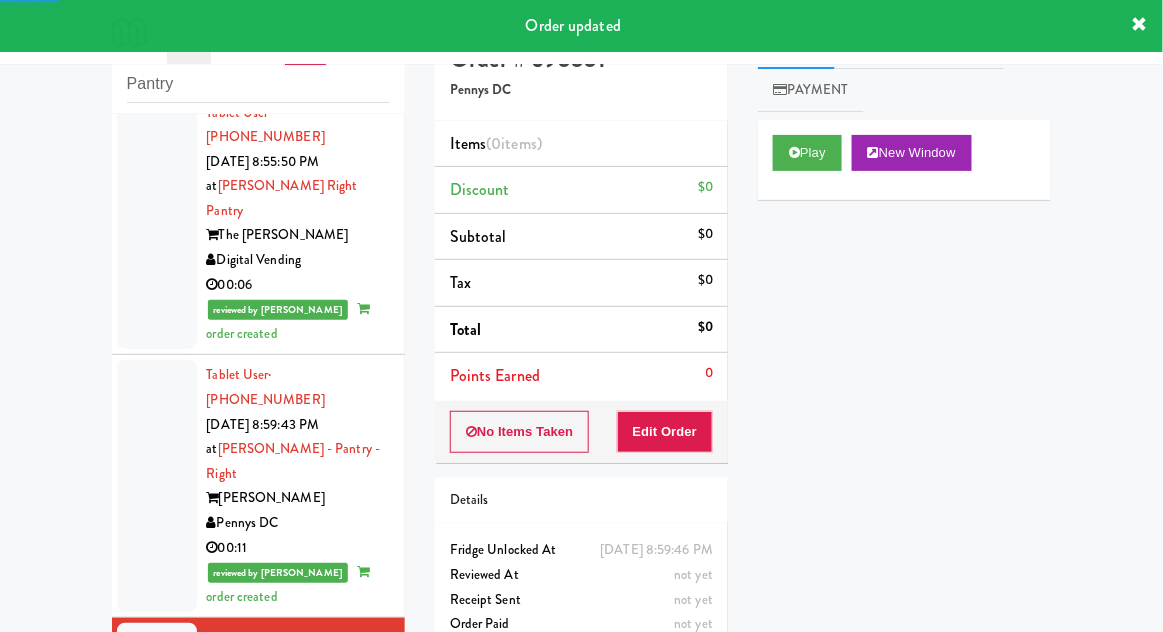 scroll, scrollTop: 2859, scrollLeft: 0, axis: vertical 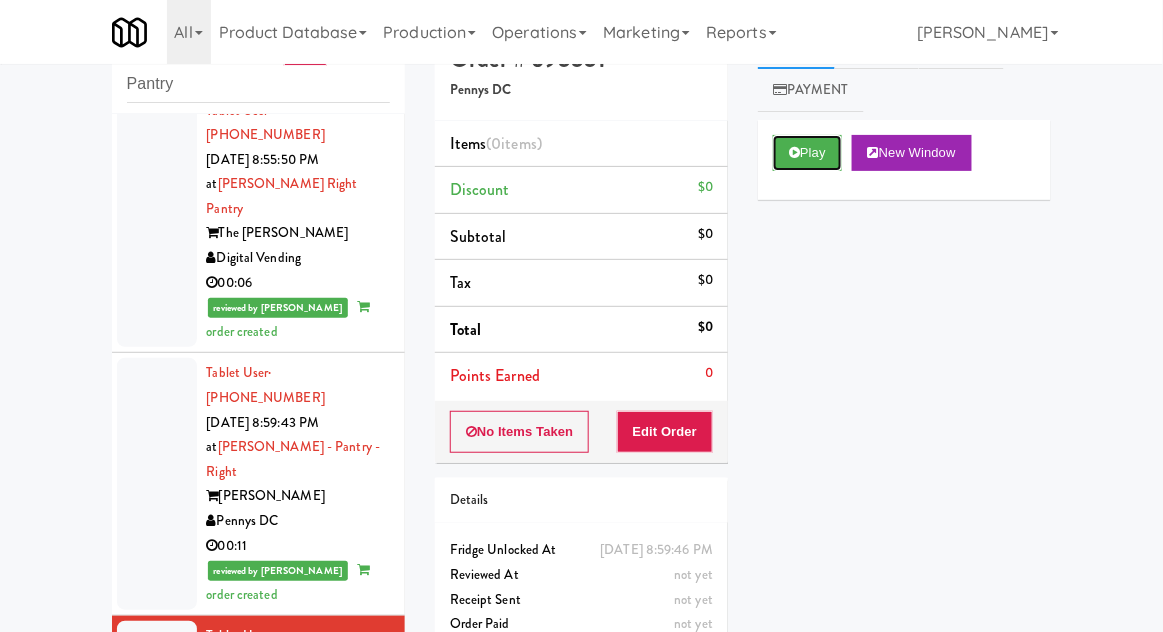 click on "Play" at bounding box center [807, 153] 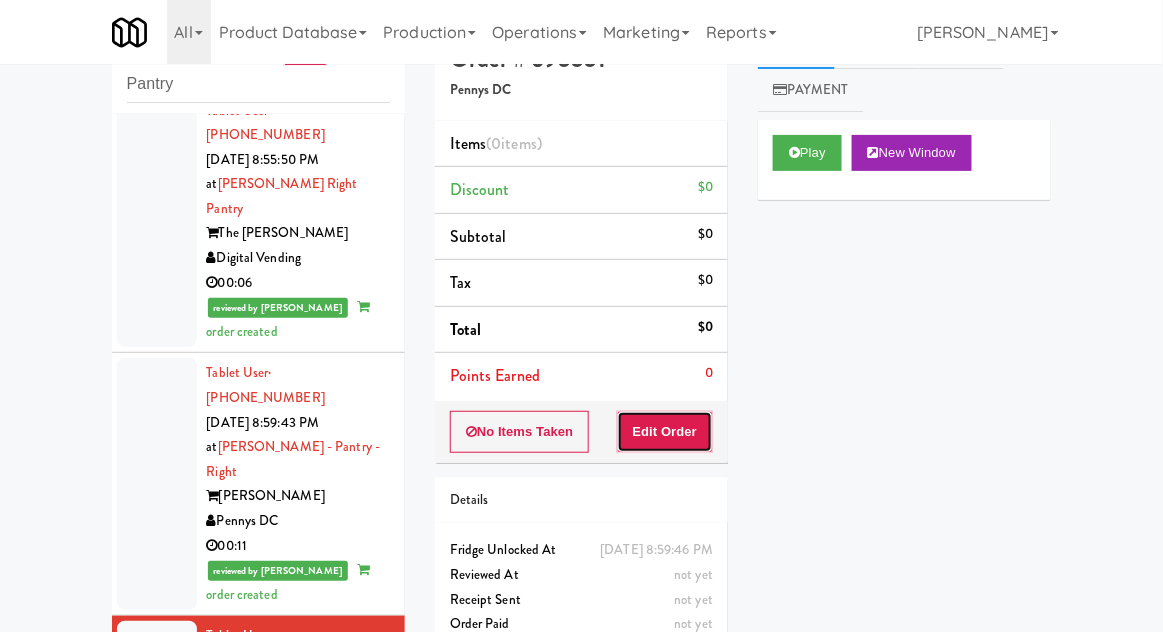 click on "Edit Order" at bounding box center [665, 432] 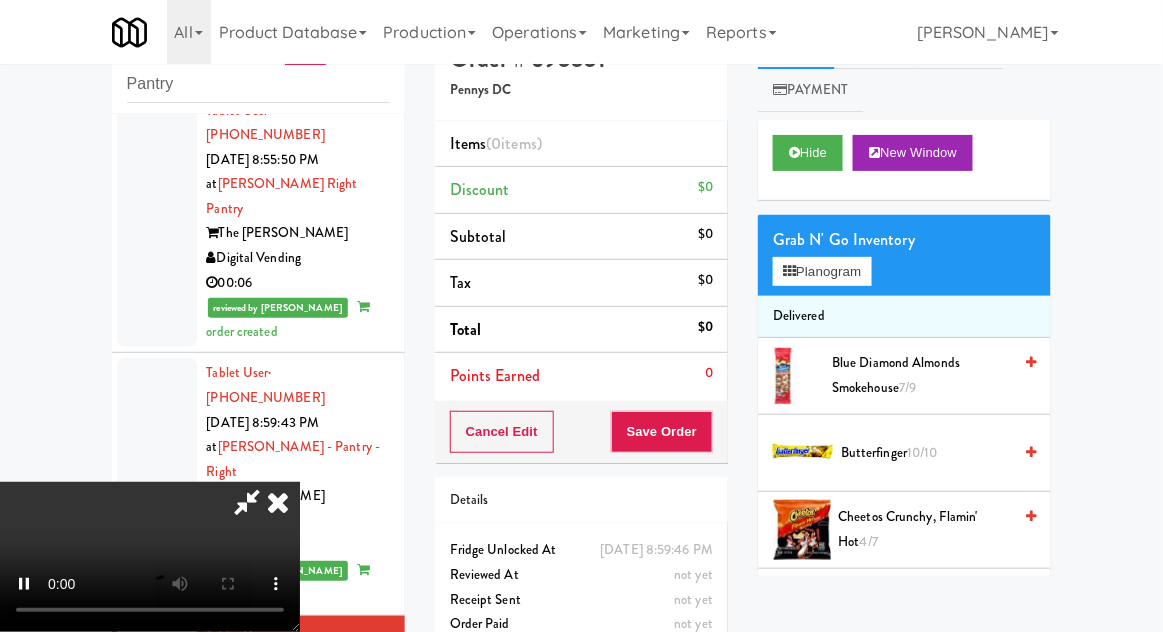 type 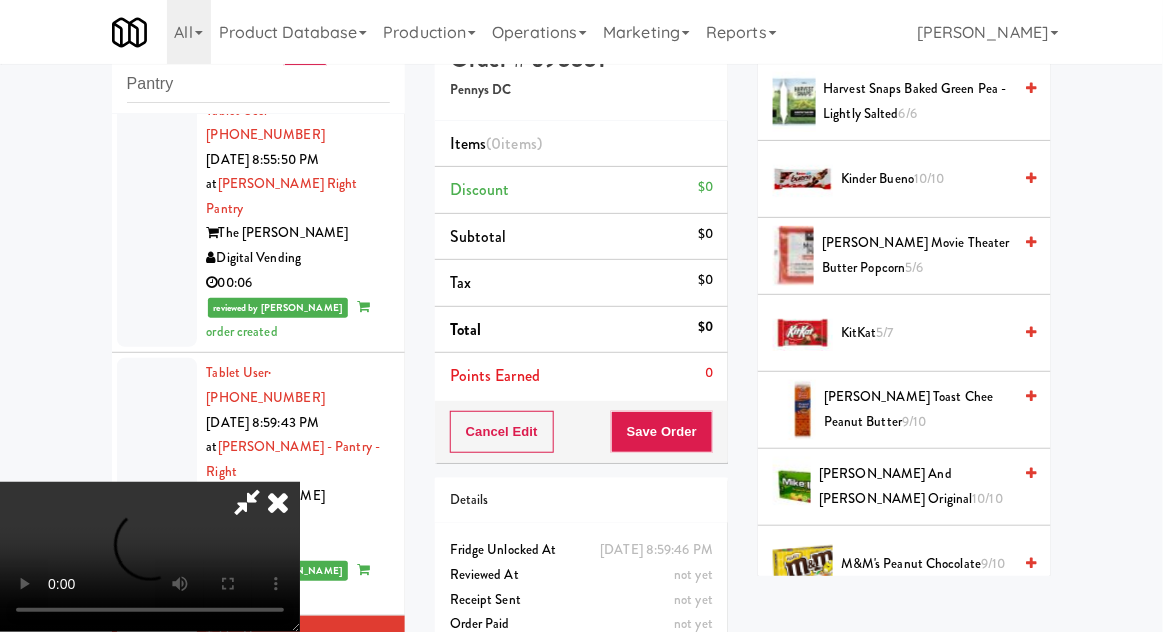 scroll, scrollTop: 737, scrollLeft: 0, axis: vertical 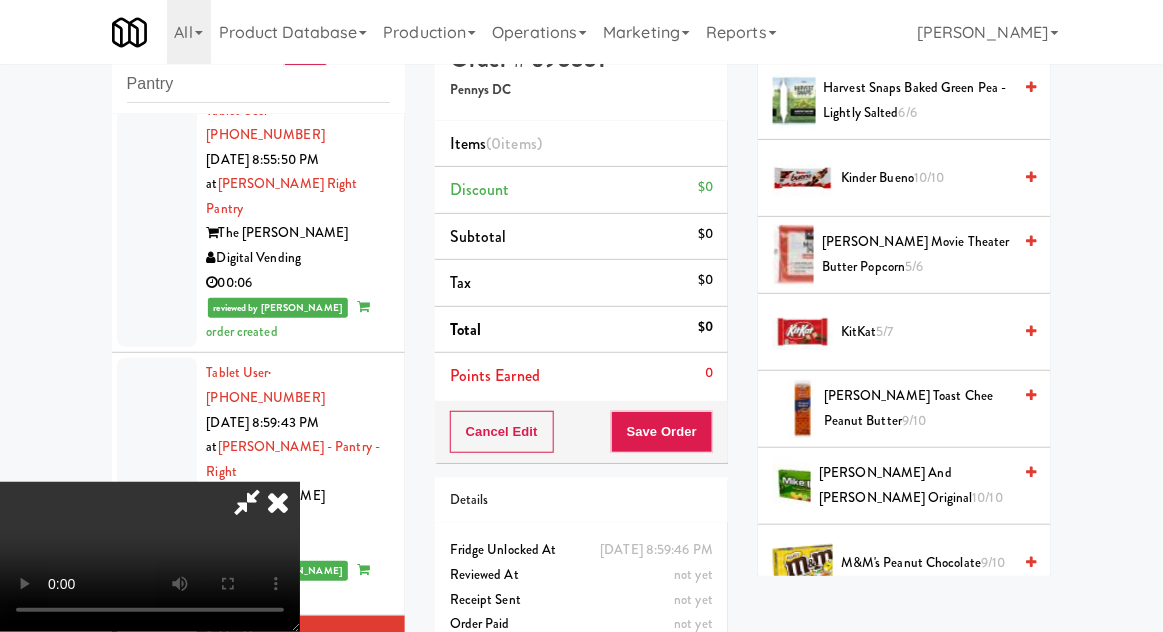 click on "Kinder Bueno  10/10" at bounding box center [926, 178] 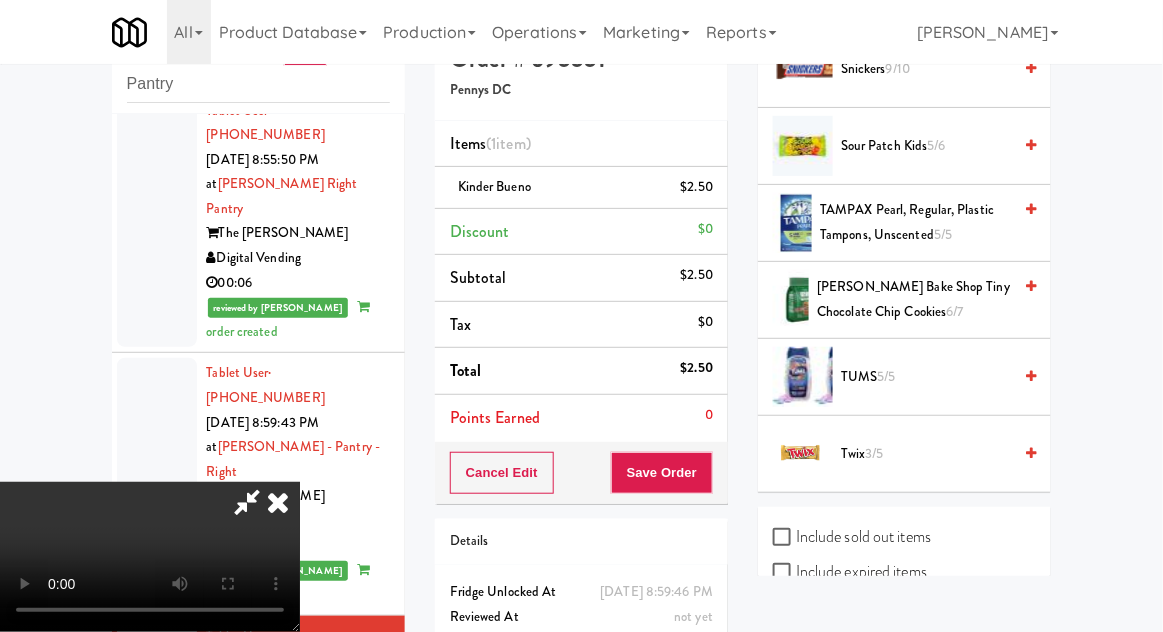 scroll, scrollTop: 2122, scrollLeft: 0, axis: vertical 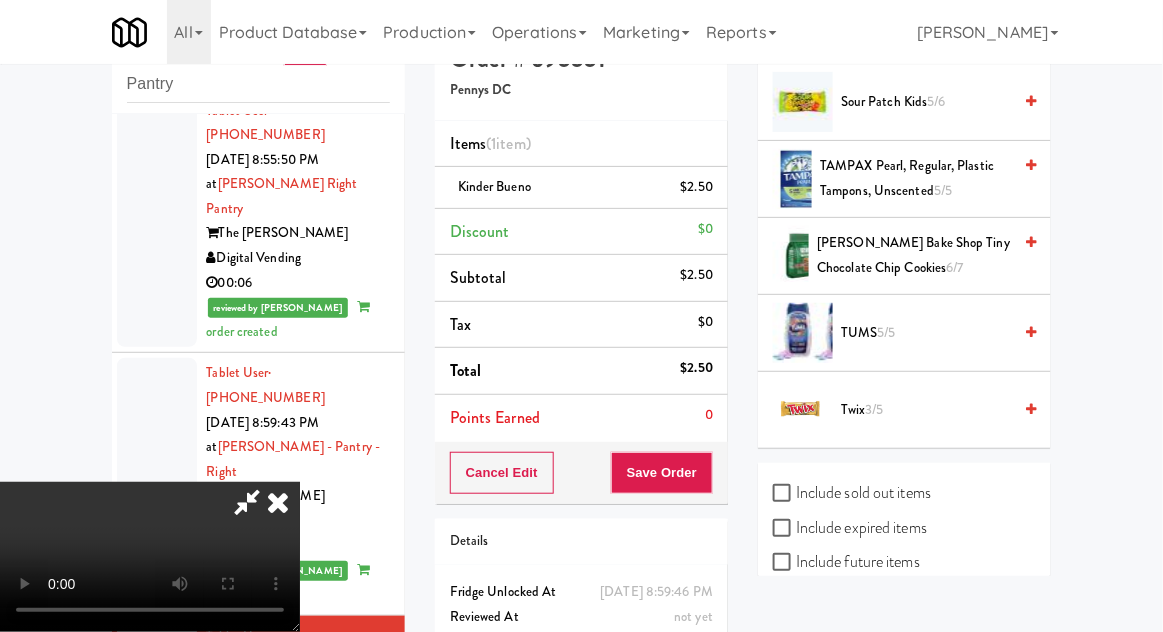 click on "Twix  3/5" at bounding box center (926, 410) 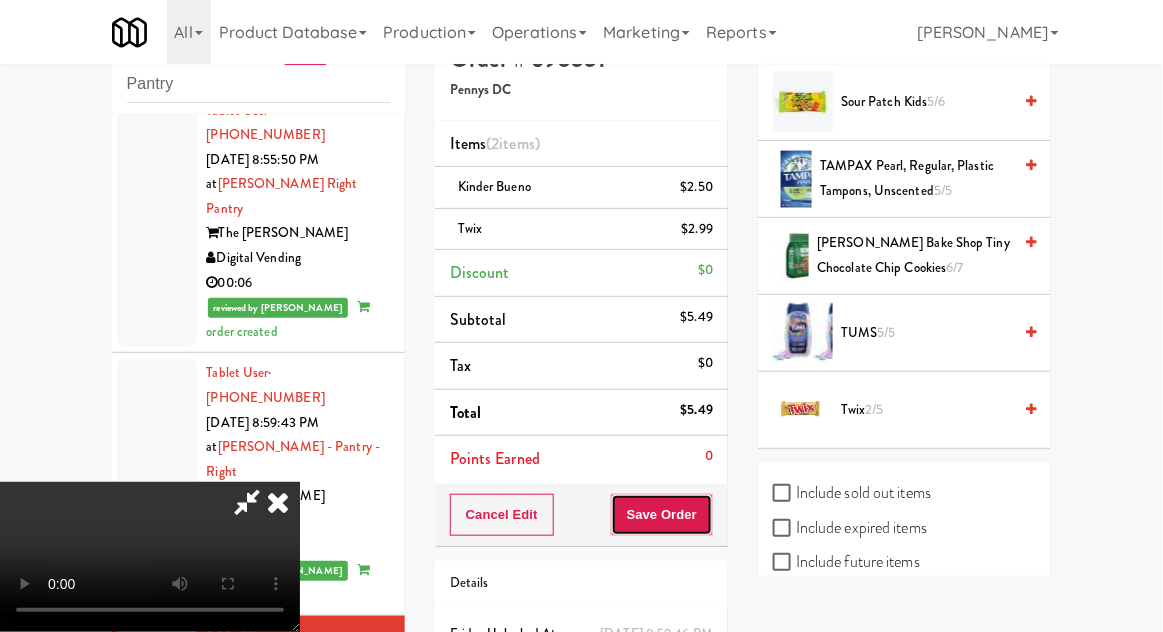 click on "Save Order" at bounding box center (662, 515) 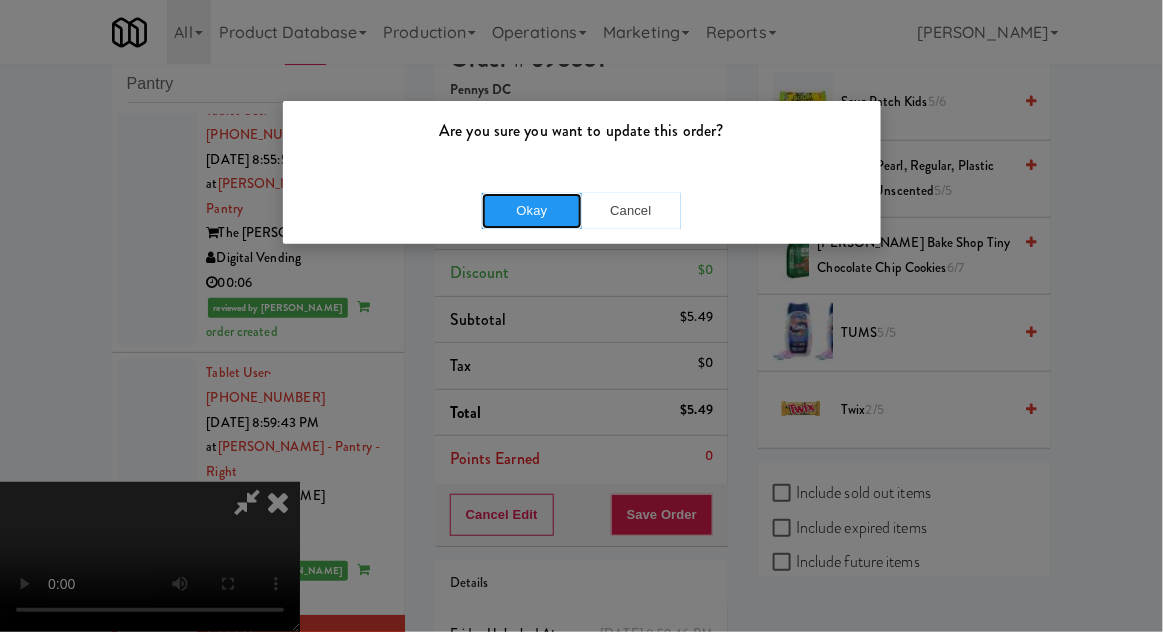 click on "Okay" at bounding box center (532, 211) 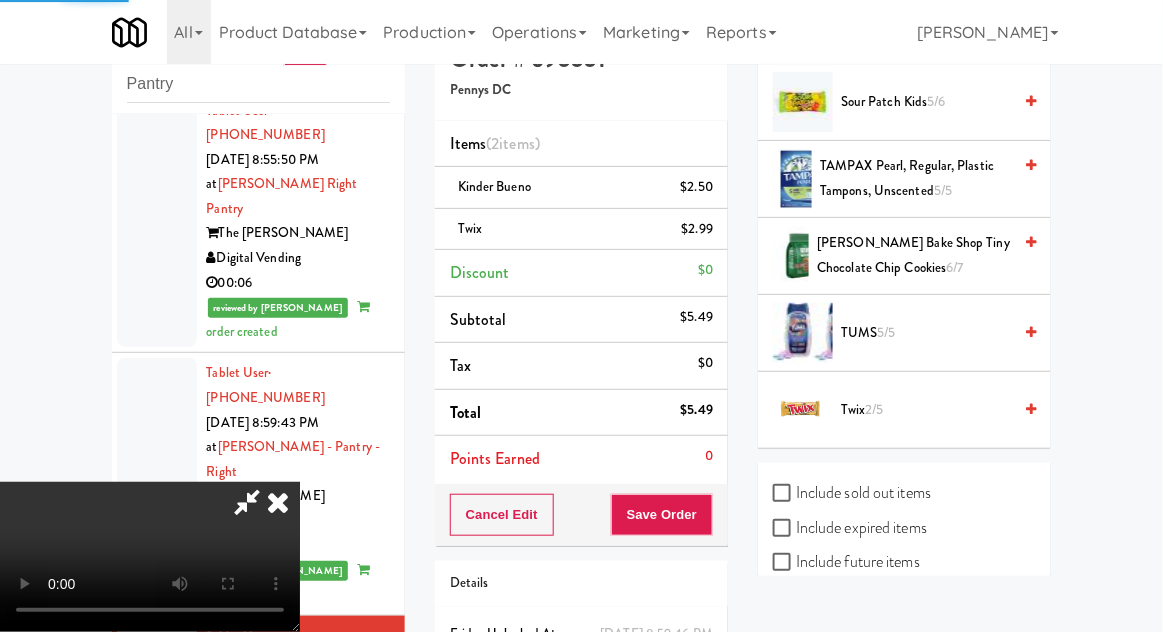 scroll, scrollTop: 197, scrollLeft: 0, axis: vertical 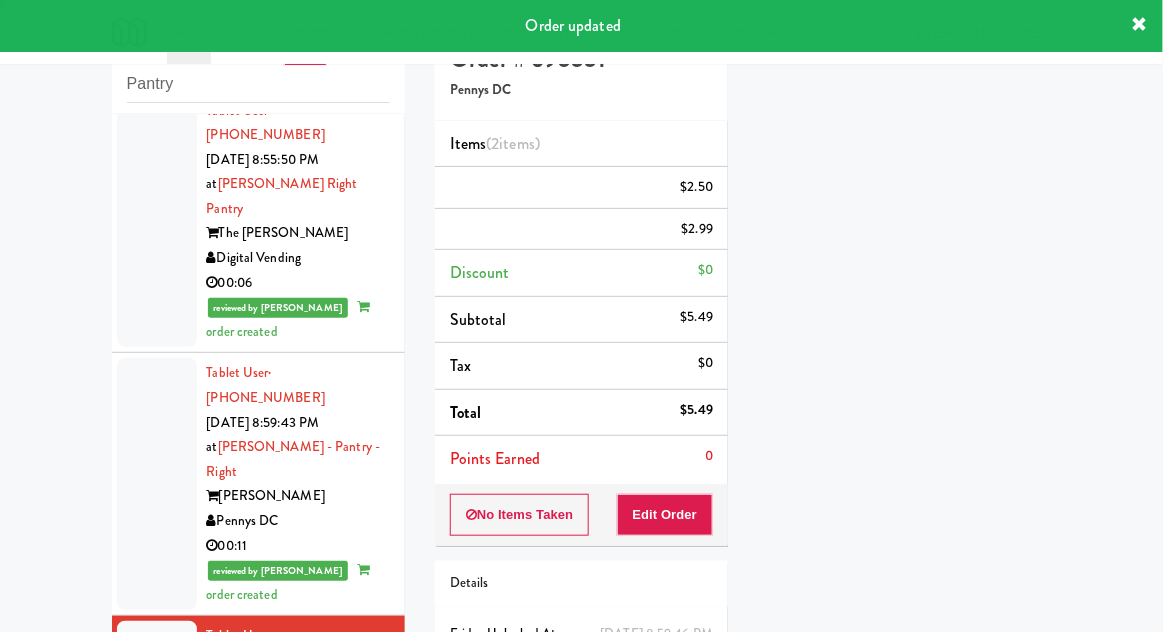 click at bounding box center (157, 900) 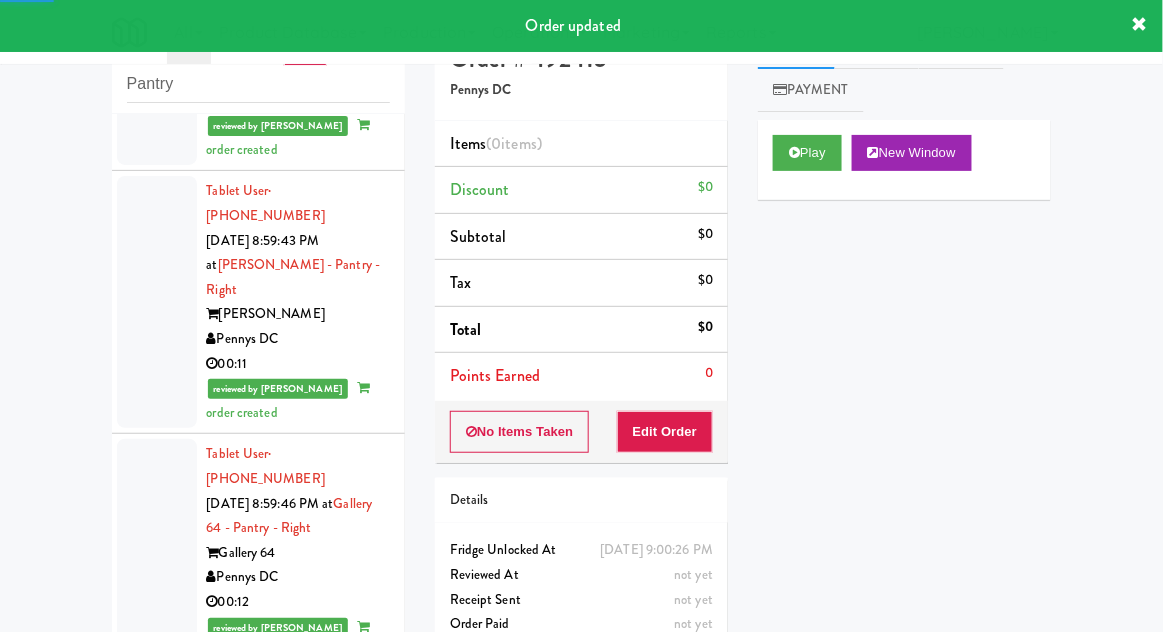scroll, scrollTop: 3042, scrollLeft: 0, axis: vertical 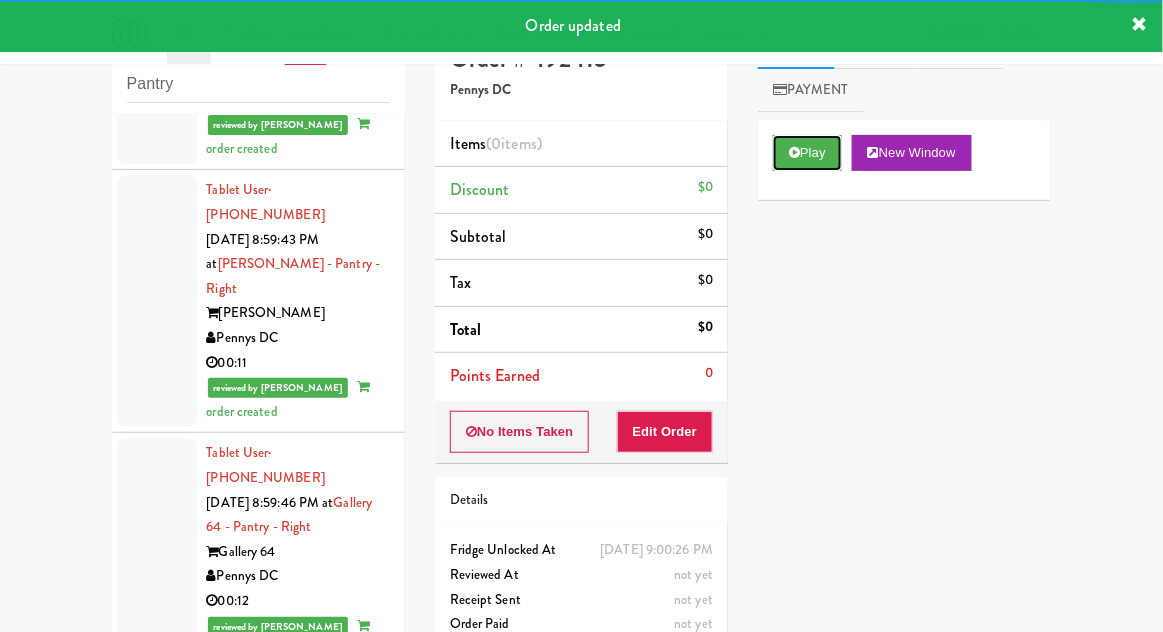 click on "Play" at bounding box center [807, 153] 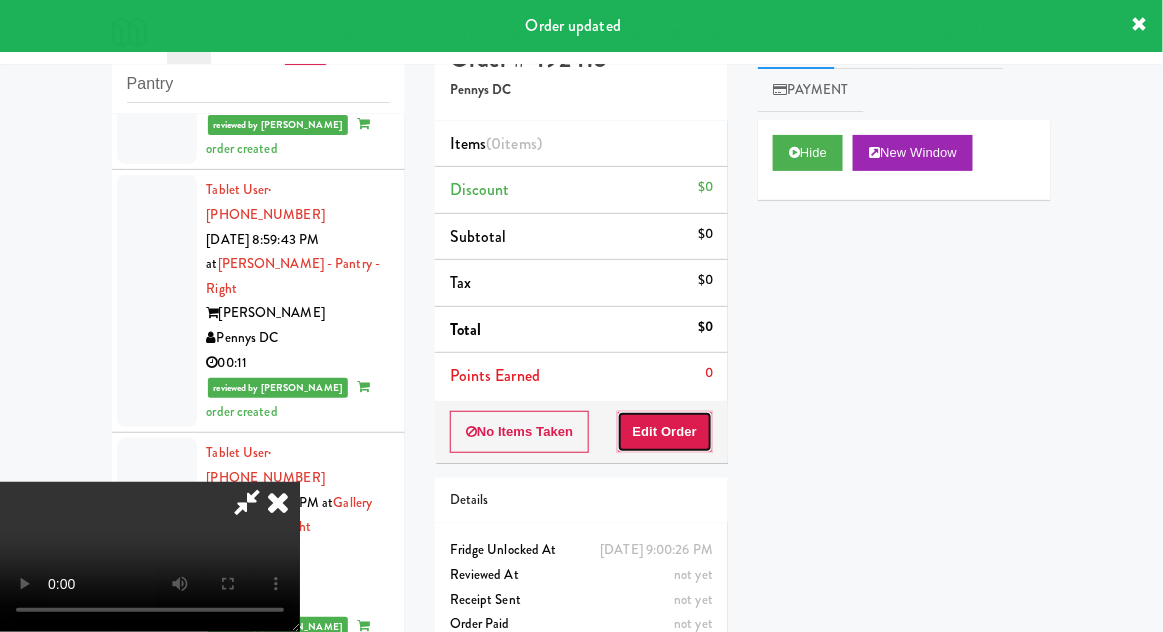 click on "Edit Order" at bounding box center [665, 432] 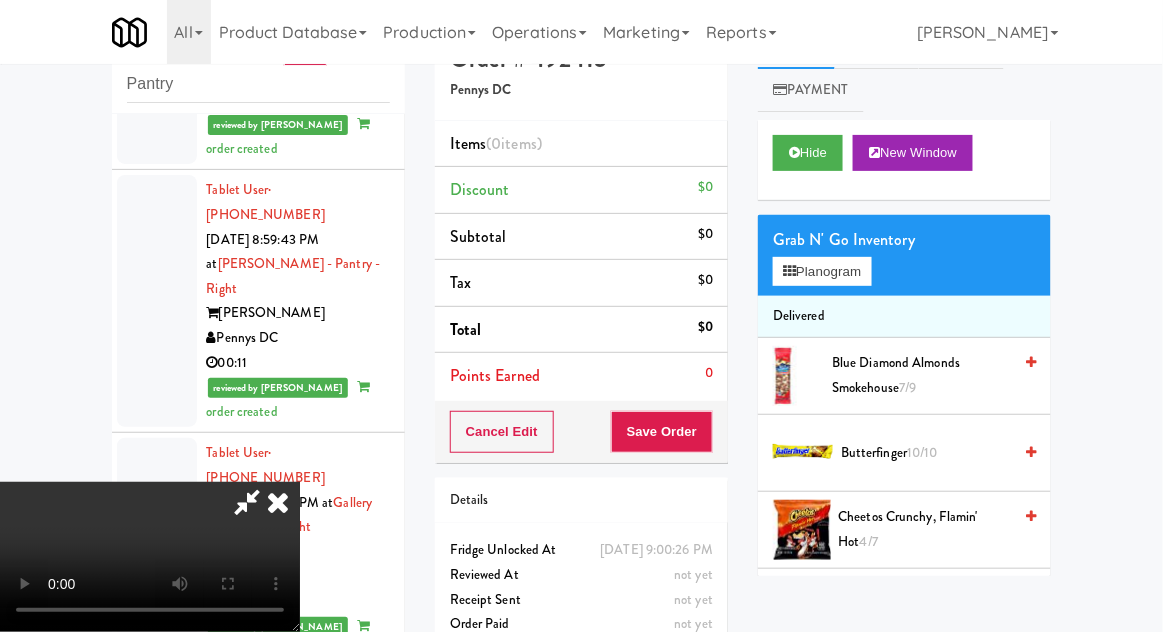 type 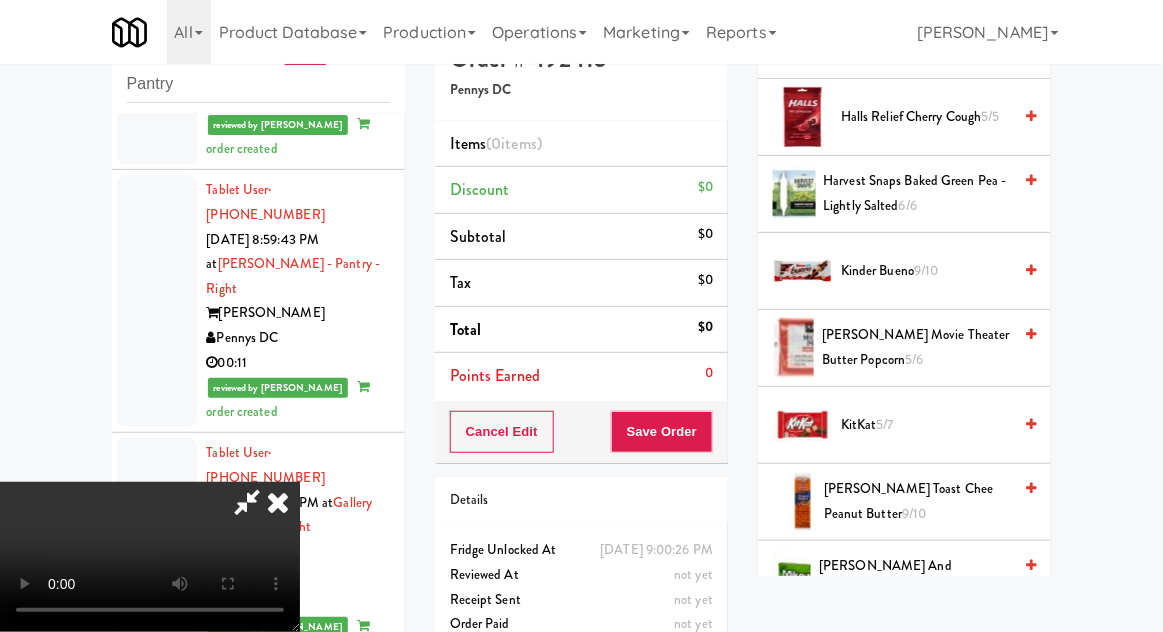 scroll, scrollTop: 637, scrollLeft: 0, axis: vertical 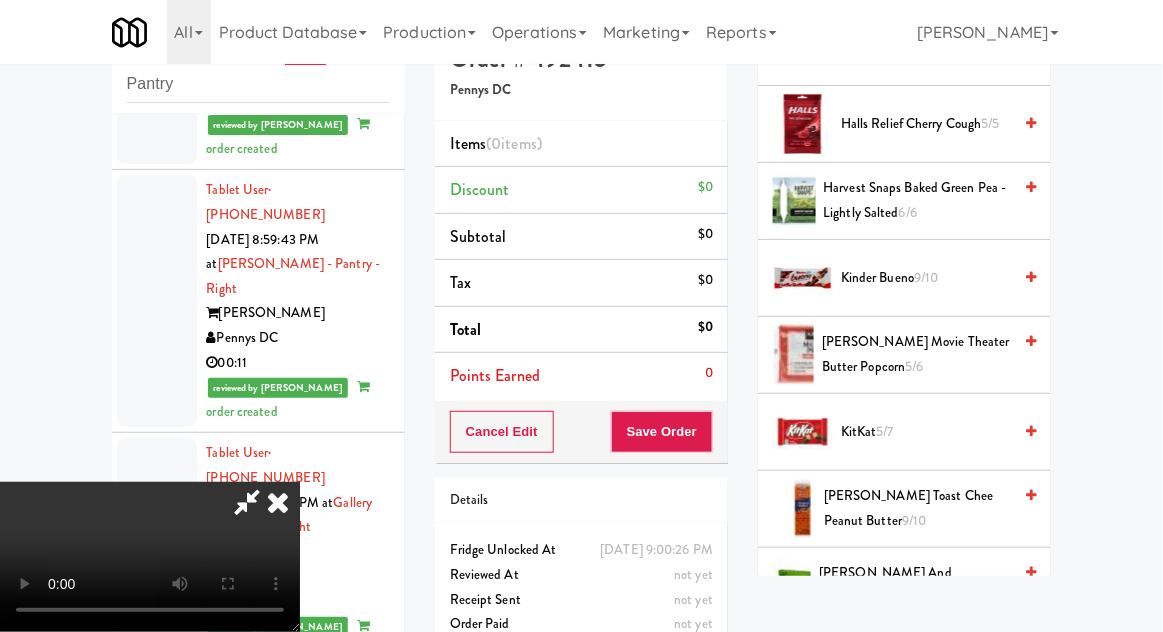 click on "Kinder Bueno  9/10" at bounding box center (926, 278) 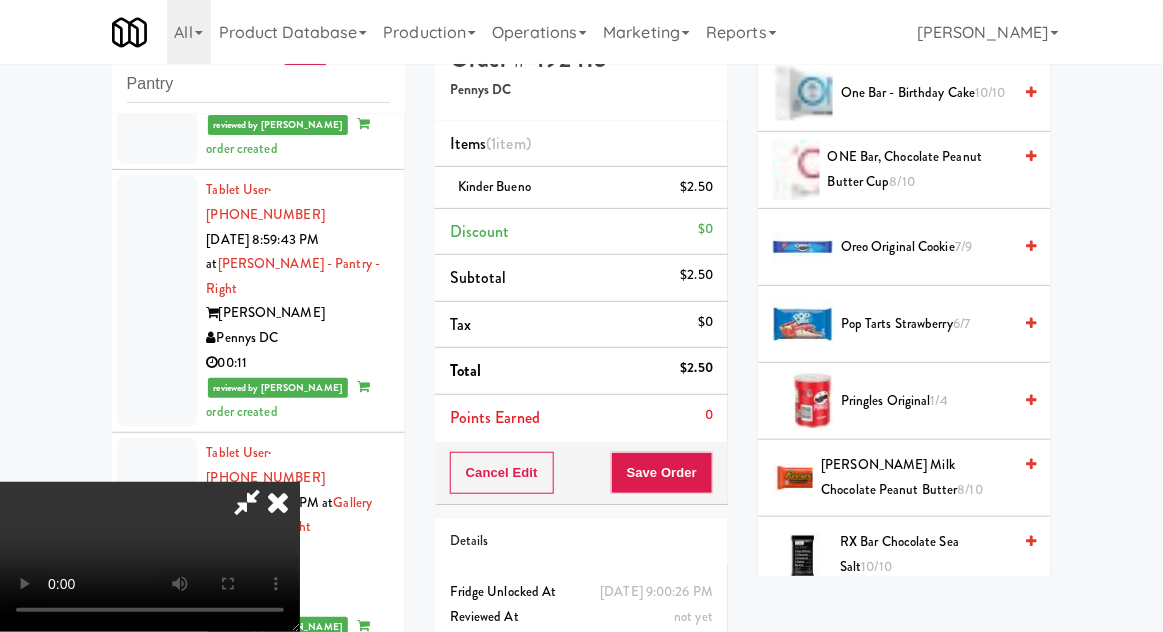 scroll, scrollTop: 1370, scrollLeft: 0, axis: vertical 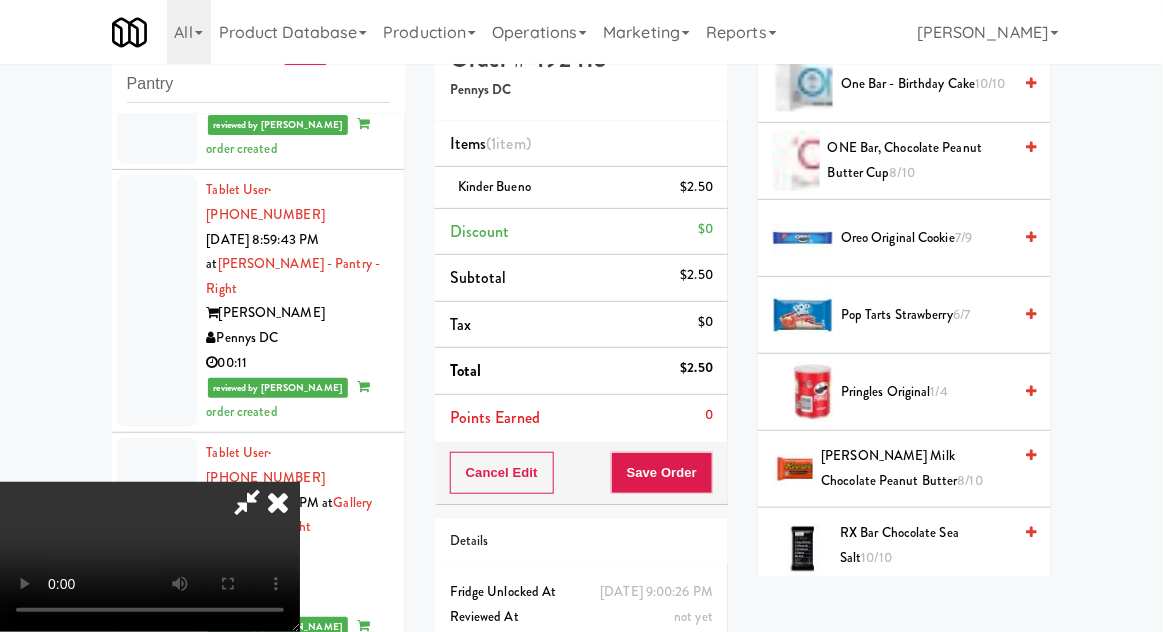 click on "Oreo Original Cookie  7/9" at bounding box center (926, 238) 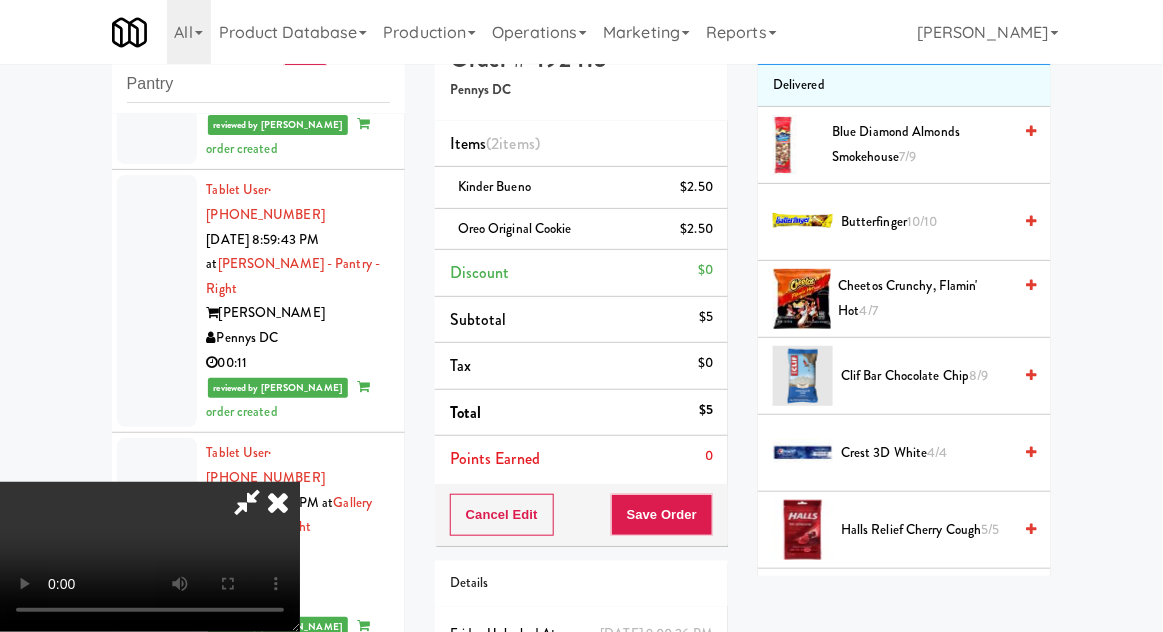 scroll, scrollTop: 218, scrollLeft: 0, axis: vertical 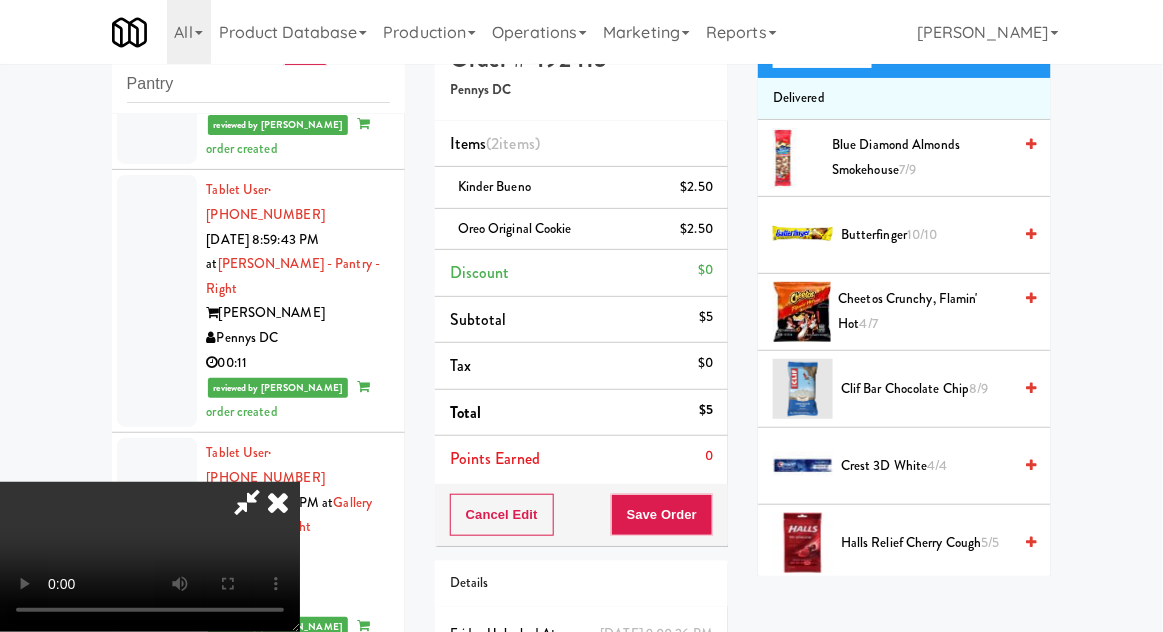 click on "Cheetos Crunchy, Flamin' Hot  4/7" at bounding box center (904, 312) 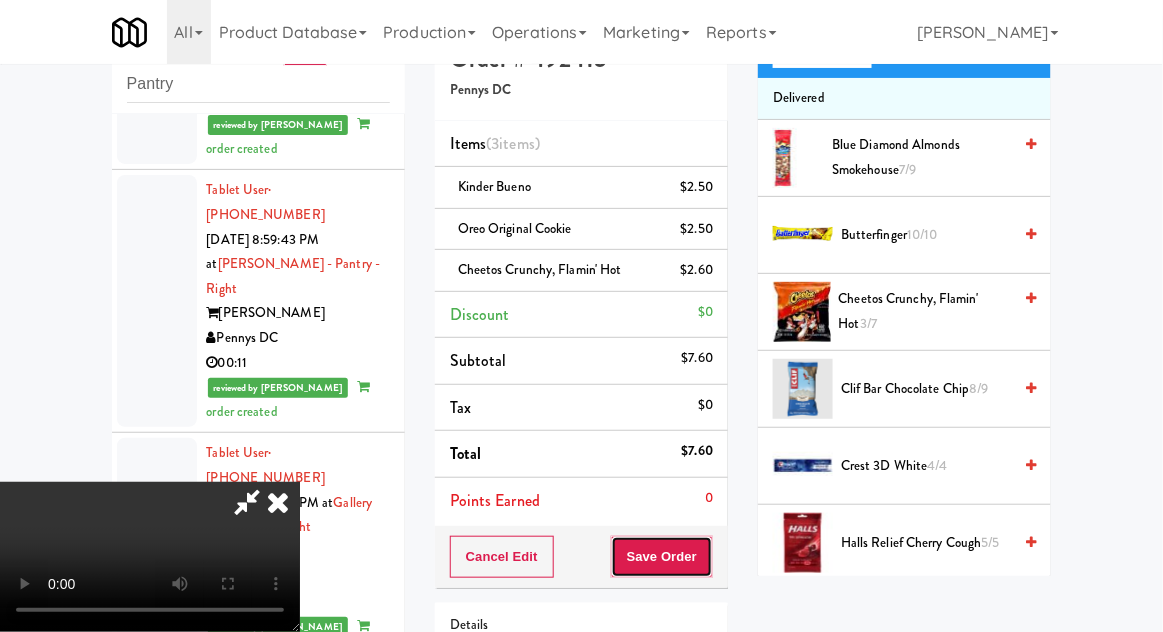click on "Save Order" at bounding box center (662, 557) 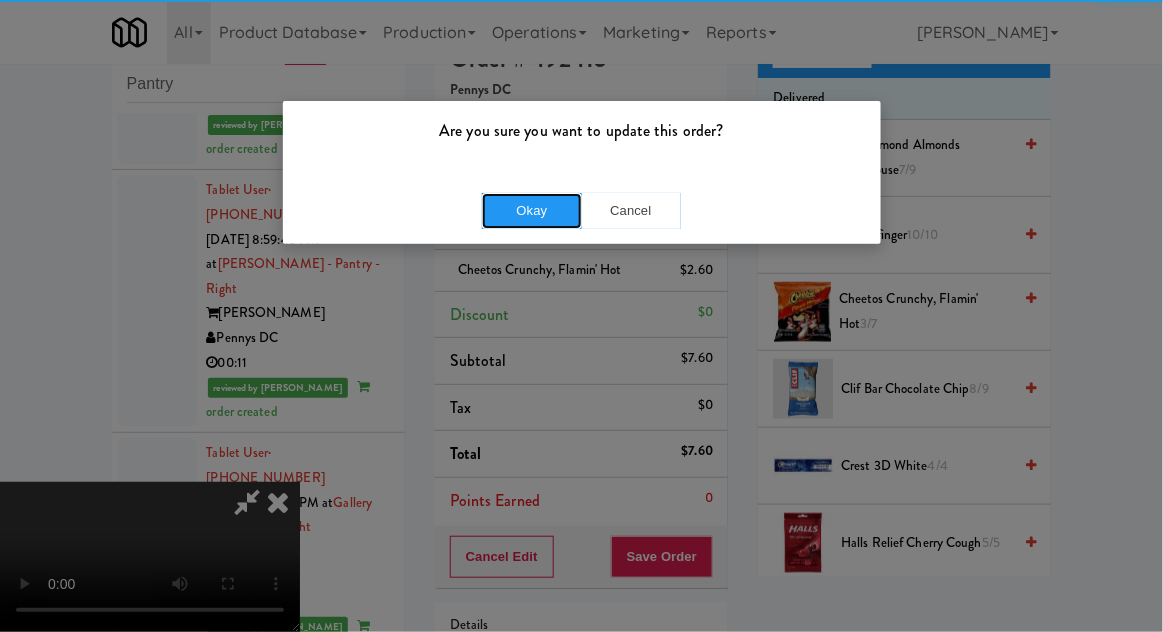 click on "Okay" at bounding box center [532, 211] 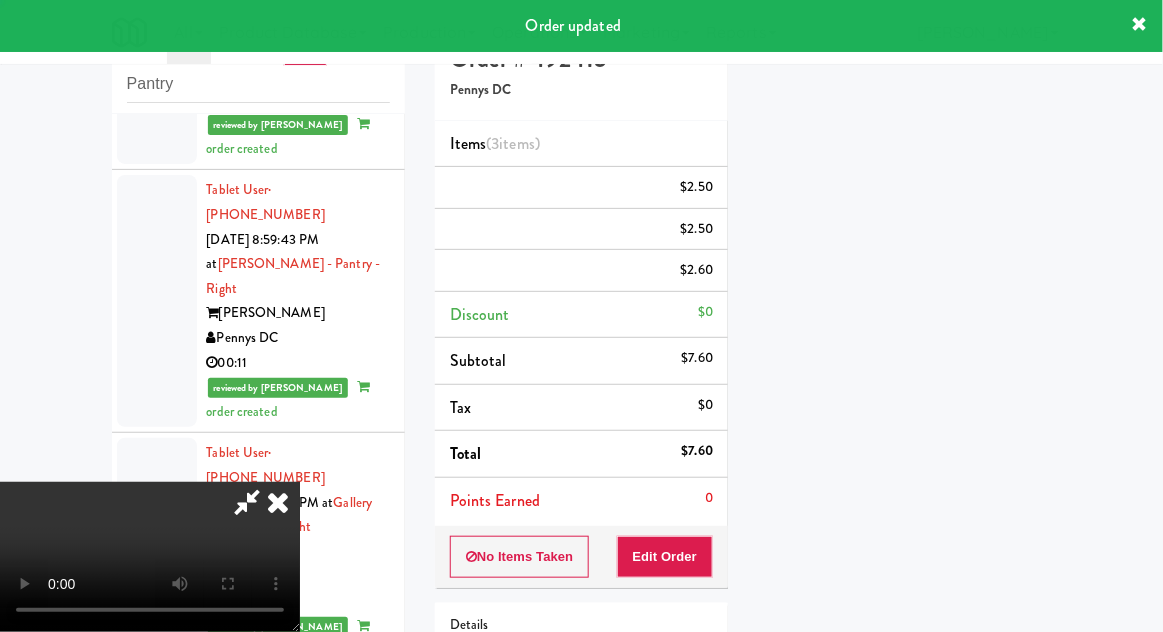 scroll, scrollTop: 197, scrollLeft: 0, axis: vertical 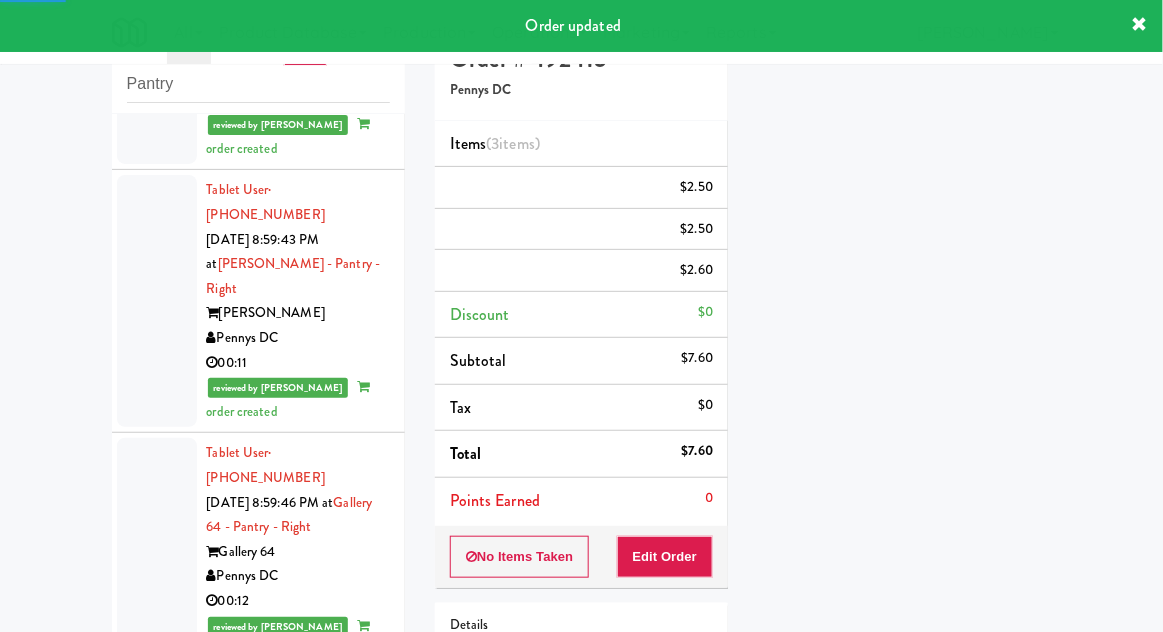click at bounding box center (157, 955) 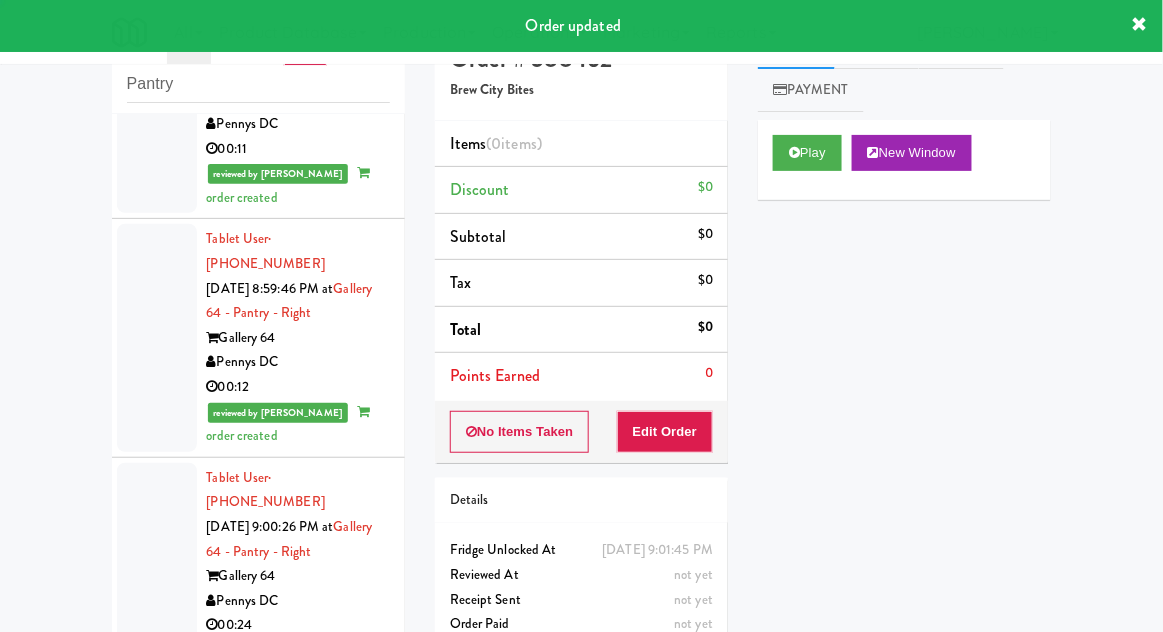 scroll, scrollTop: 3256, scrollLeft: 0, axis: vertical 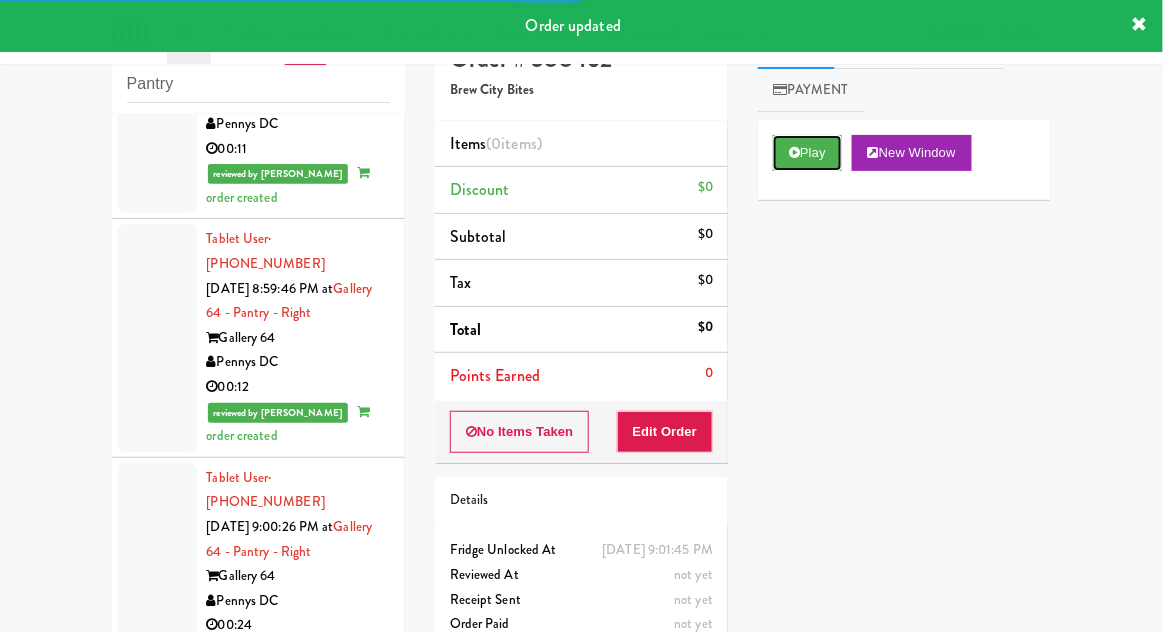 click on "Play" at bounding box center (807, 153) 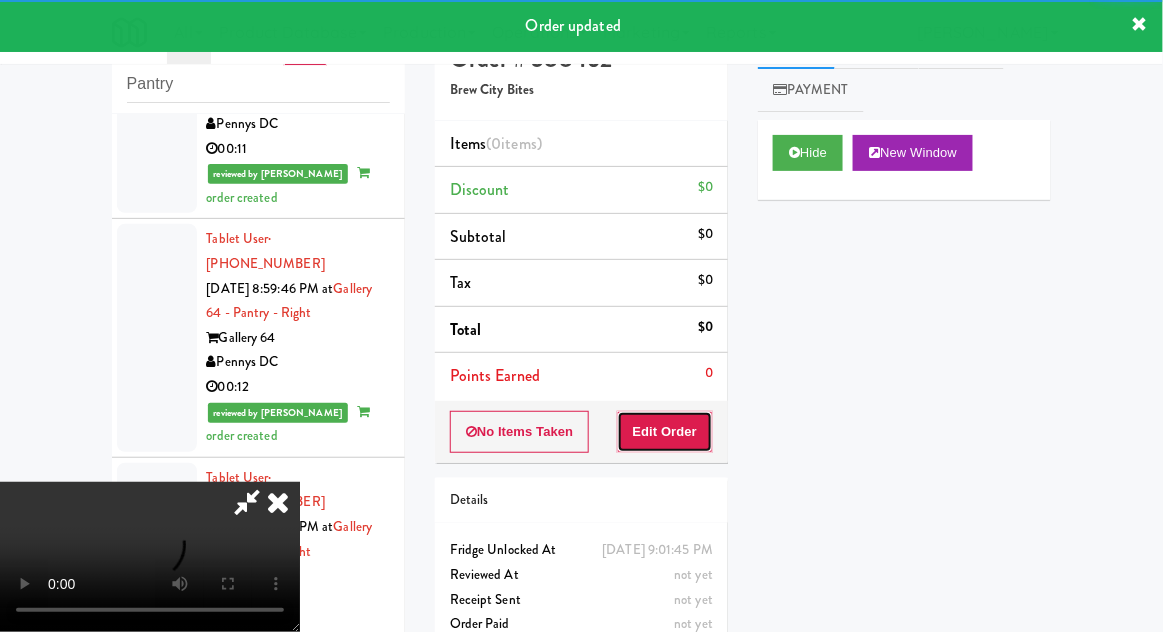 click on "Edit Order" at bounding box center (665, 432) 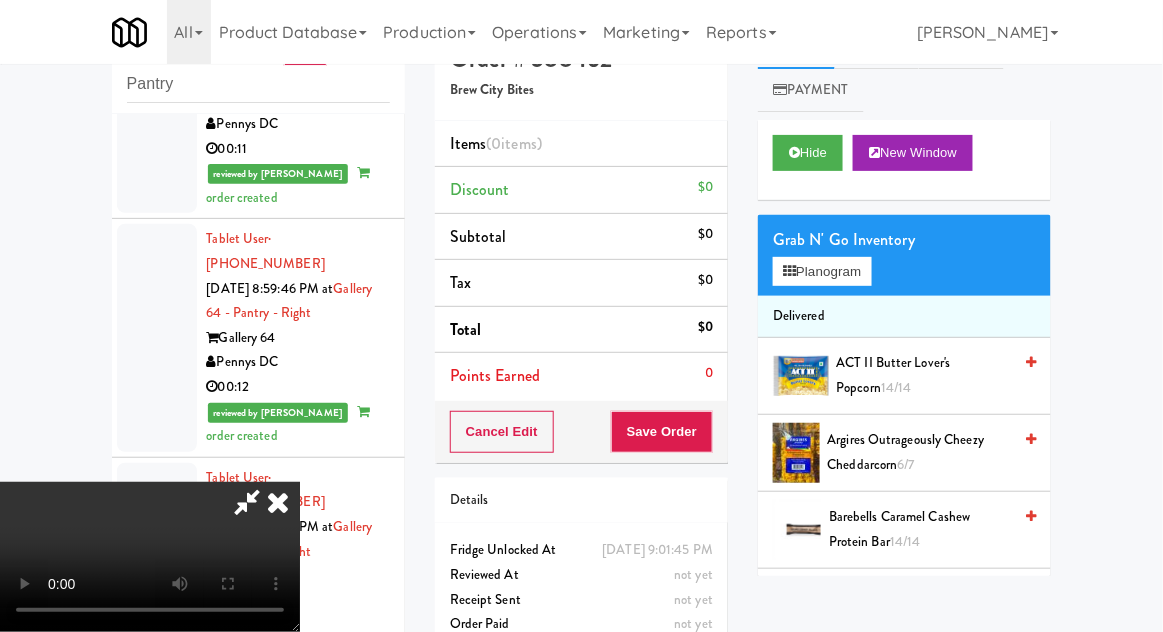 scroll, scrollTop: 73, scrollLeft: 0, axis: vertical 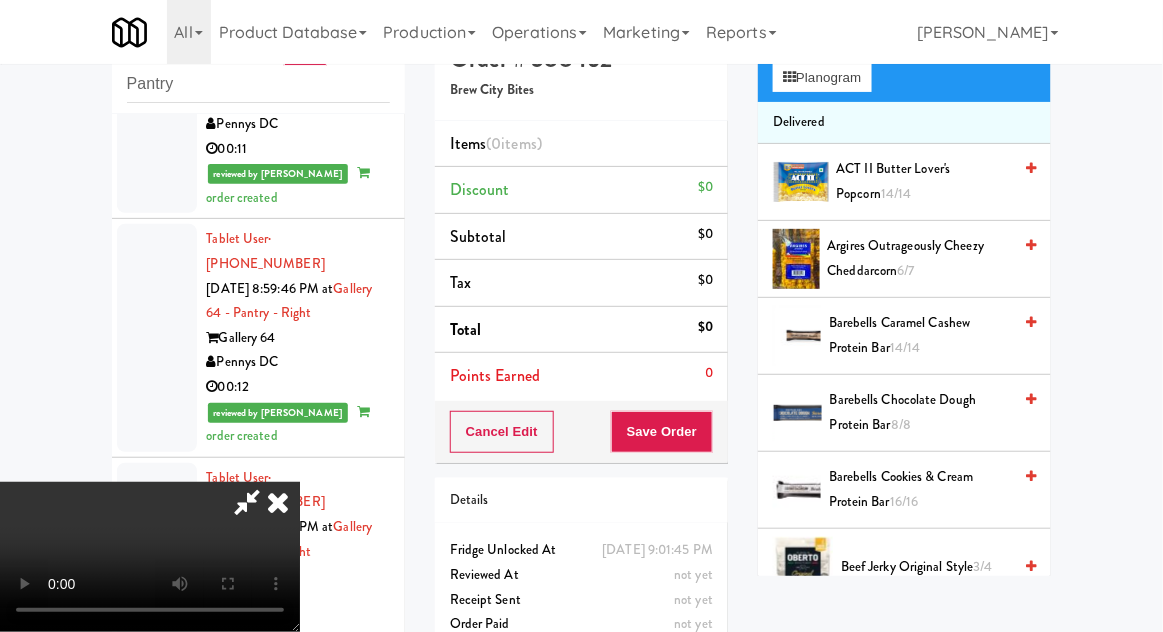 click on "Argires Outrageously Cheezy Cheddarcorn  6/7" at bounding box center [920, 258] 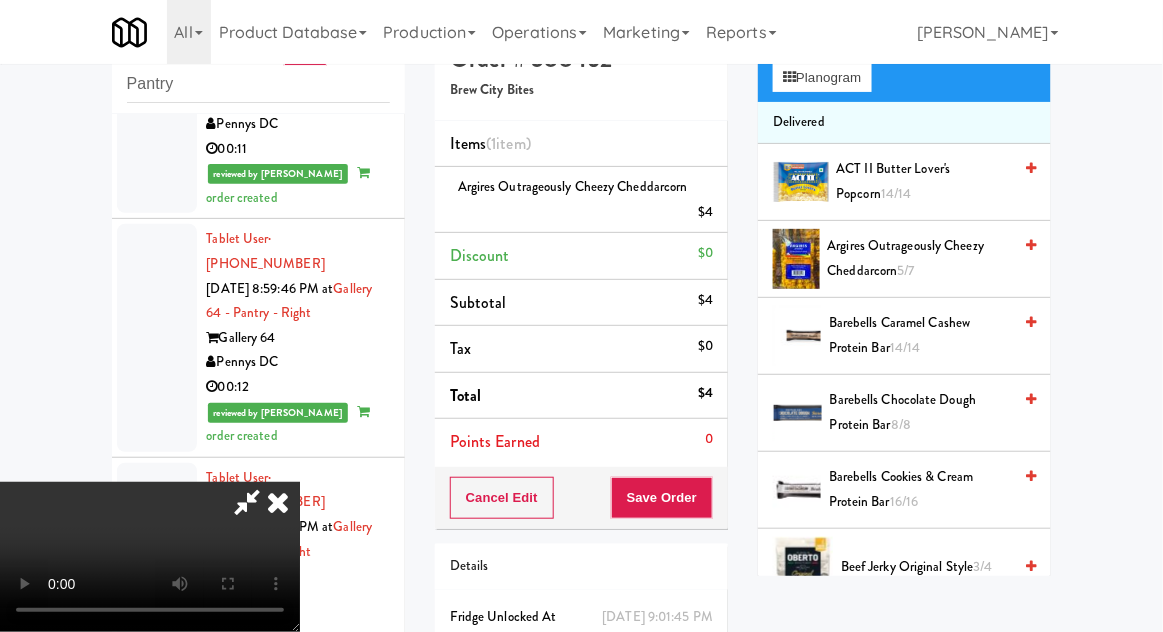 scroll, scrollTop: 74, scrollLeft: 0, axis: vertical 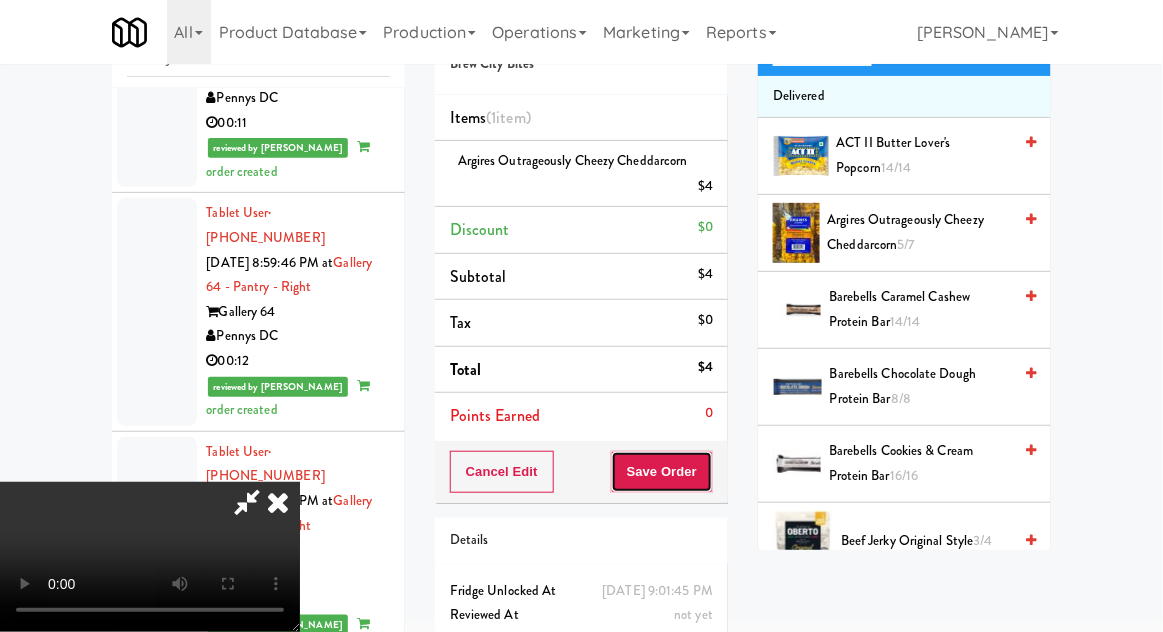 click on "Save Order" at bounding box center (662, 472) 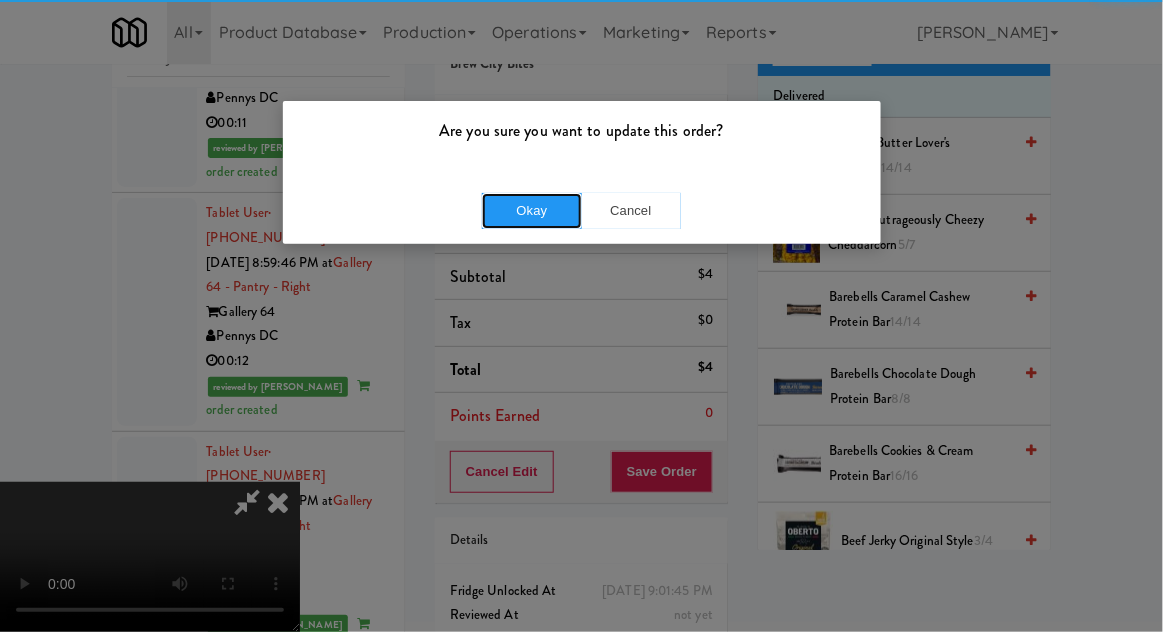 click on "Okay" at bounding box center [532, 211] 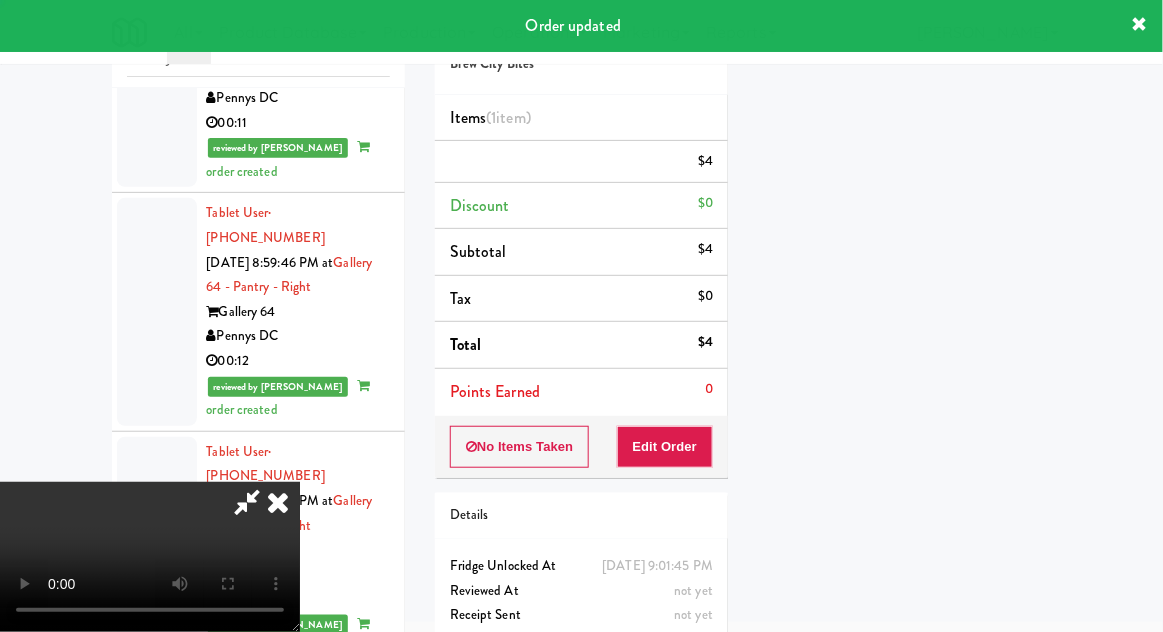 scroll, scrollTop: 50, scrollLeft: 0, axis: vertical 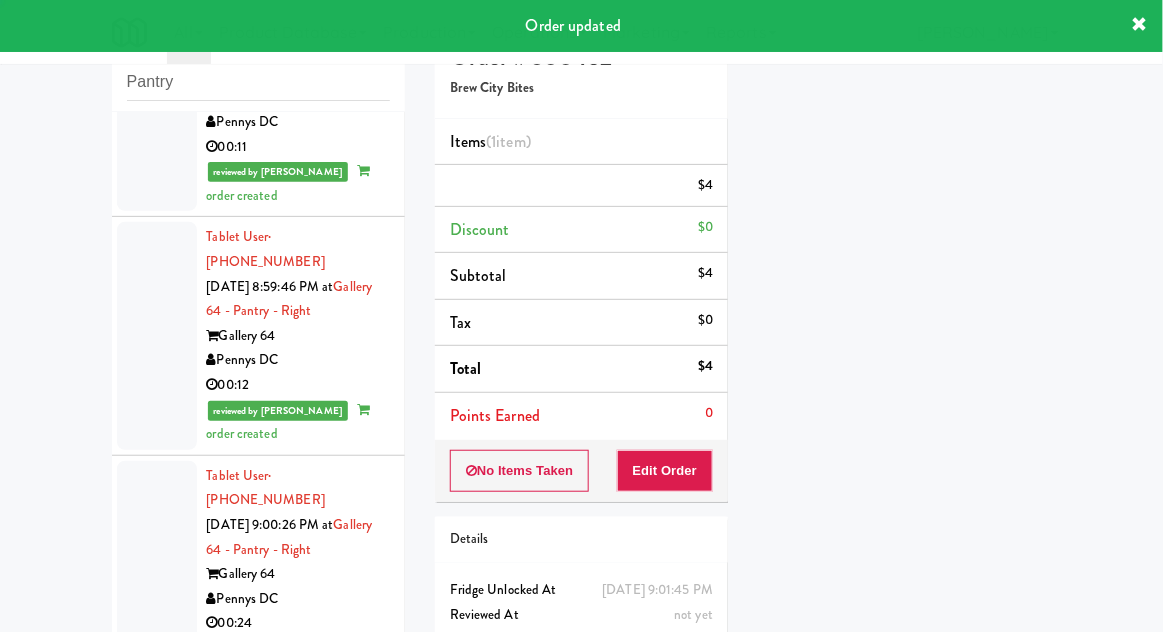 click at bounding box center [157, 977] 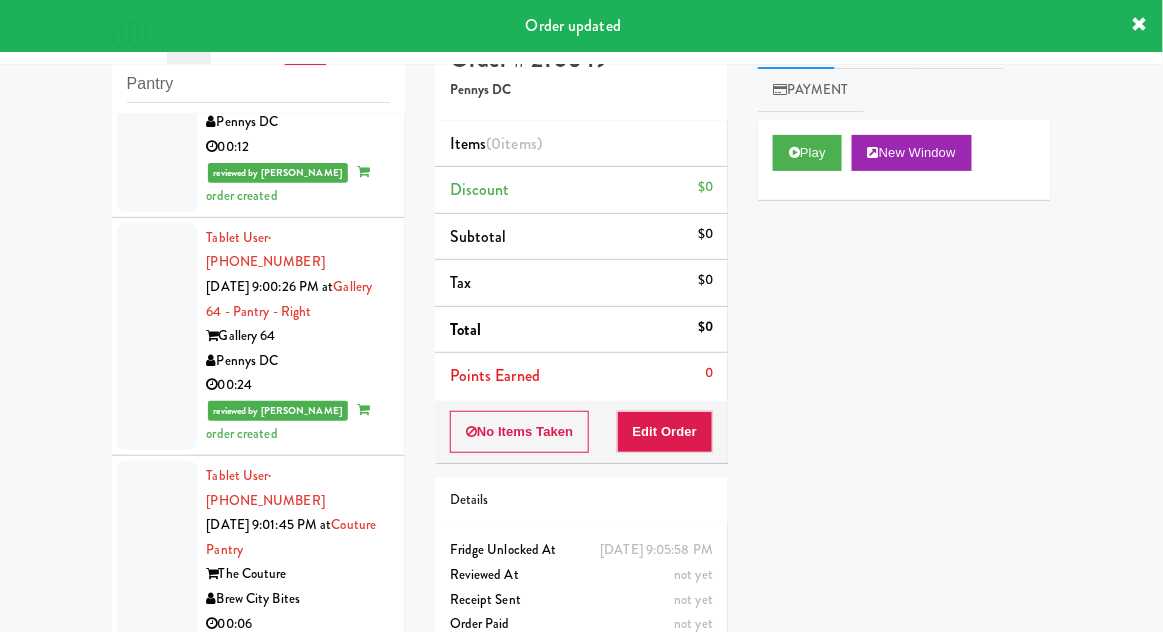 scroll, scrollTop: 3513, scrollLeft: 0, axis: vertical 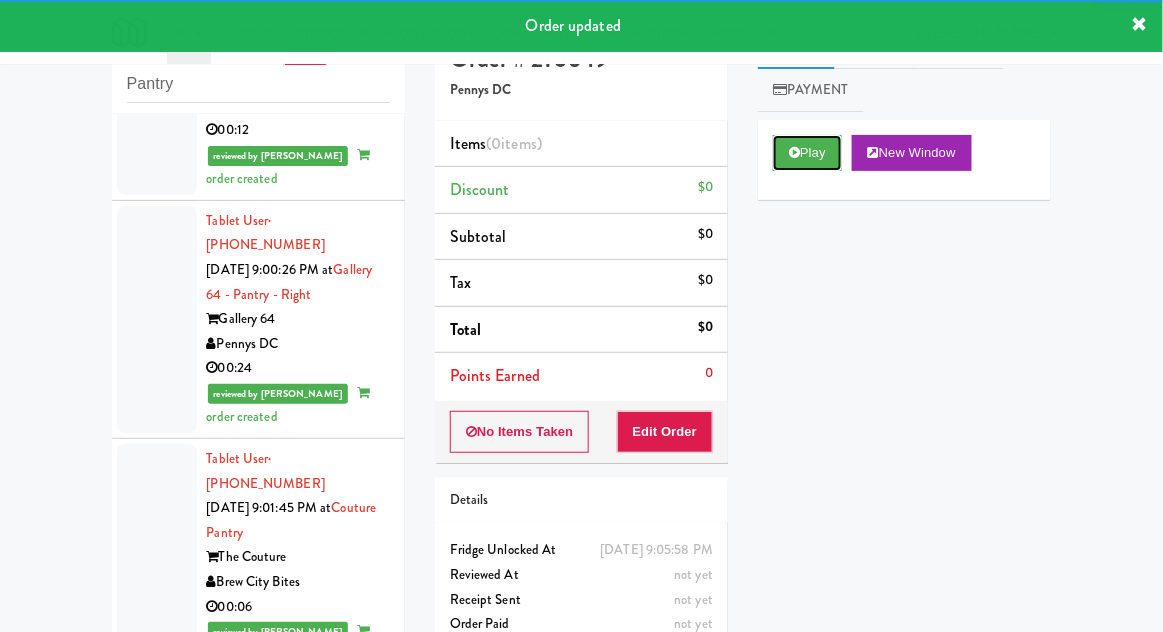 click on "Play" at bounding box center [807, 153] 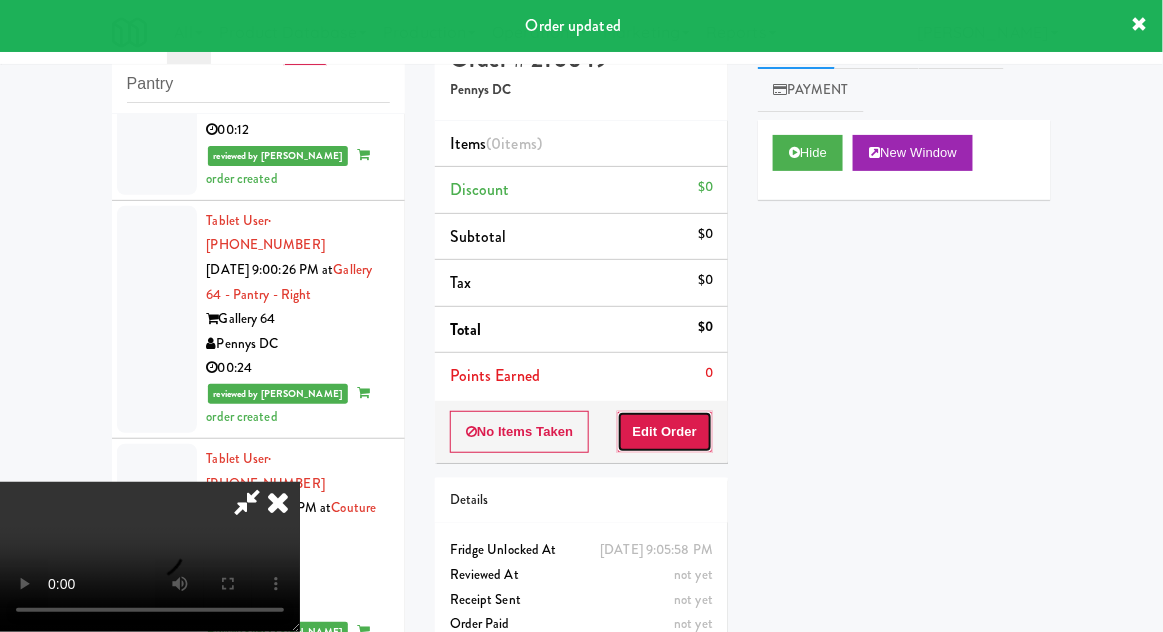 click on "Edit Order" at bounding box center (665, 432) 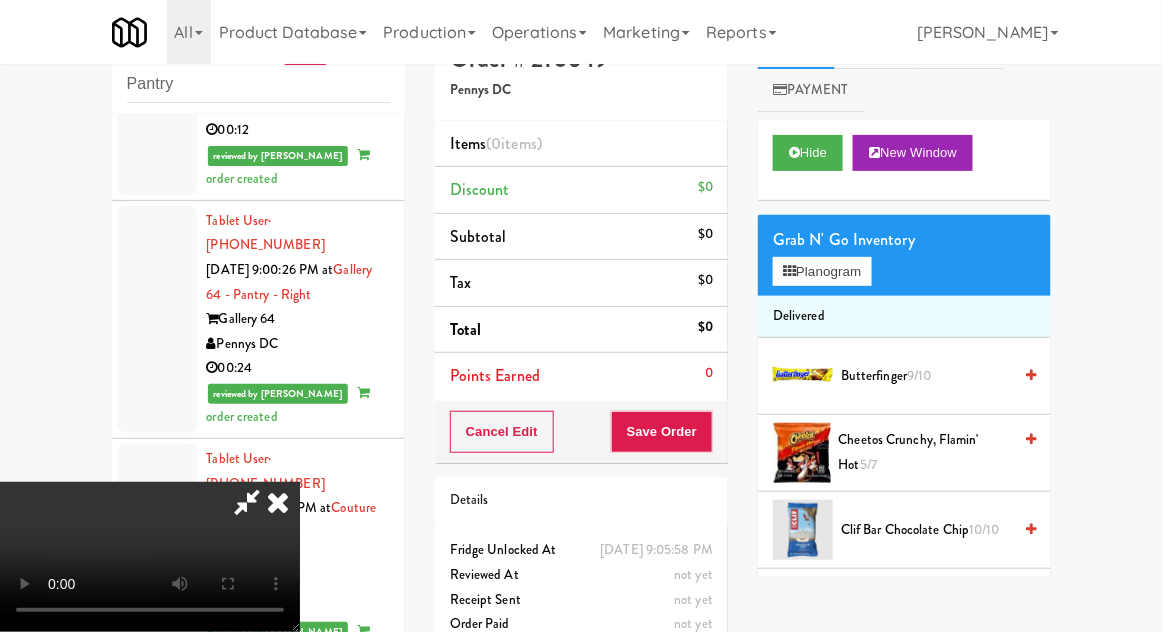 scroll, scrollTop: 73, scrollLeft: 0, axis: vertical 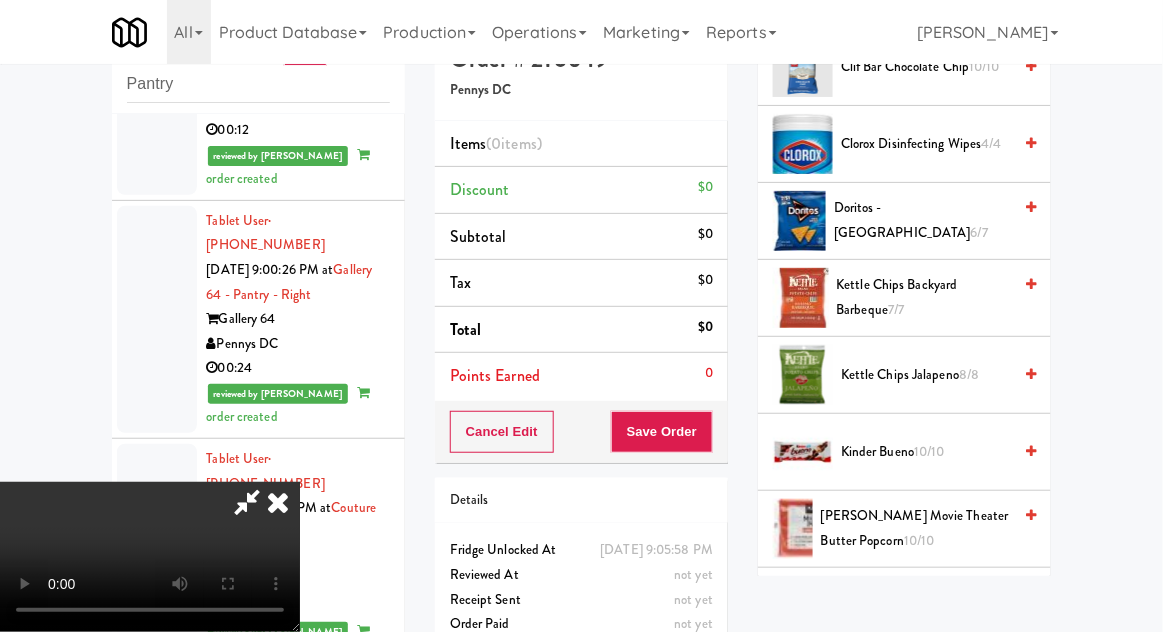 click on "6/7" at bounding box center [979, 232] 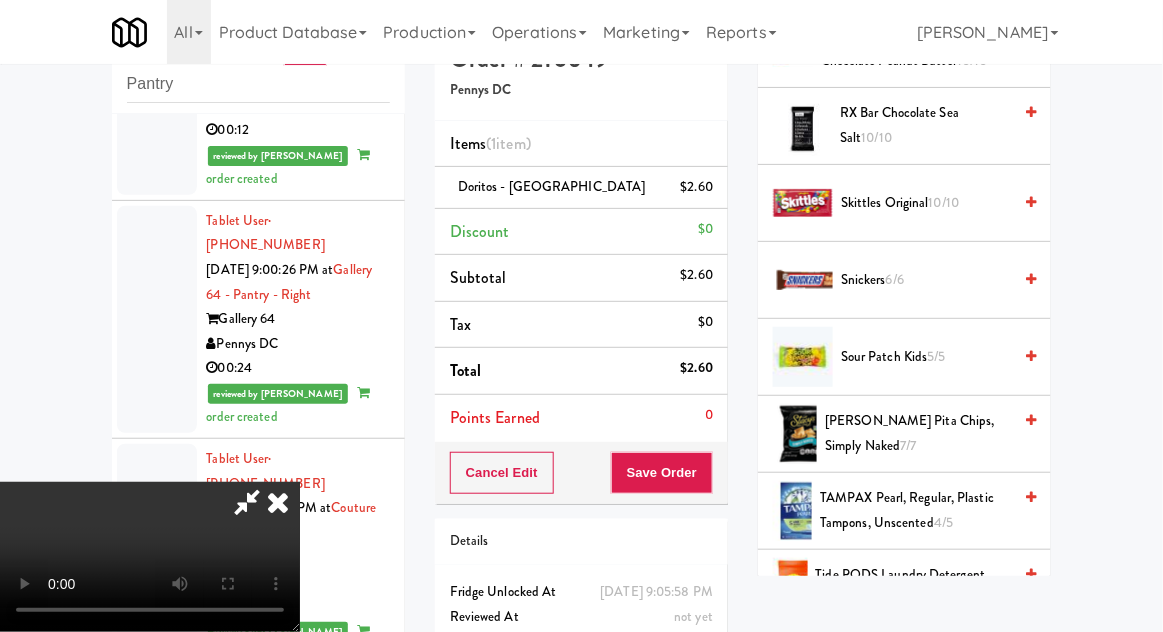scroll, scrollTop: 2024, scrollLeft: 0, axis: vertical 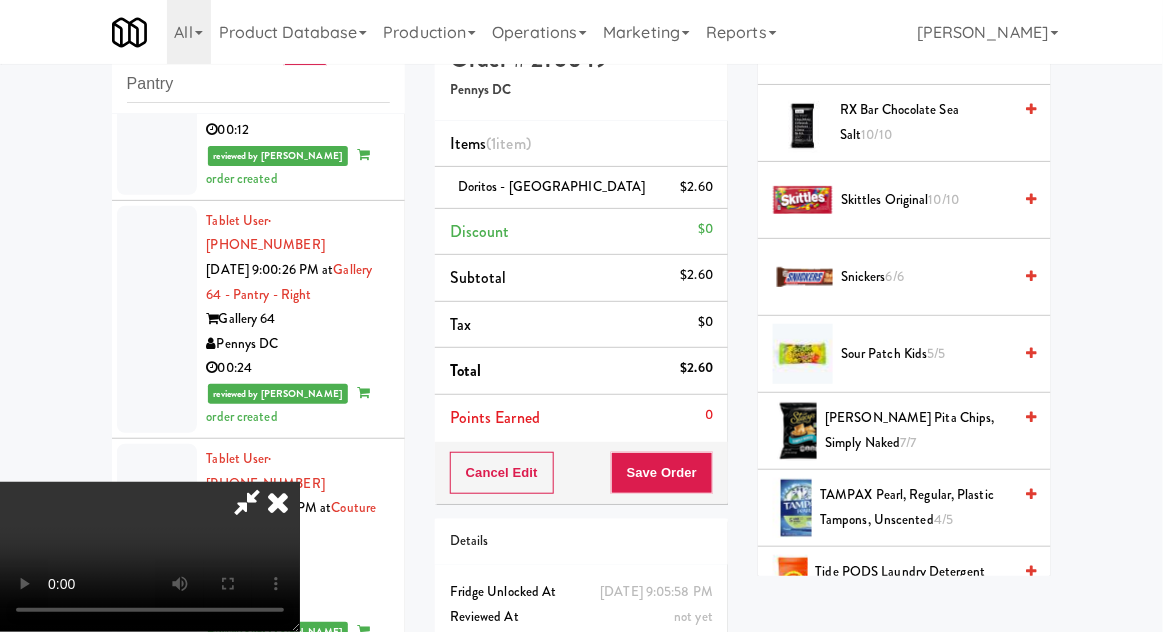click on "Snickers  6/6" at bounding box center (926, 277) 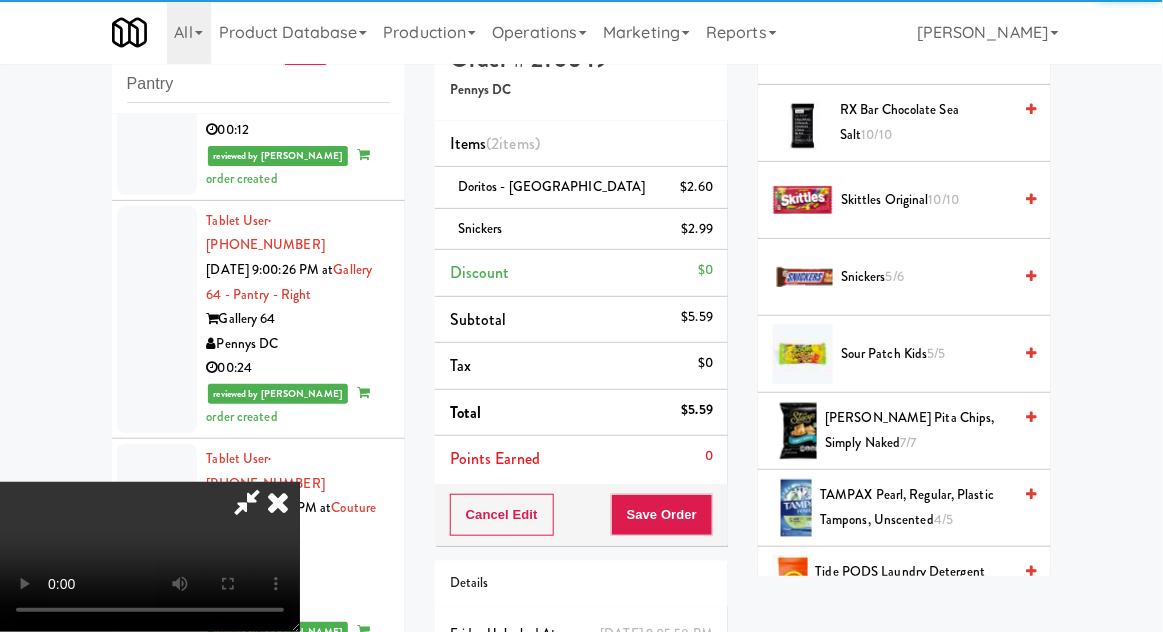 scroll, scrollTop: 91, scrollLeft: 0, axis: vertical 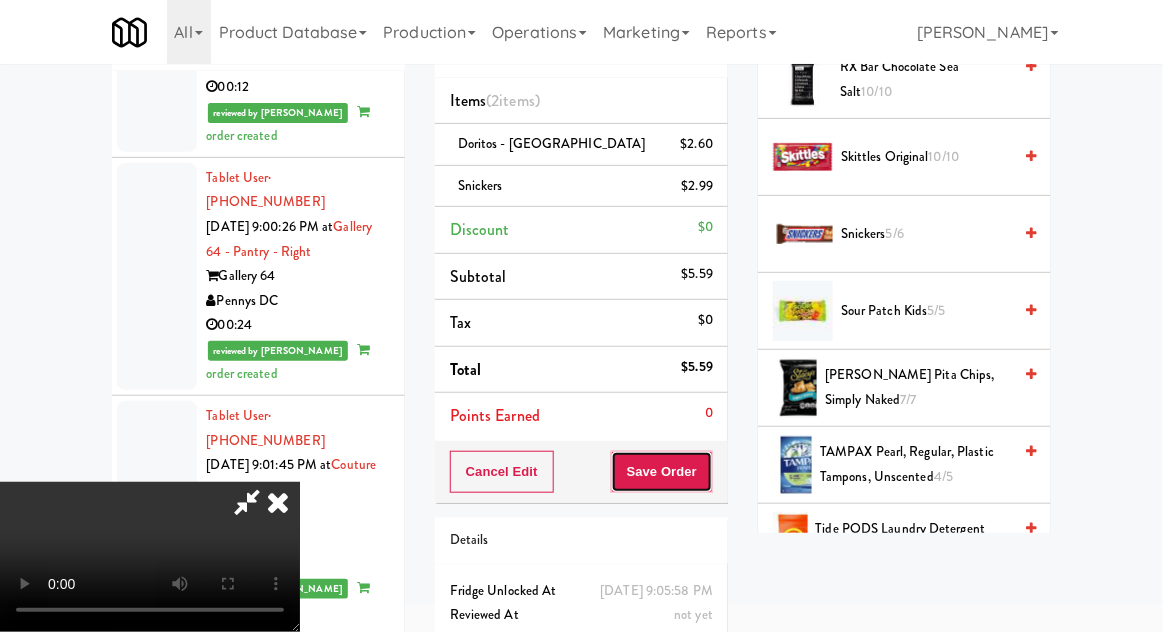 click on "Save Order" at bounding box center [662, 472] 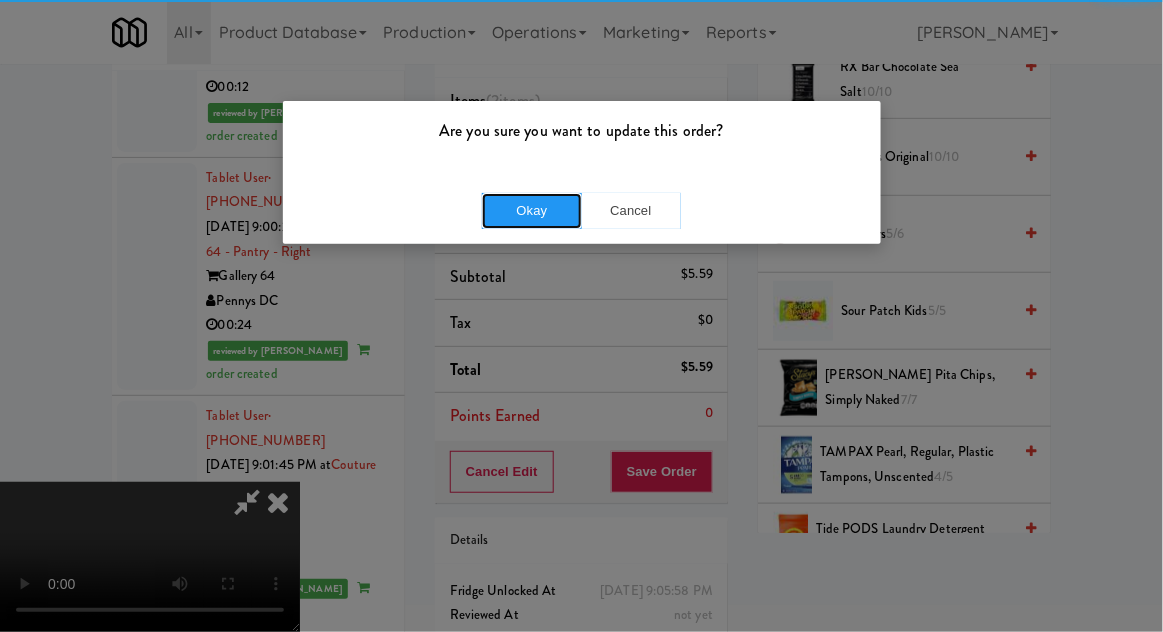 click on "Okay" at bounding box center [532, 211] 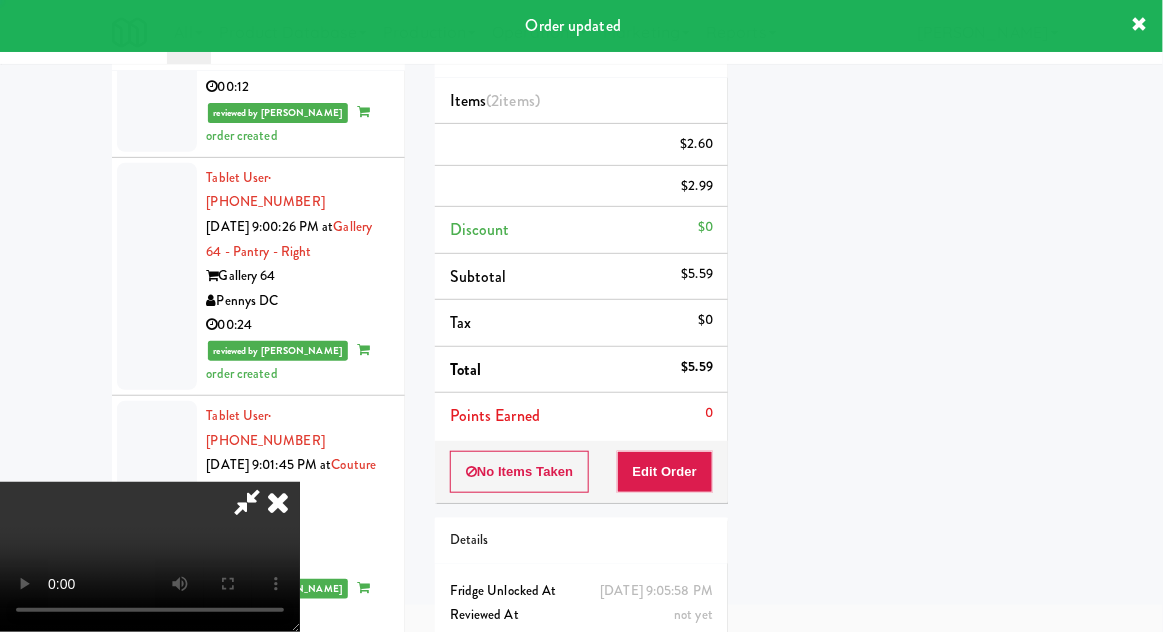 scroll, scrollTop: 197, scrollLeft: 0, axis: vertical 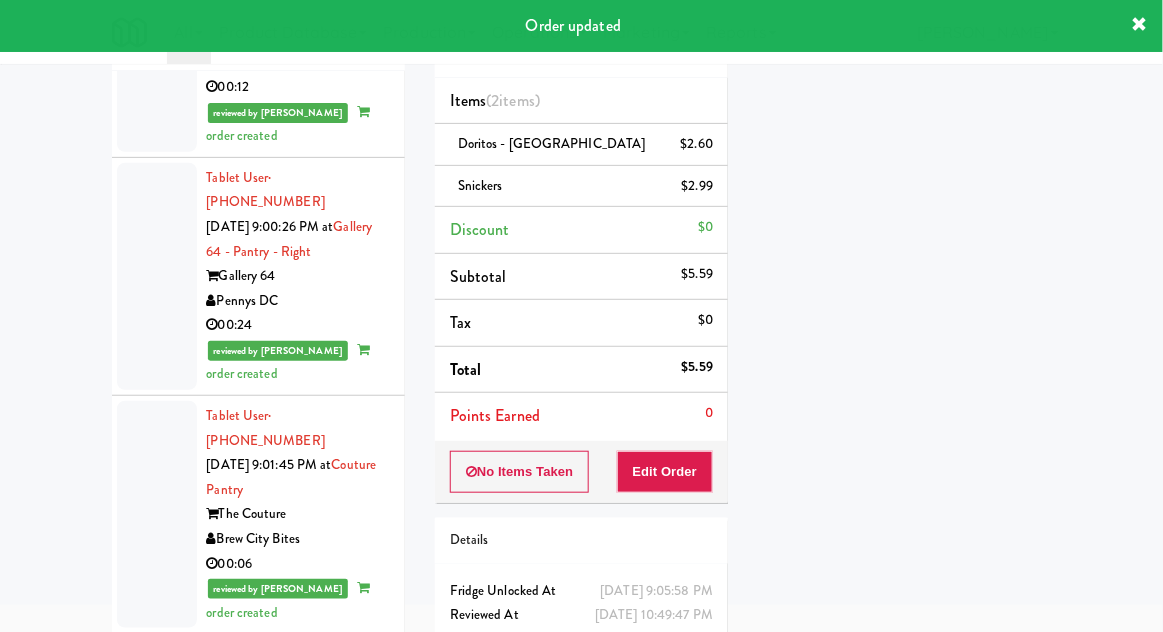 click at bounding box center [157, 979] 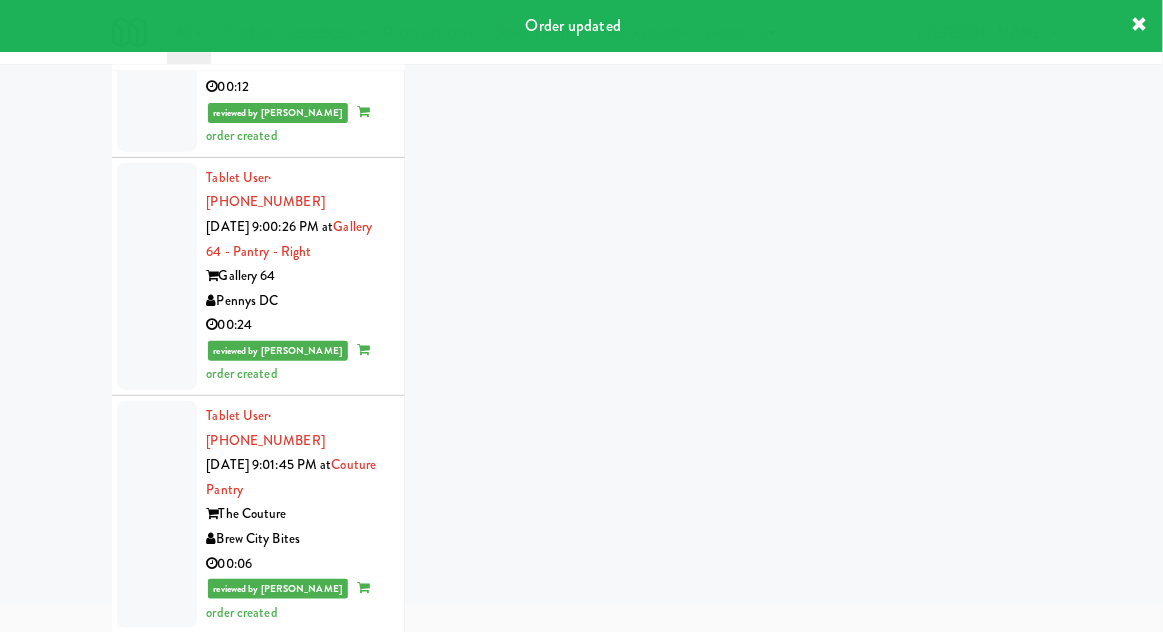 scroll, scrollTop: 48, scrollLeft: 0, axis: vertical 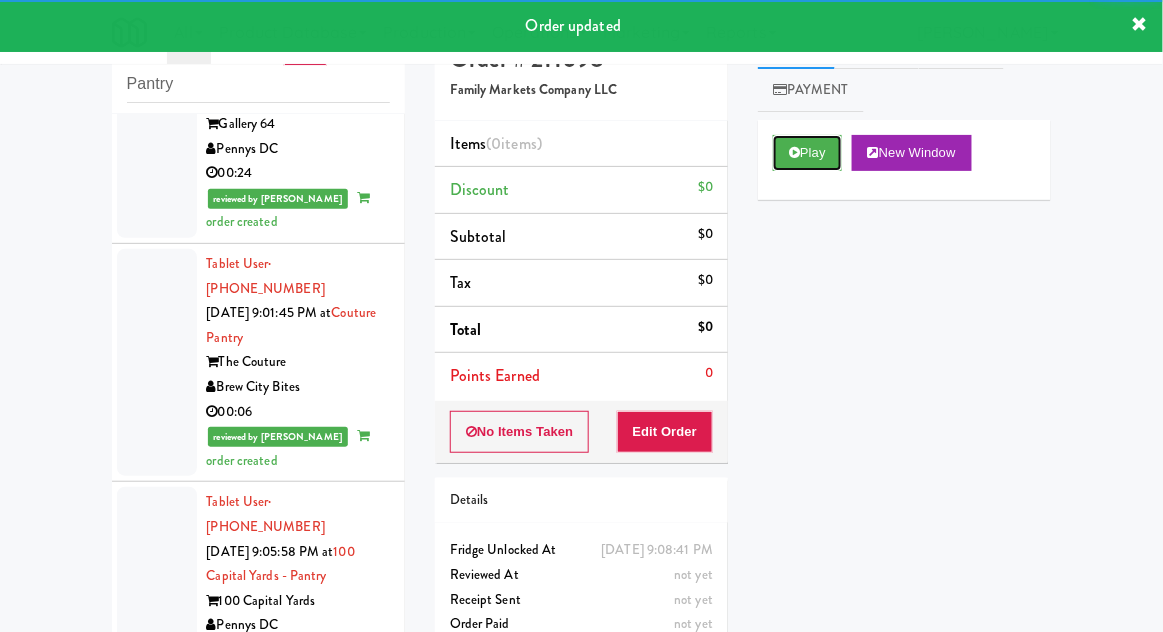click on "Play" at bounding box center [807, 153] 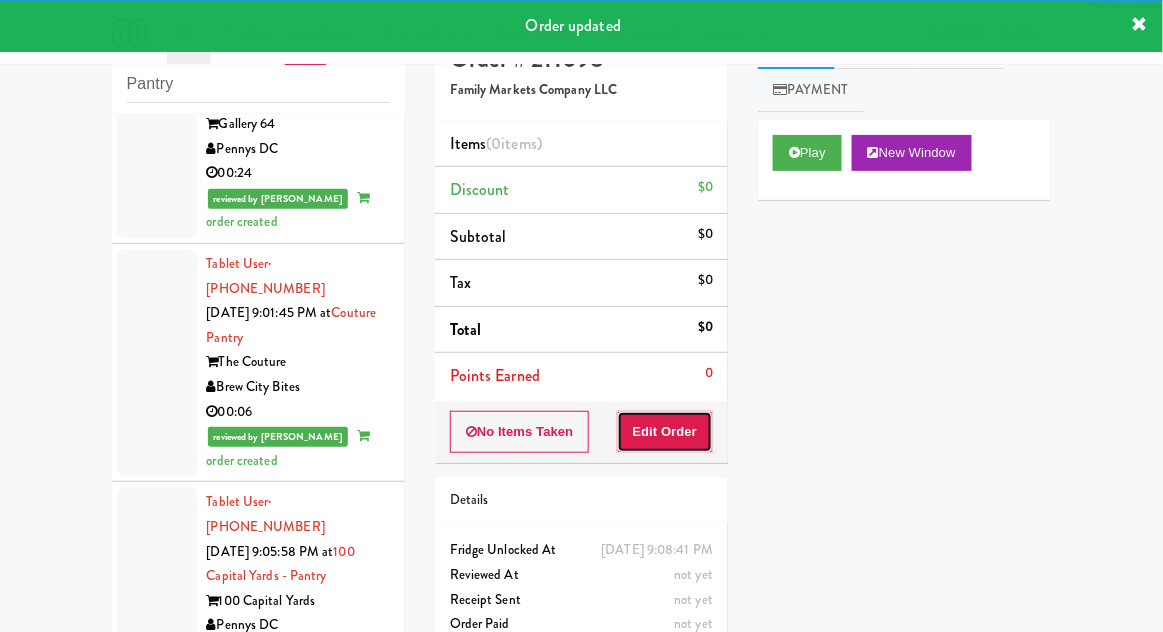 click on "Edit Order" at bounding box center [665, 432] 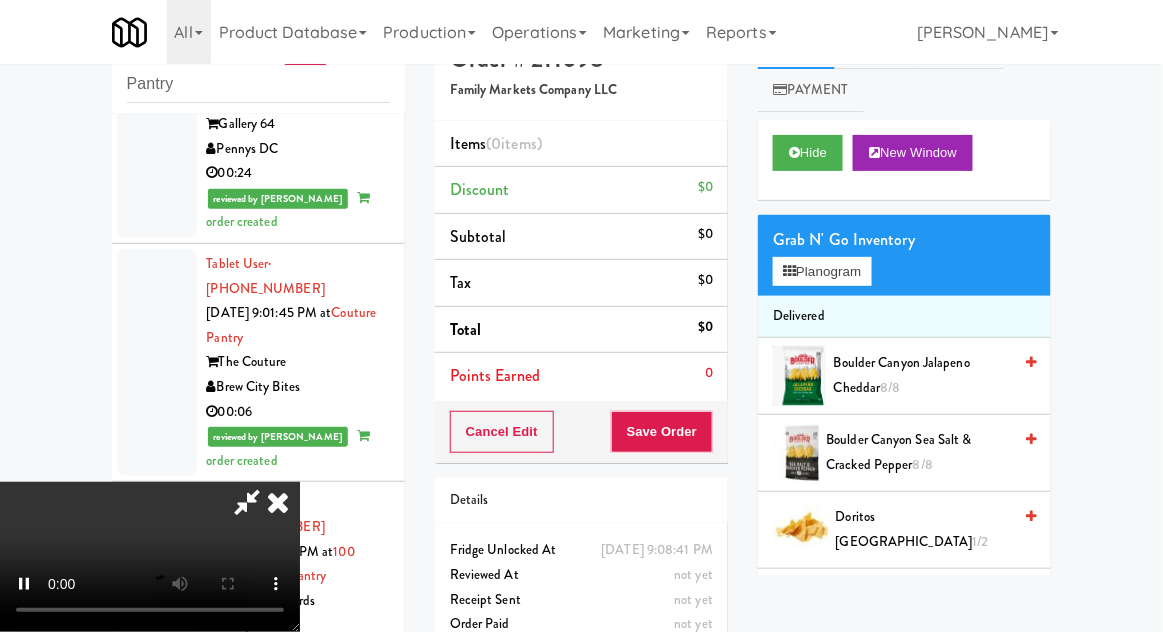 type 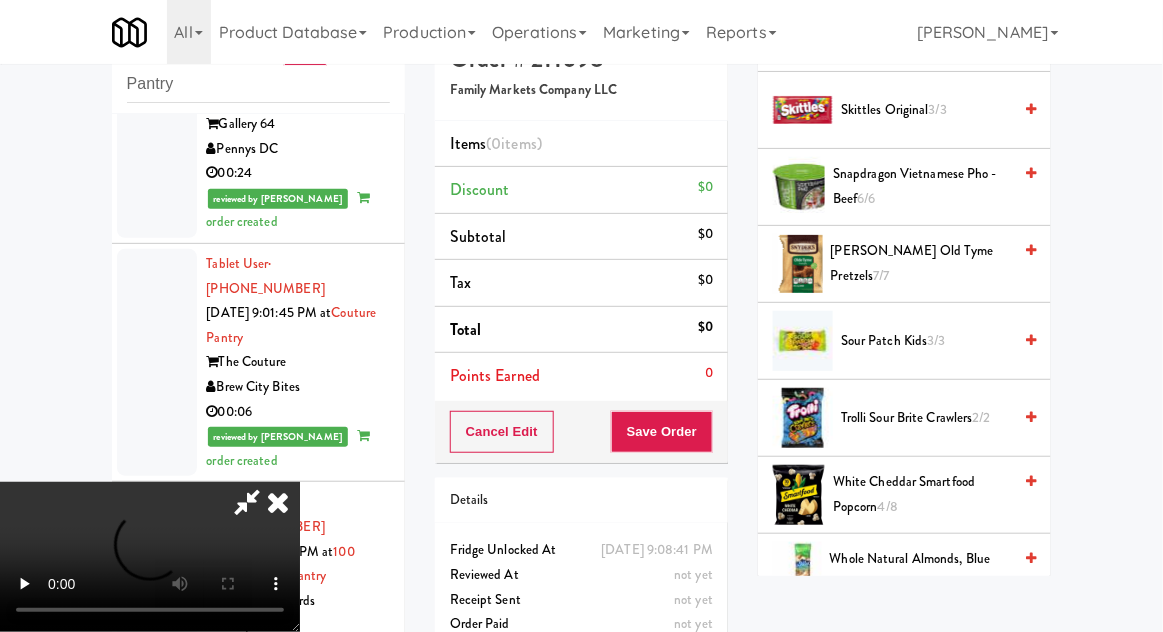 scroll, scrollTop: 1734, scrollLeft: 0, axis: vertical 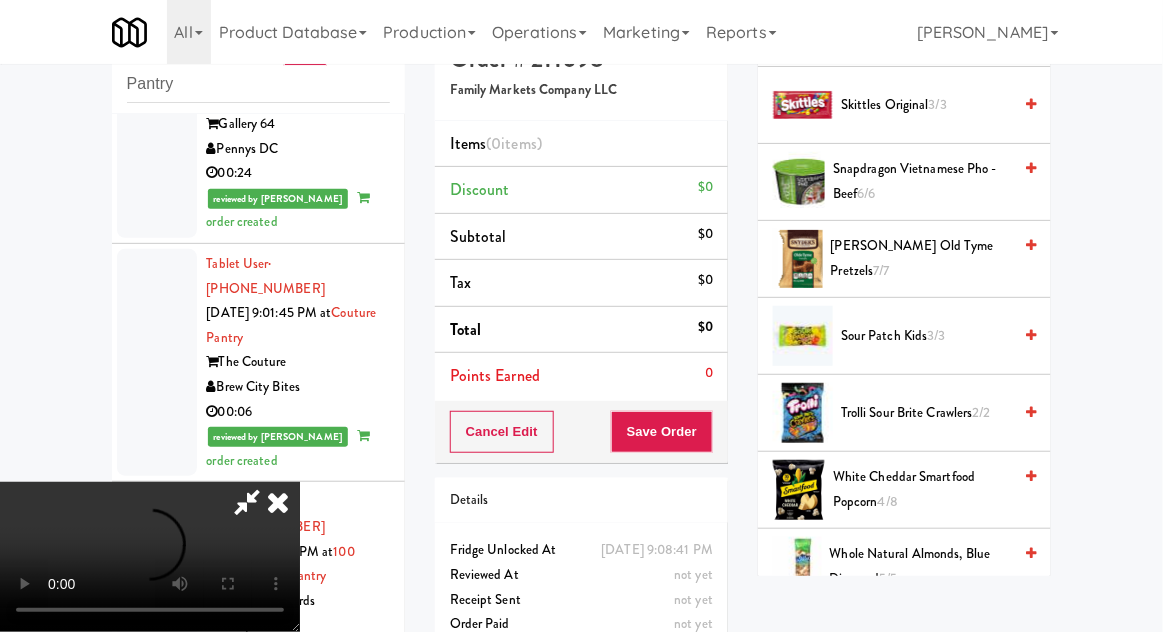 click on "3/3" at bounding box center (937, 335) 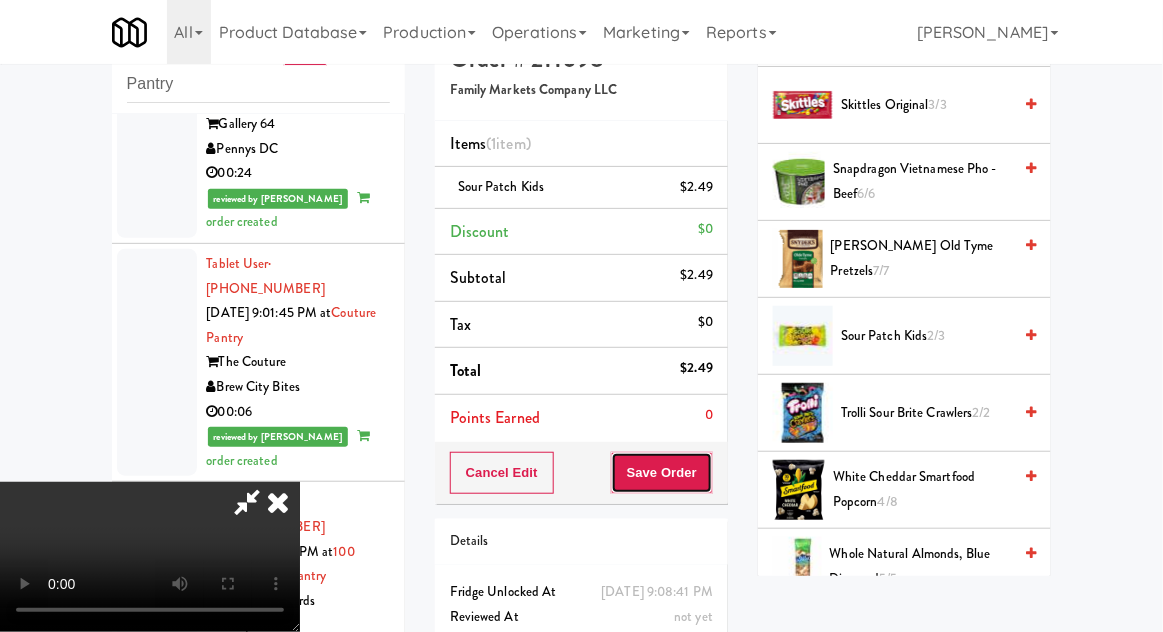click on "Save Order" at bounding box center [662, 473] 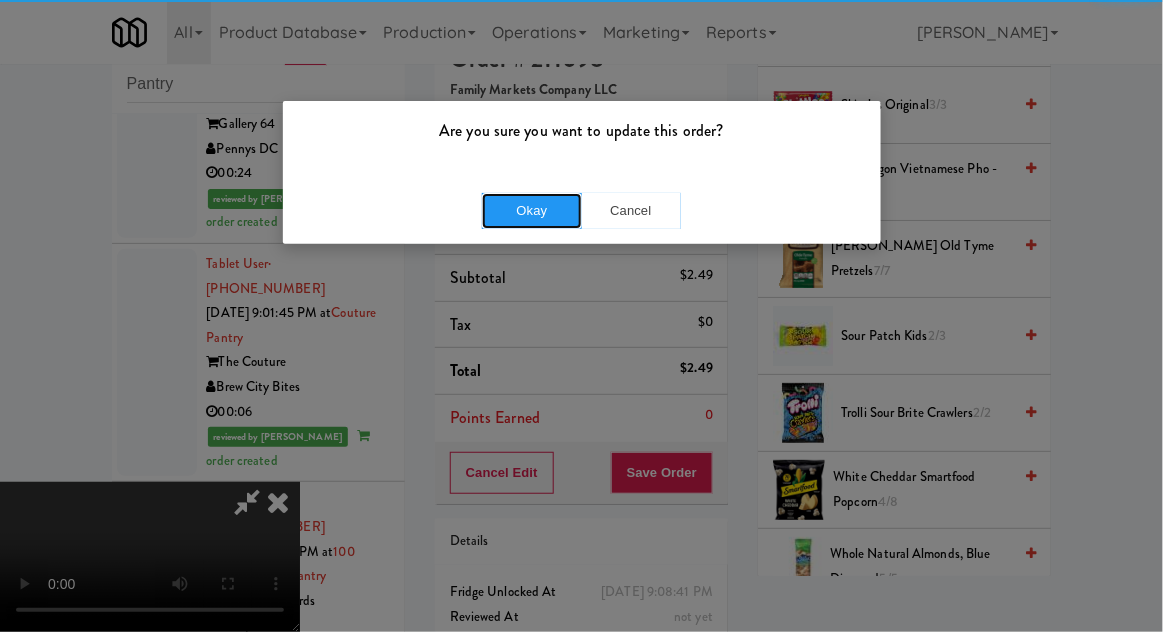click on "Okay" at bounding box center [532, 211] 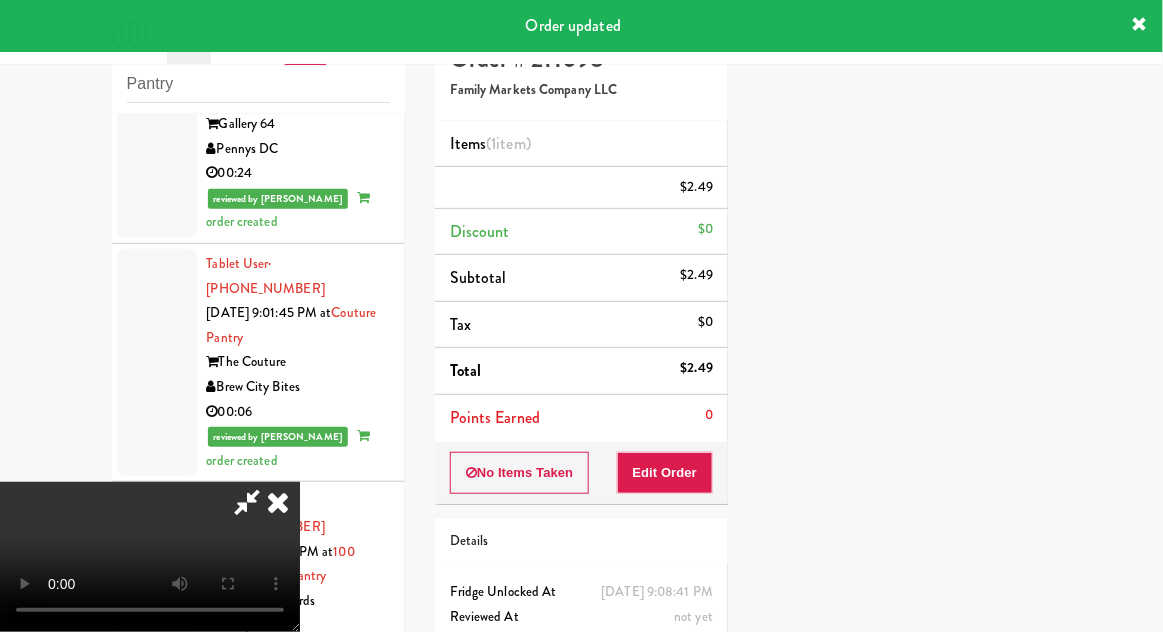 scroll, scrollTop: 197, scrollLeft: 0, axis: vertical 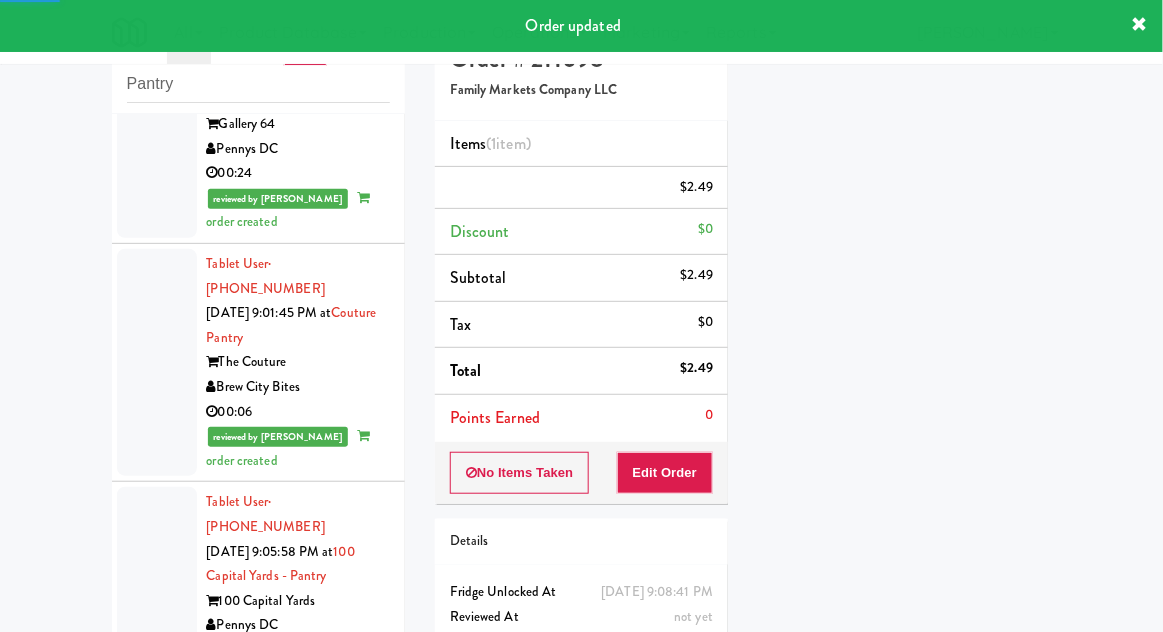 click at bounding box center (157, 1041) 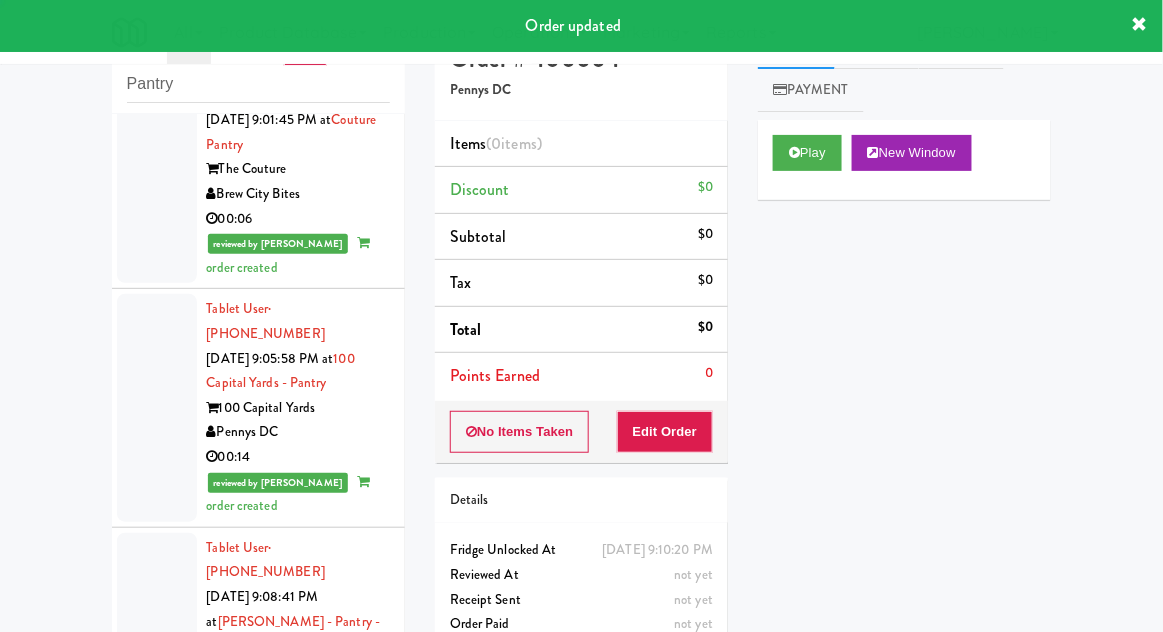 scroll, scrollTop: 3901, scrollLeft: 0, axis: vertical 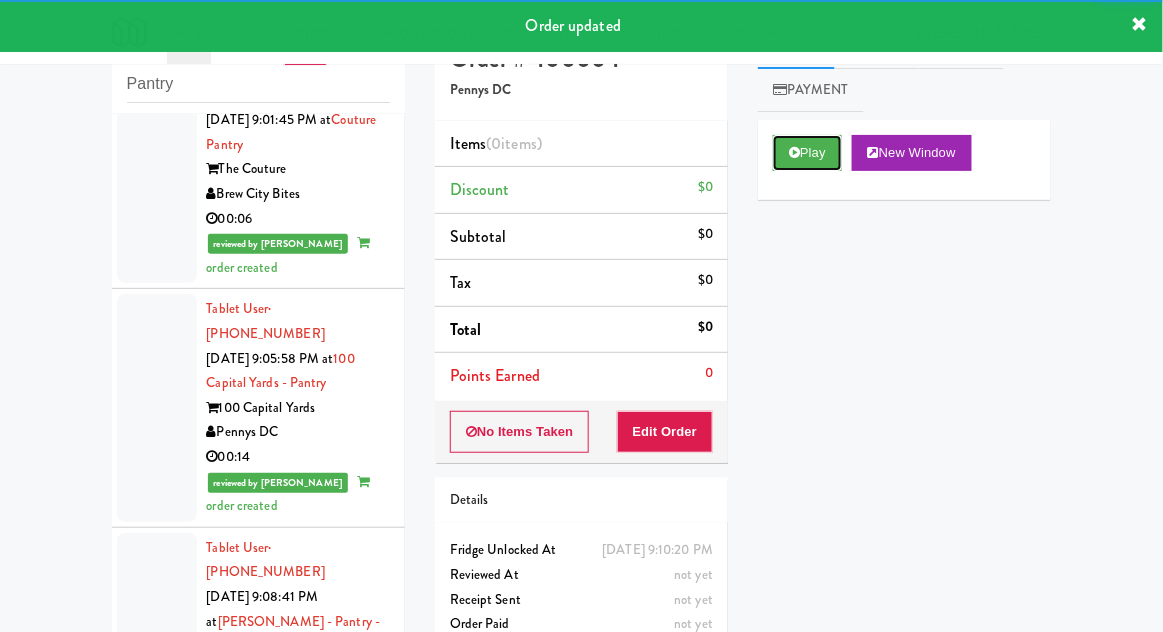click at bounding box center (794, 152) 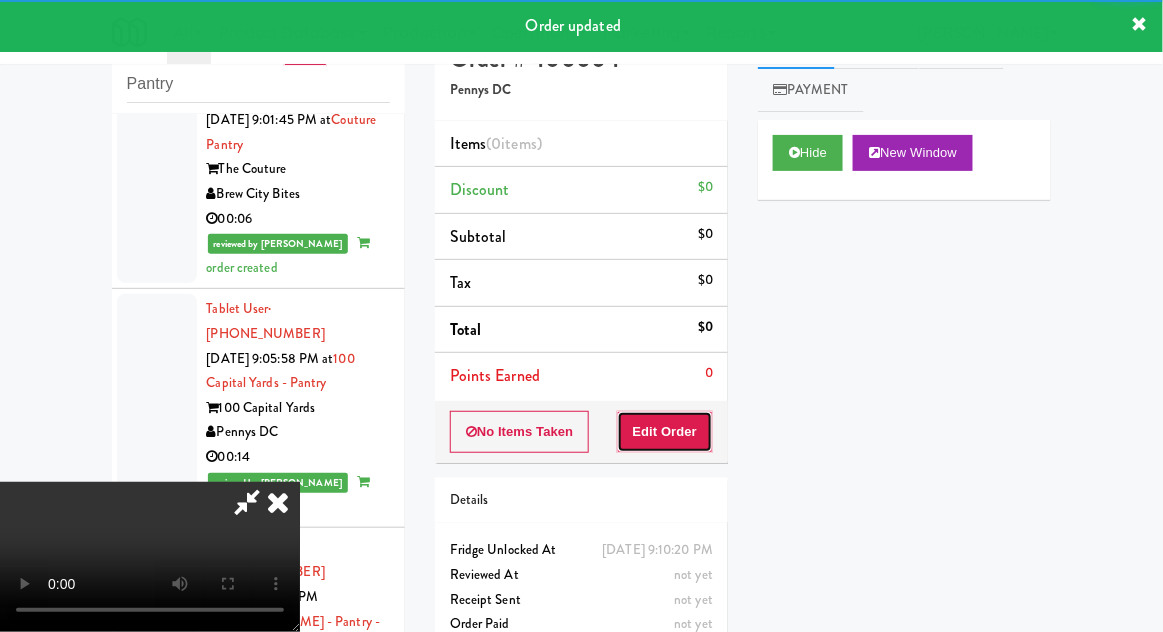 click on "Edit Order" at bounding box center (665, 432) 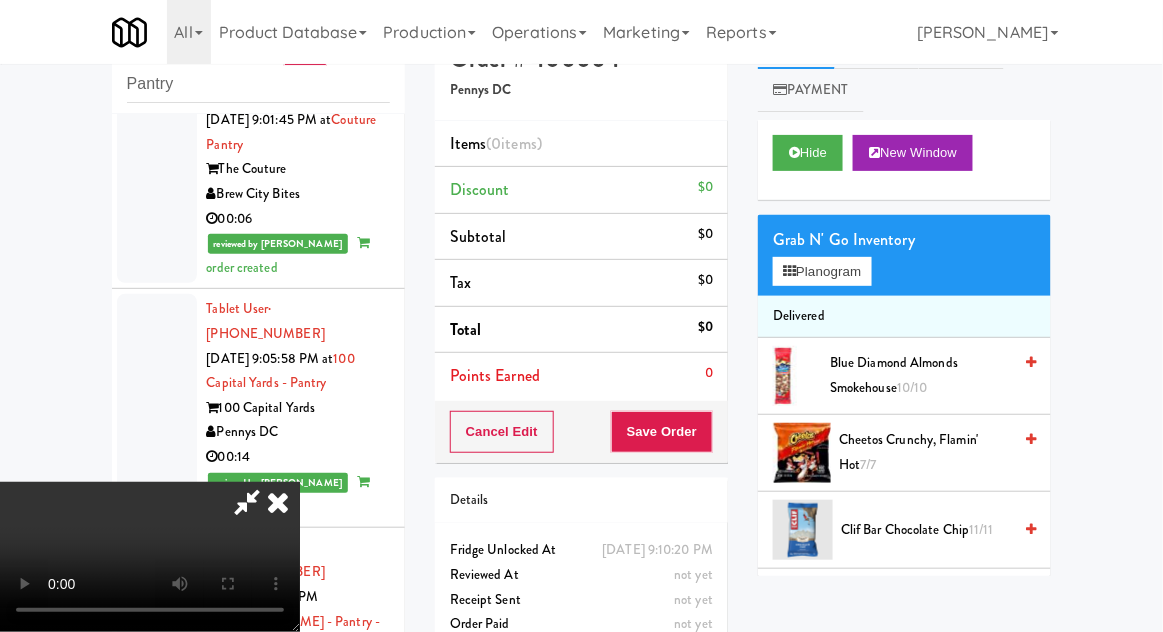 scroll, scrollTop: 73, scrollLeft: 0, axis: vertical 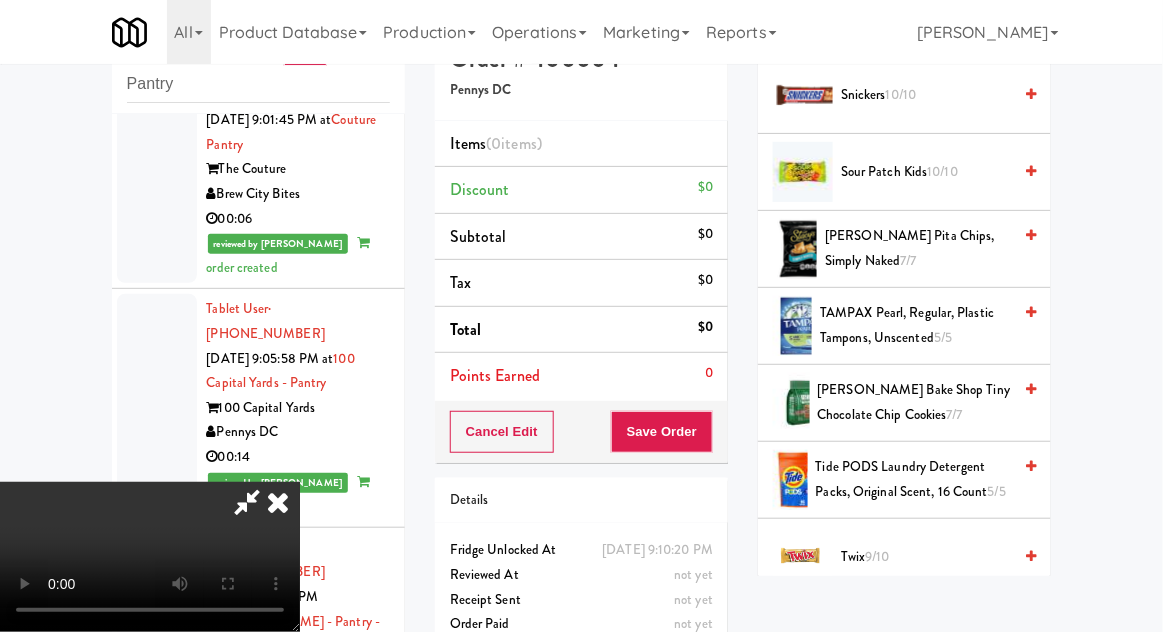 click on "Tide PODS Laundry Detergent Packs, Original Scent, 16 Count  5/5" at bounding box center (914, 479) 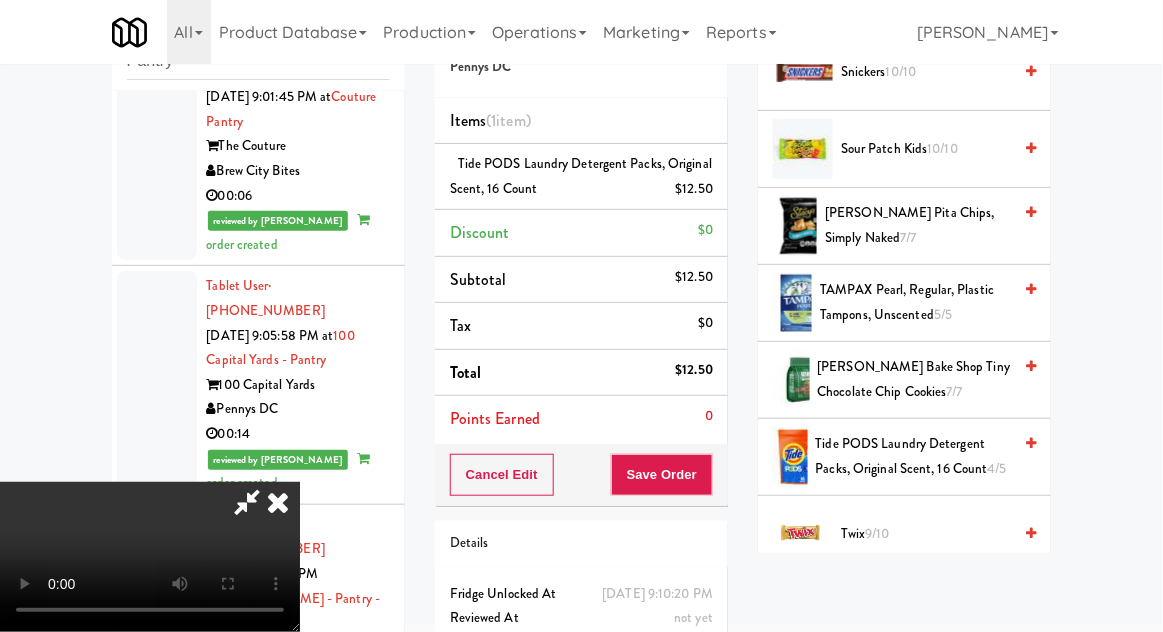 scroll, scrollTop: 74, scrollLeft: 0, axis: vertical 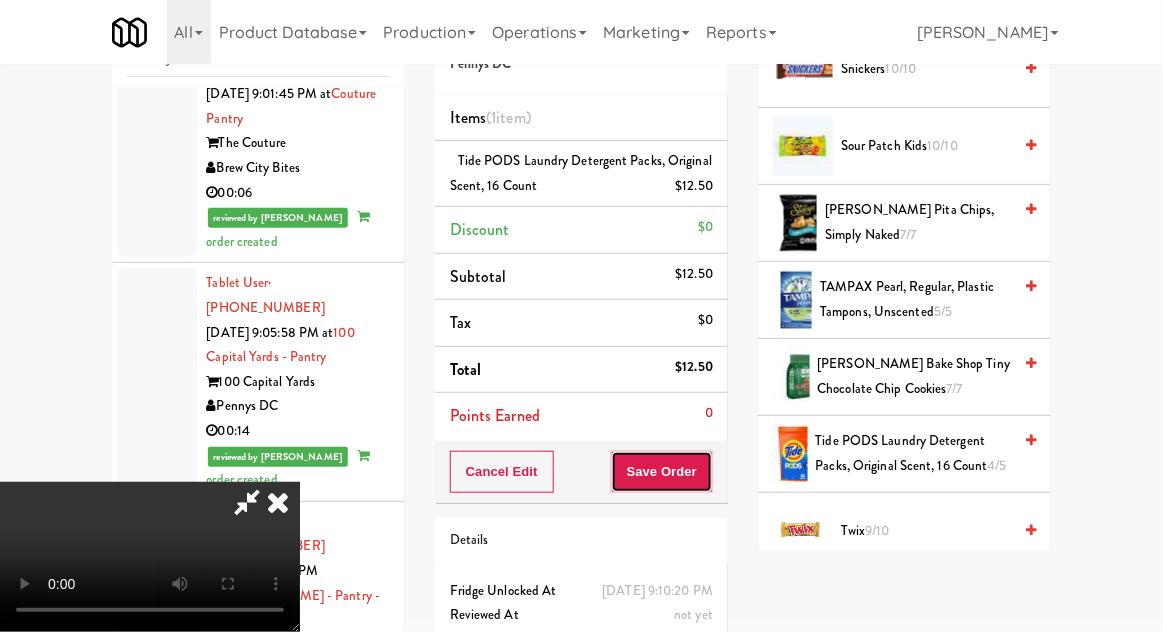click on "Save Order" at bounding box center [662, 472] 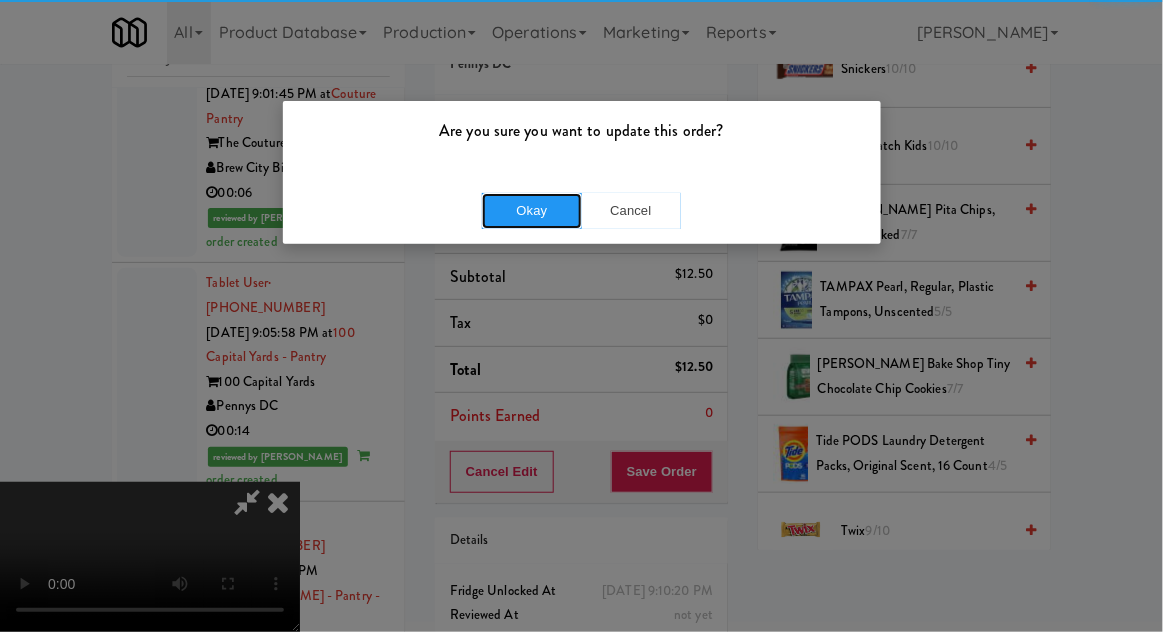 click on "Okay" at bounding box center [532, 211] 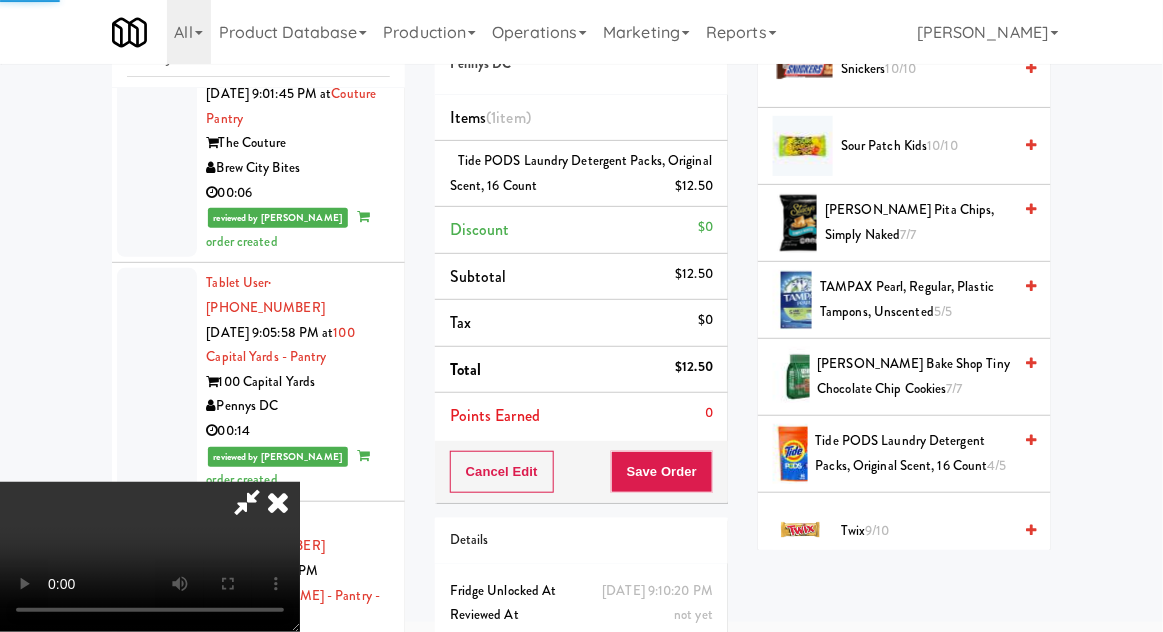 scroll, scrollTop: 197, scrollLeft: 0, axis: vertical 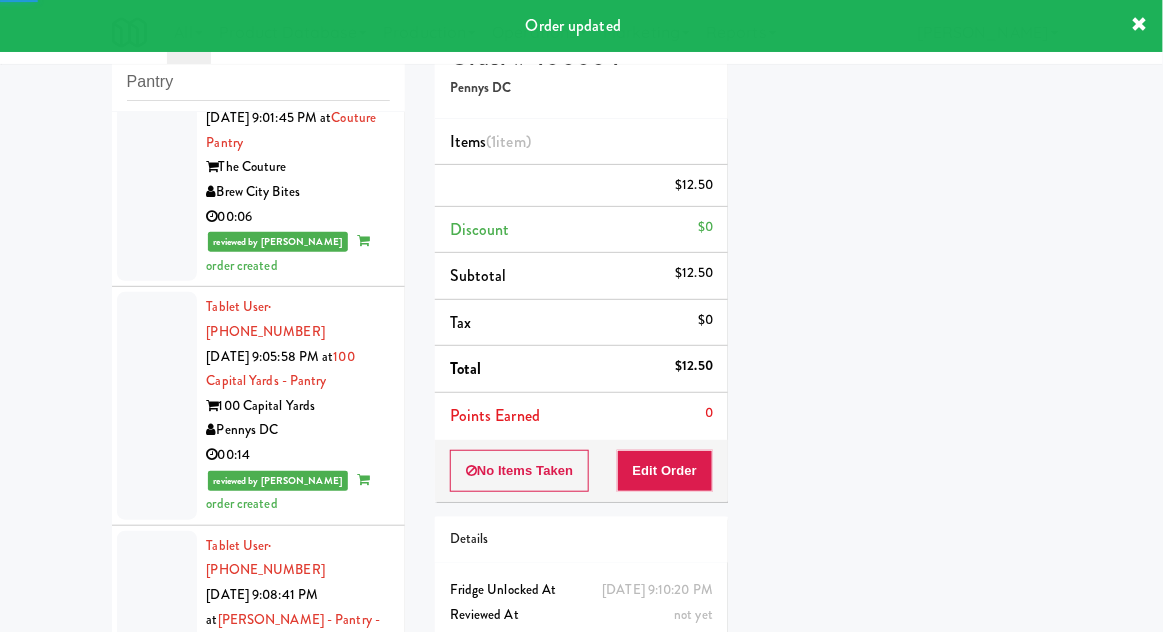 click at bounding box center (157, 1096) 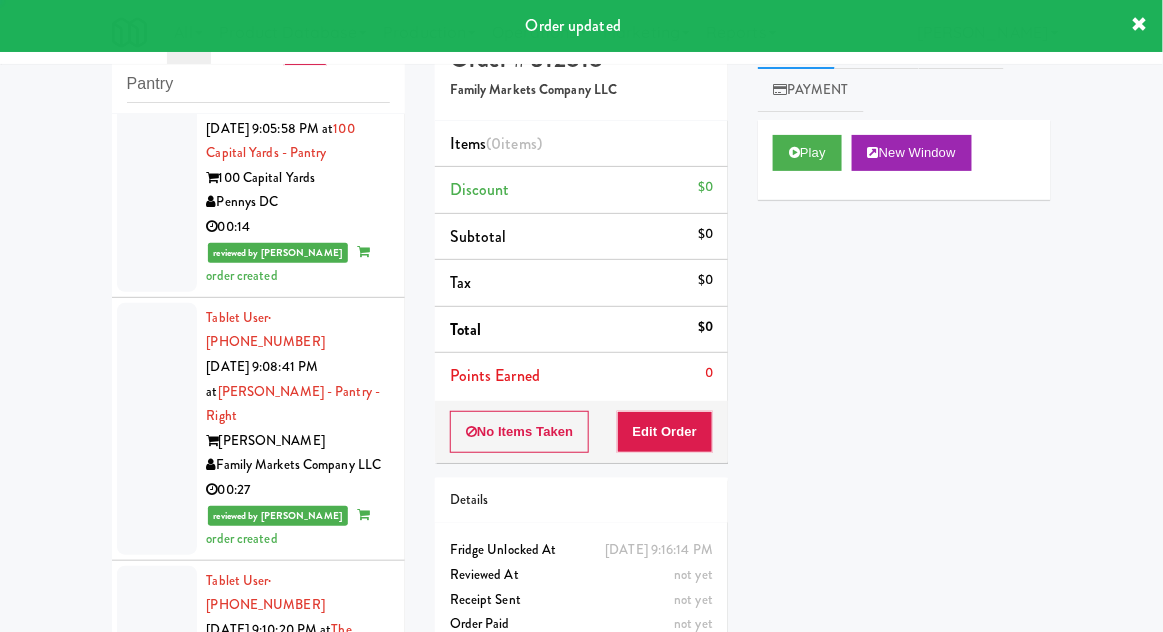 scroll, scrollTop: 4134, scrollLeft: 0, axis: vertical 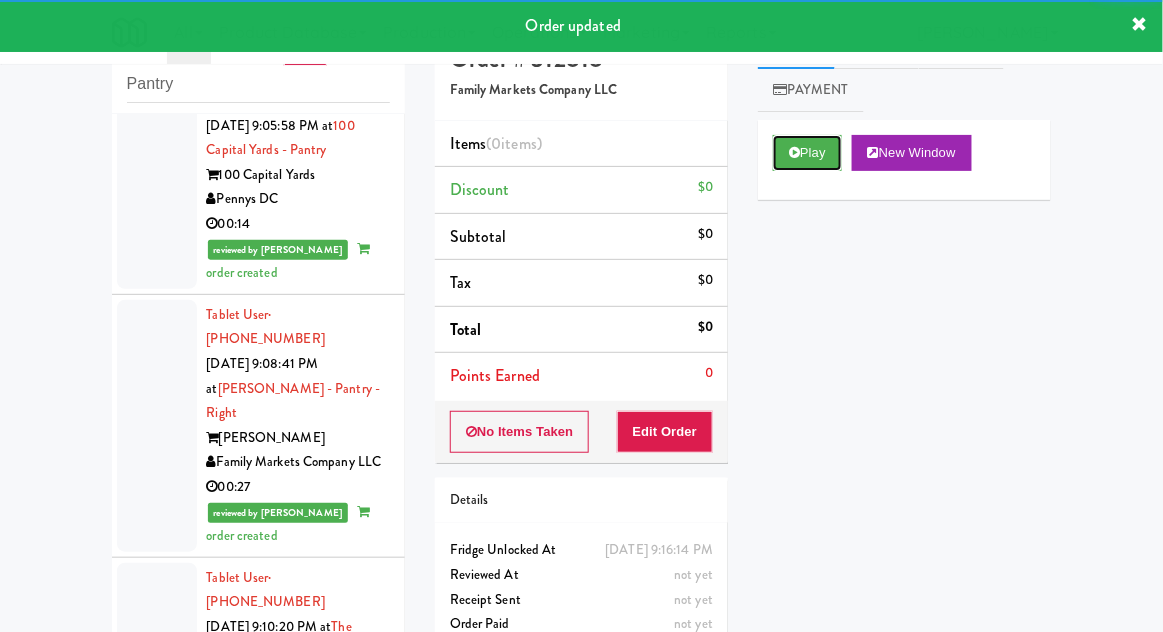 click on "Play" at bounding box center (807, 153) 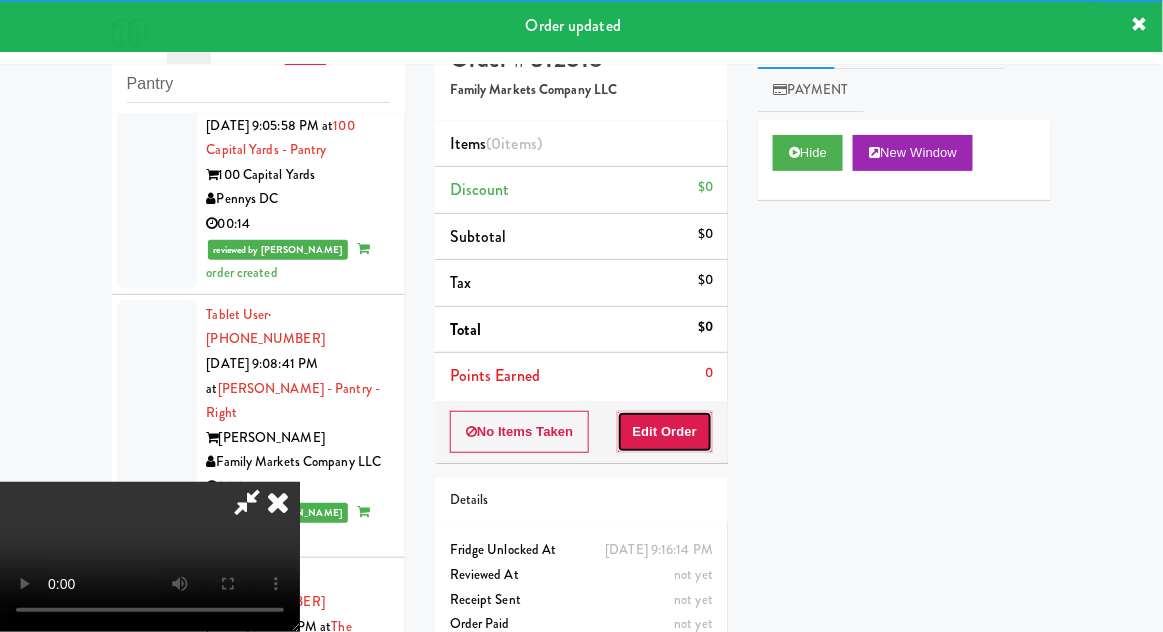 click on "Edit Order" at bounding box center (665, 432) 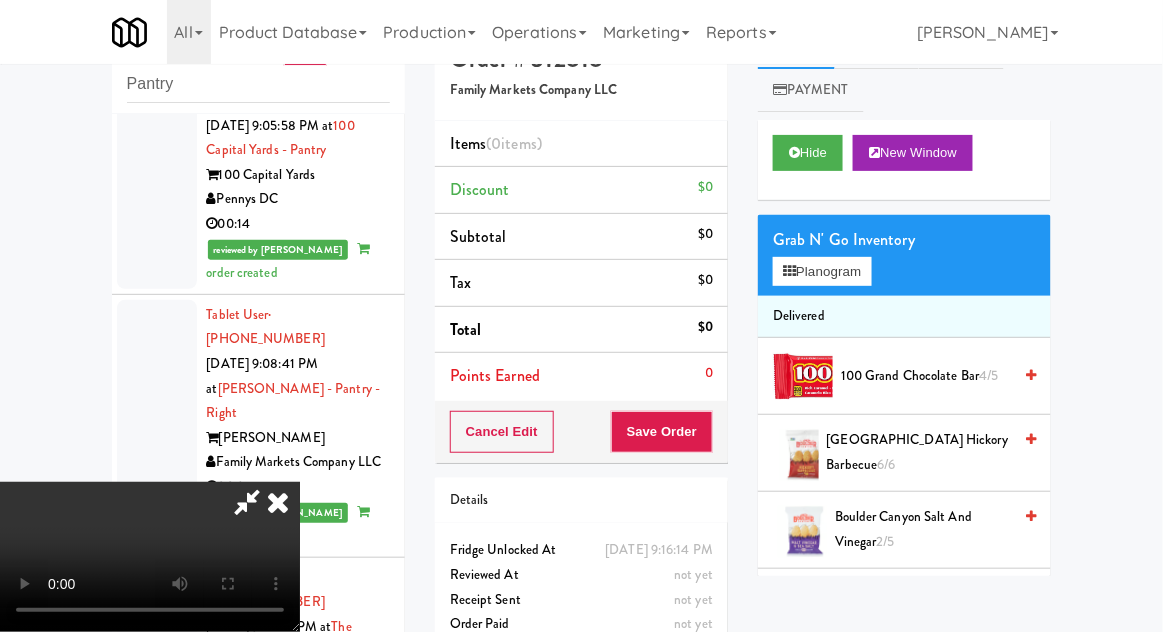 type 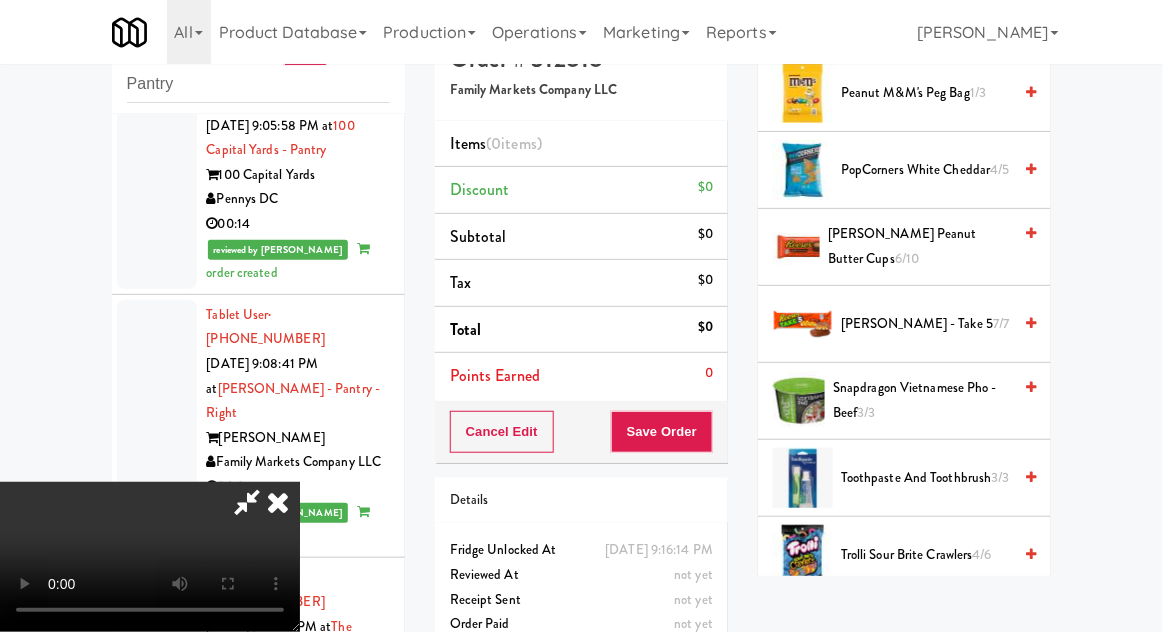 scroll, scrollTop: 1764, scrollLeft: 0, axis: vertical 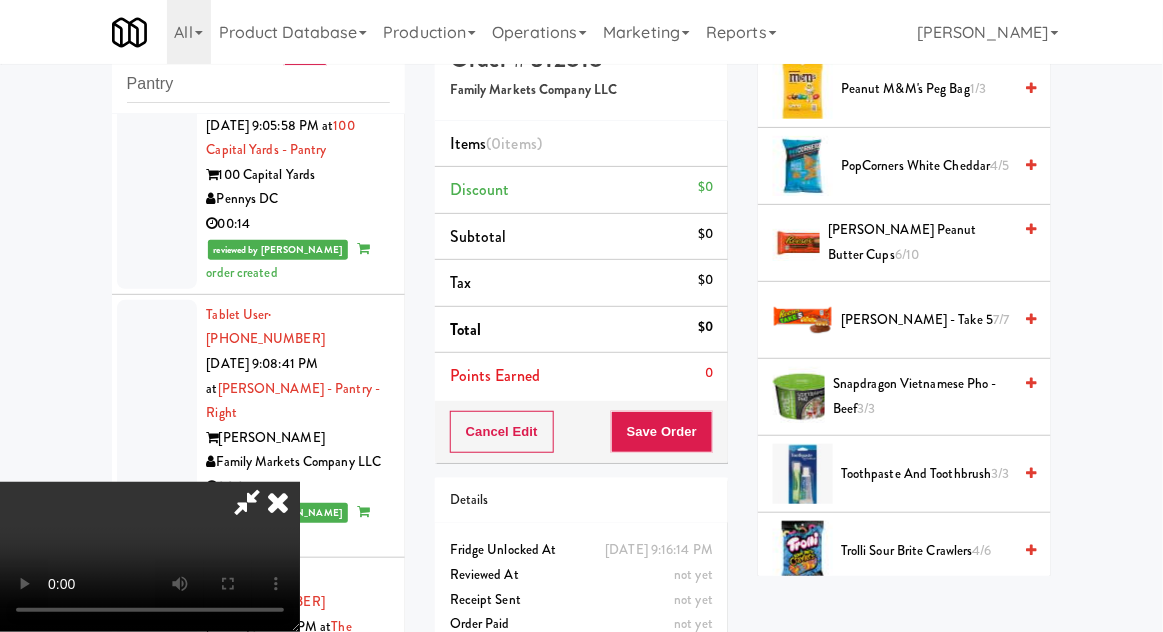 click on "Trolli Sour Brite Crawlers  4/6" at bounding box center (926, 551) 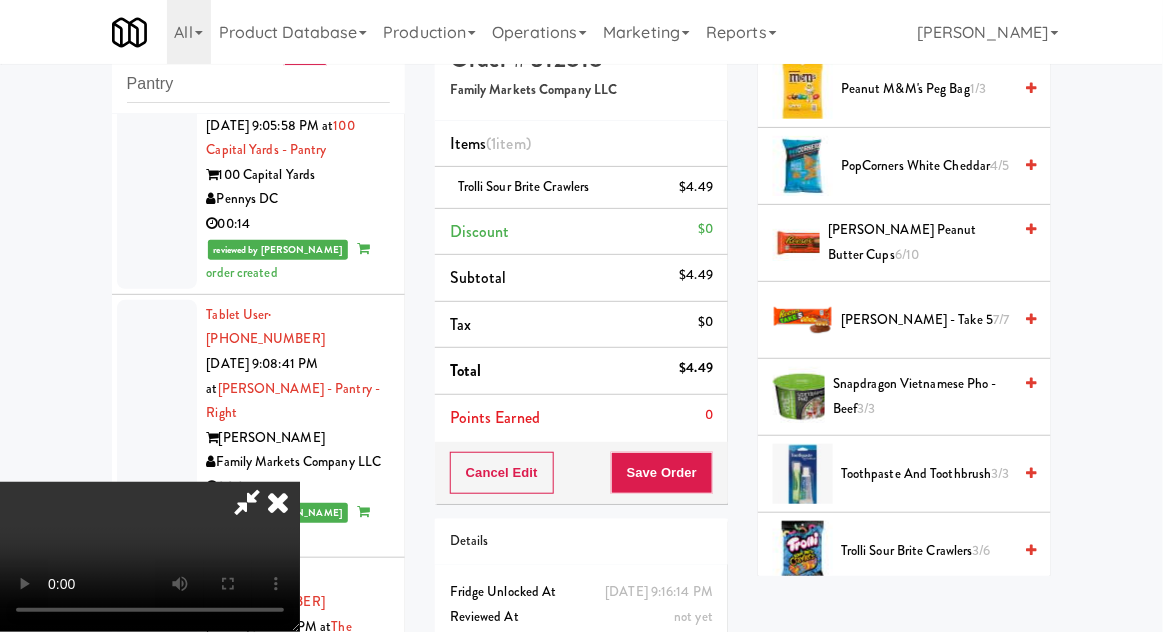 scroll, scrollTop: 50, scrollLeft: 0, axis: vertical 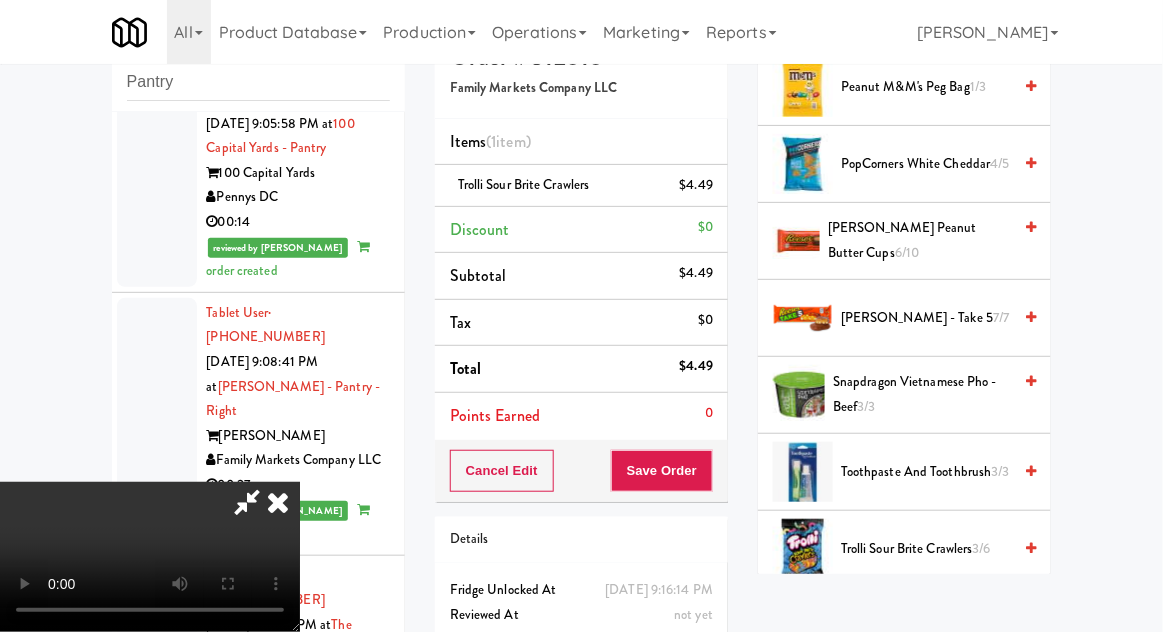 click on "Cancel Edit Save Order" at bounding box center [581, 471] 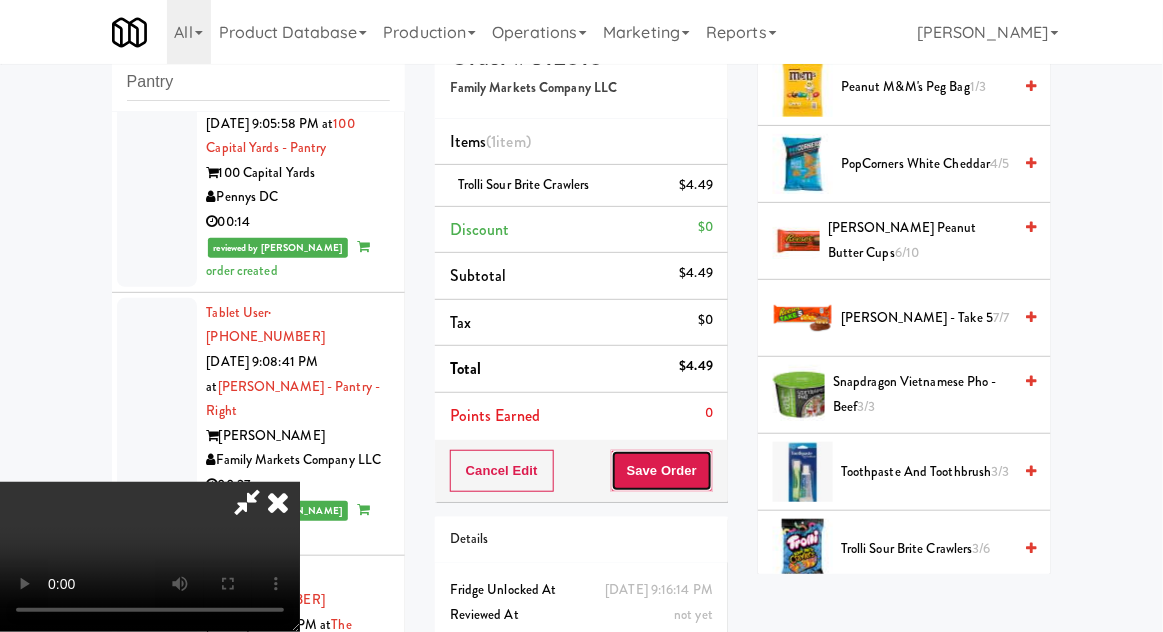 click on "Save Order" at bounding box center (662, 471) 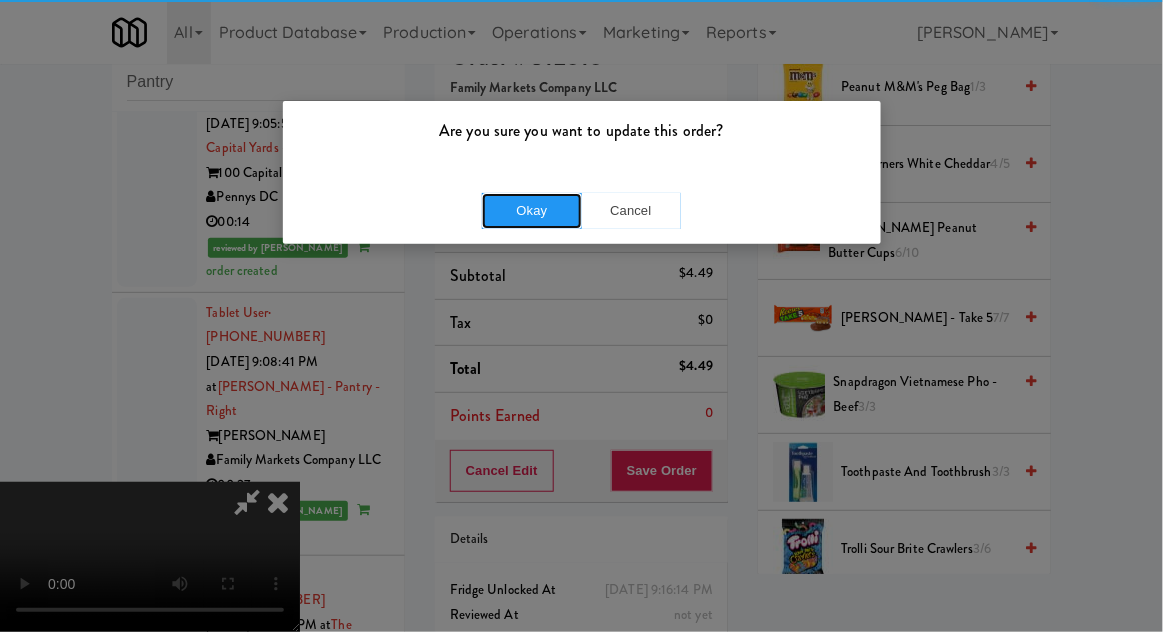 click on "Okay" at bounding box center [532, 211] 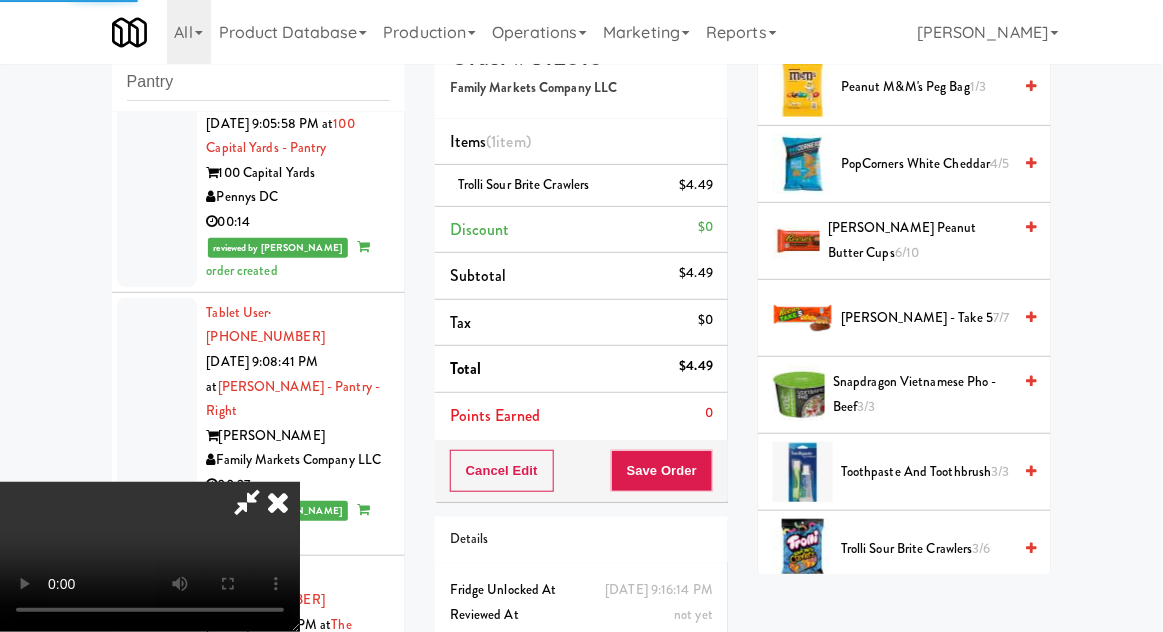 scroll, scrollTop: 197, scrollLeft: 0, axis: vertical 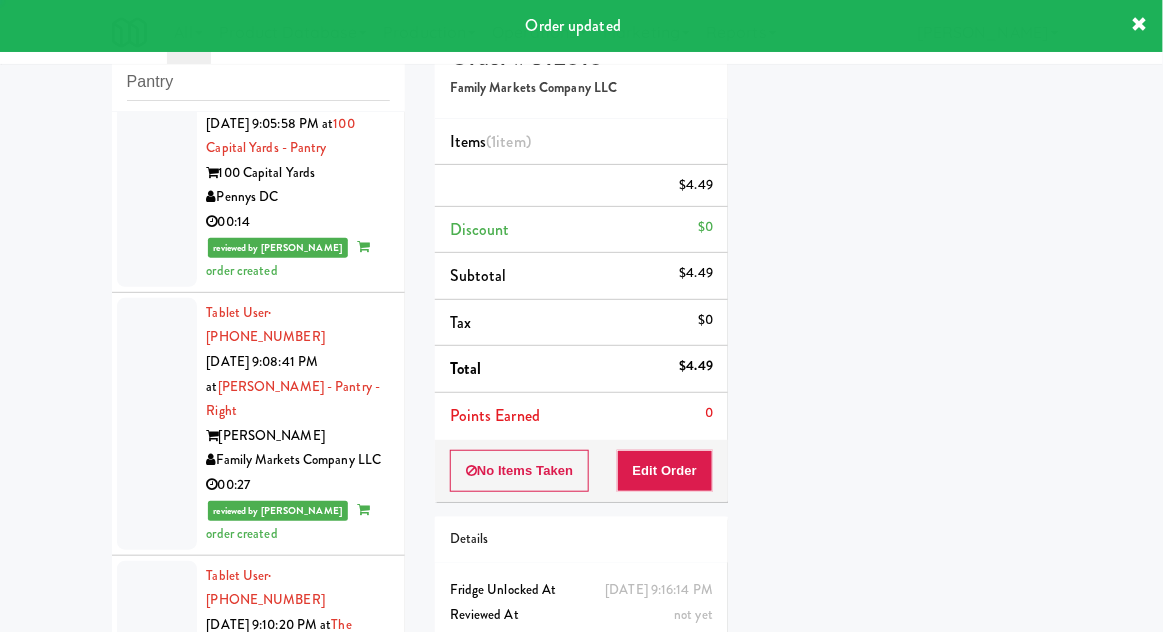 click at bounding box center [157, 1102] 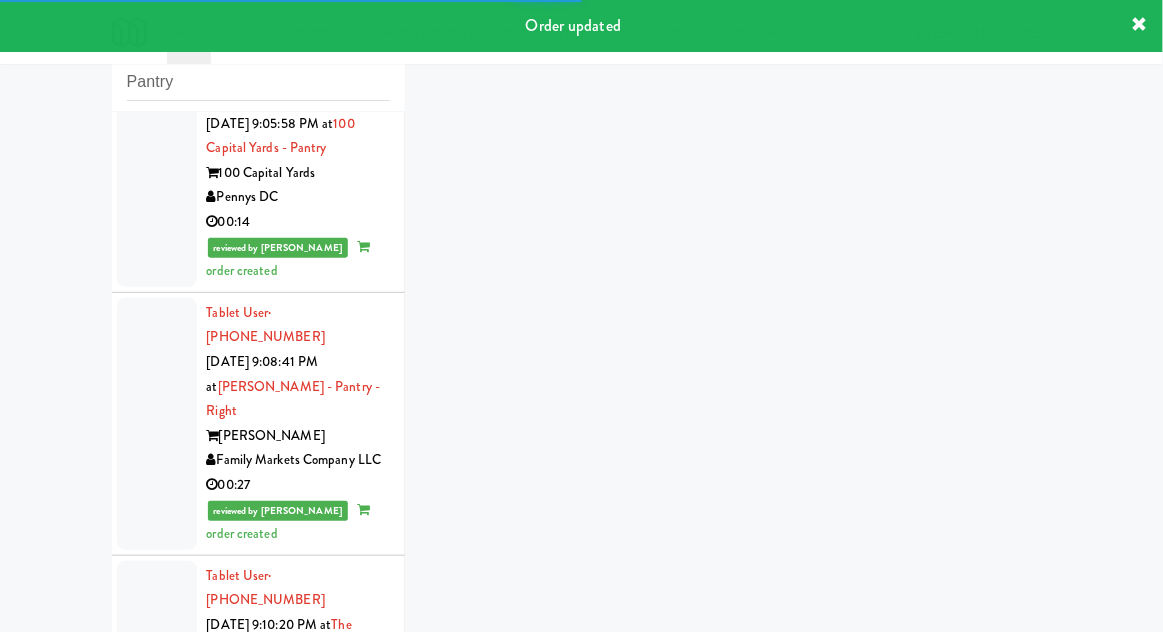scroll, scrollTop: 48, scrollLeft: 0, axis: vertical 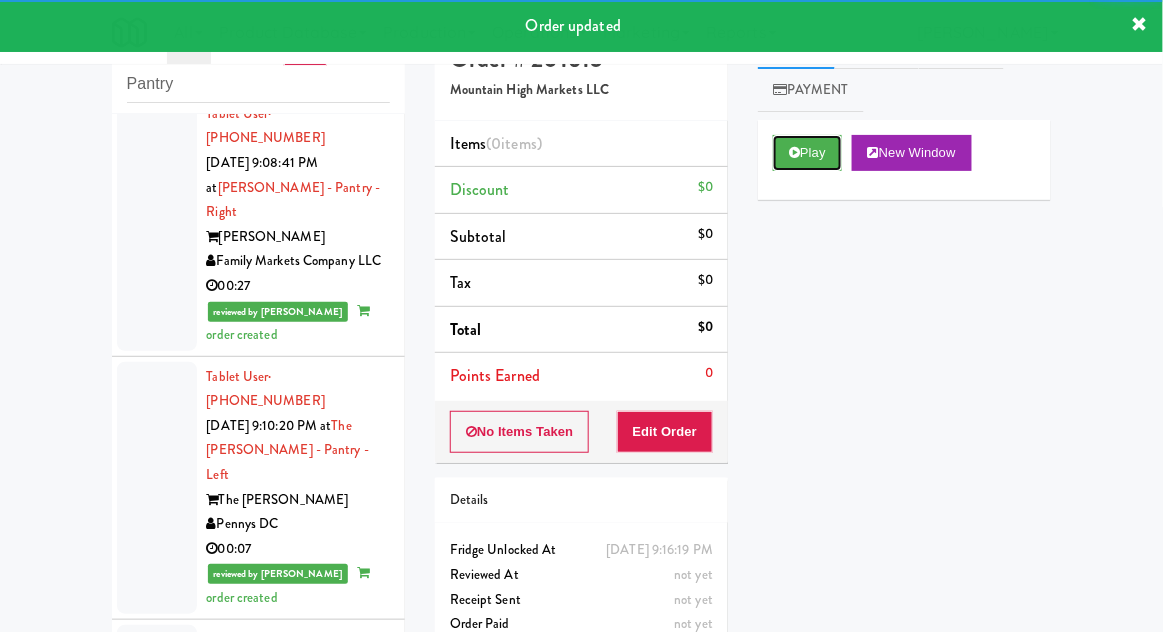 click on "Play" at bounding box center [807, 153] 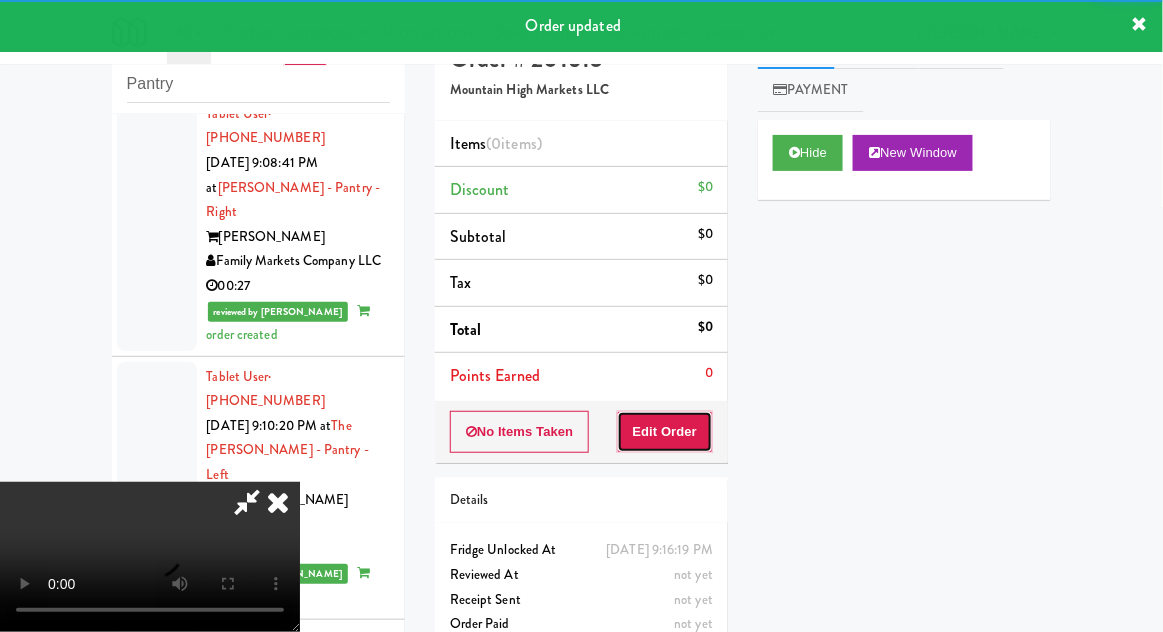 click on "Edit Order" at bounding box center (665, 432) 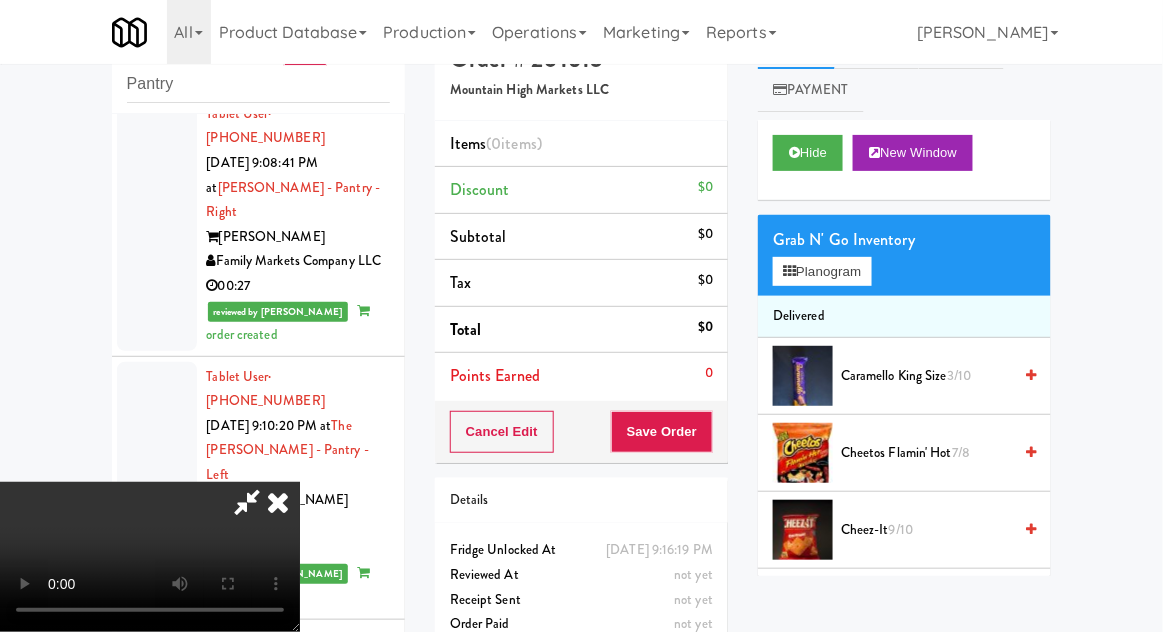 scroll, scrollTop: 73, scrollLeft: 0, axis: vertical 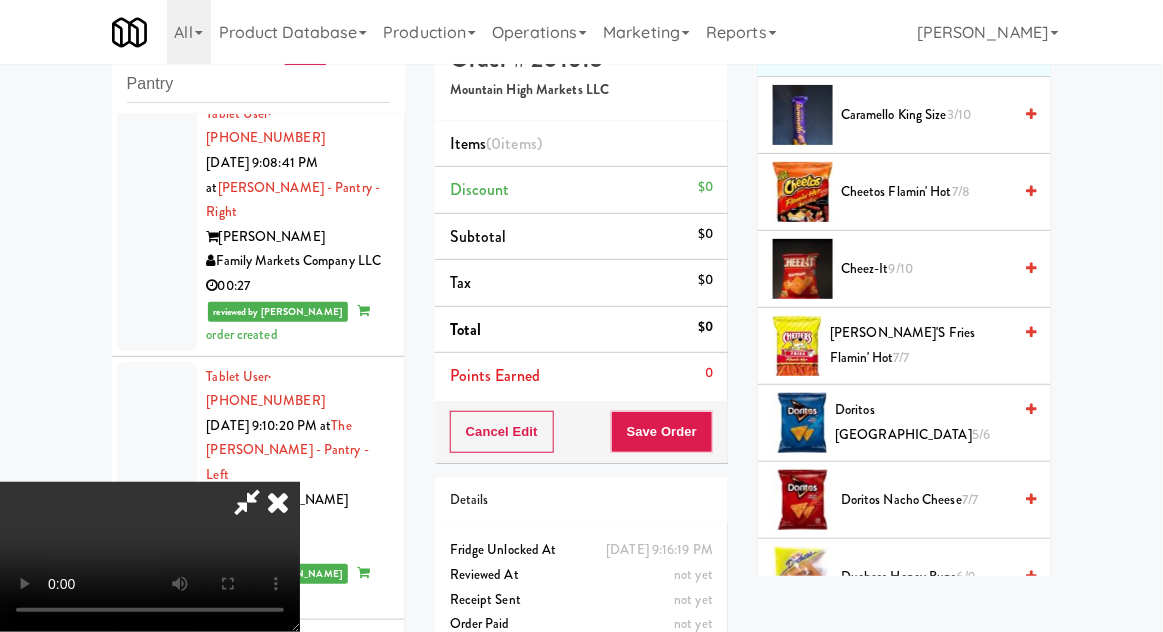 click on "7/8" at bounding box center (961, 191) 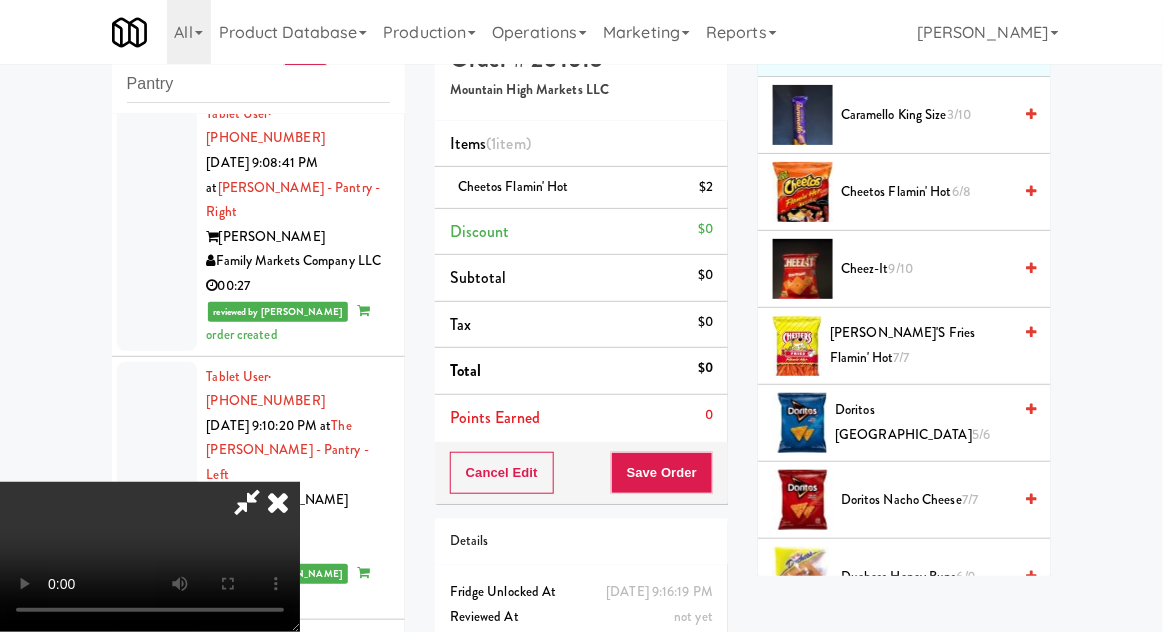 click on "6/8" at bounding box center (961, 191) 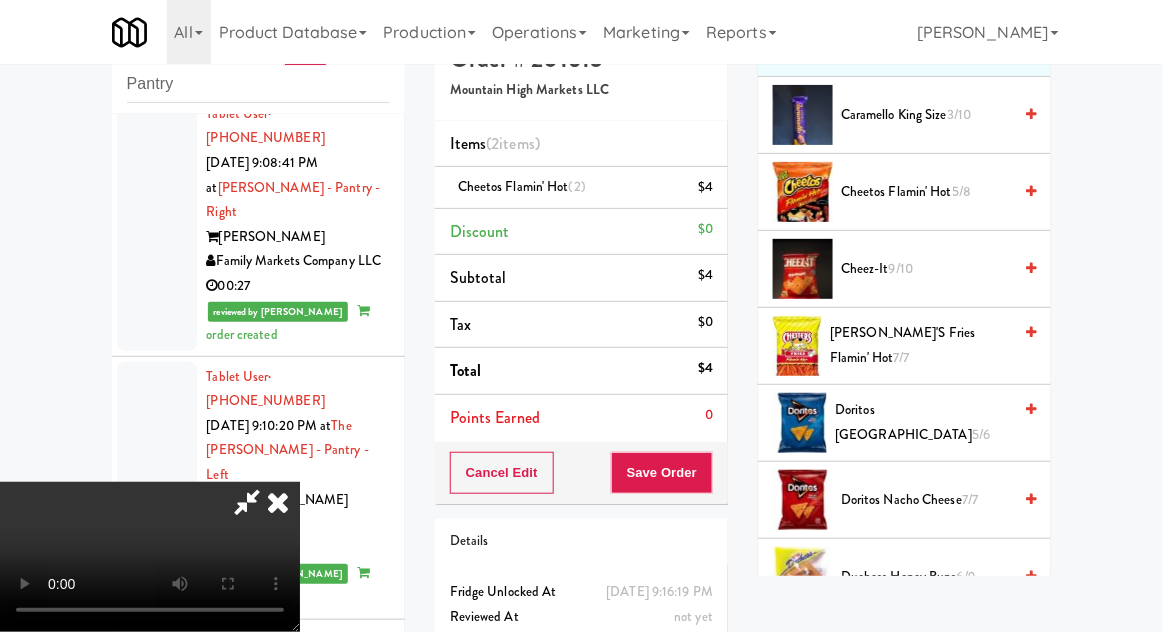 scroll, scrollTop: 50, scrollLeft: 0, axis: vertical 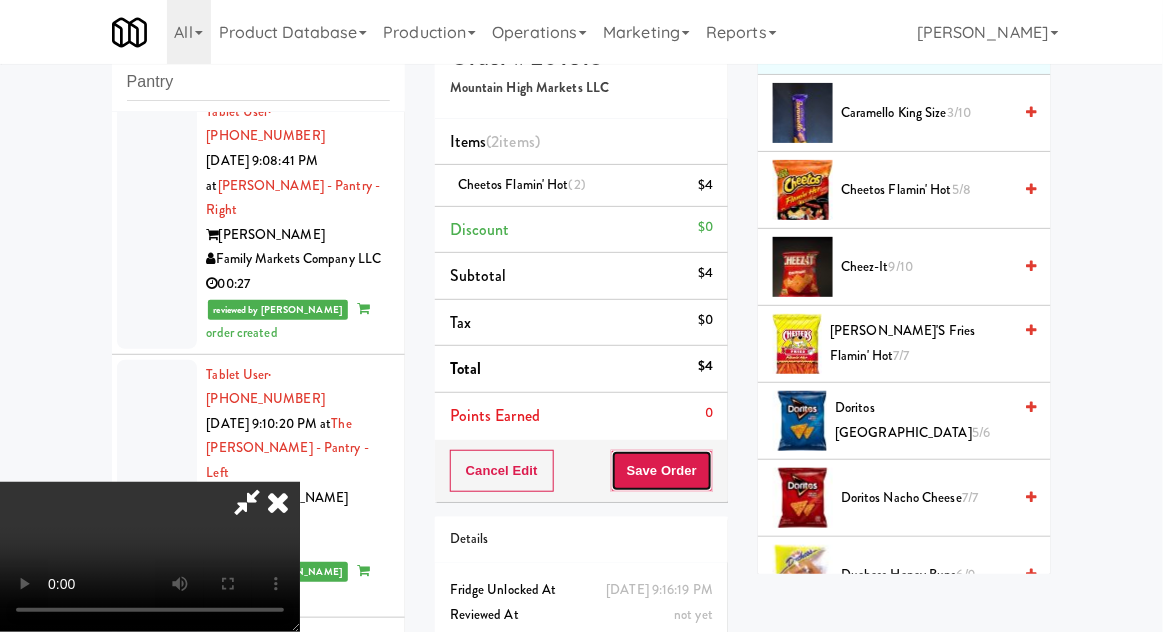 click on "Save Order" at bounding box center (662, 471) 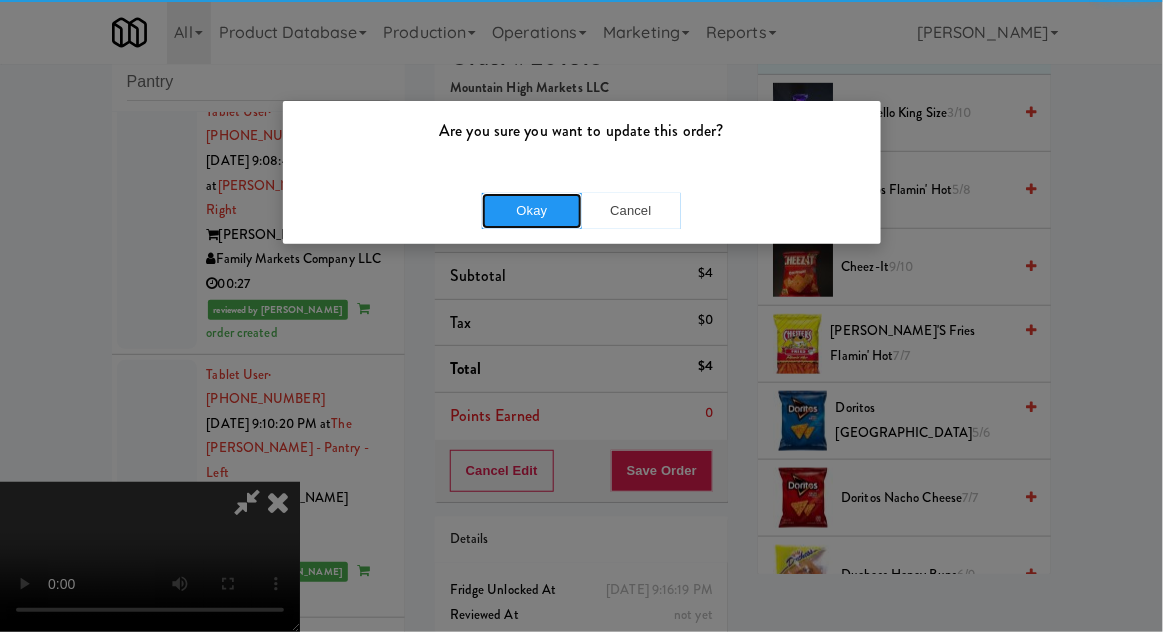 click on "Okay" at bounding box center [532, 211] 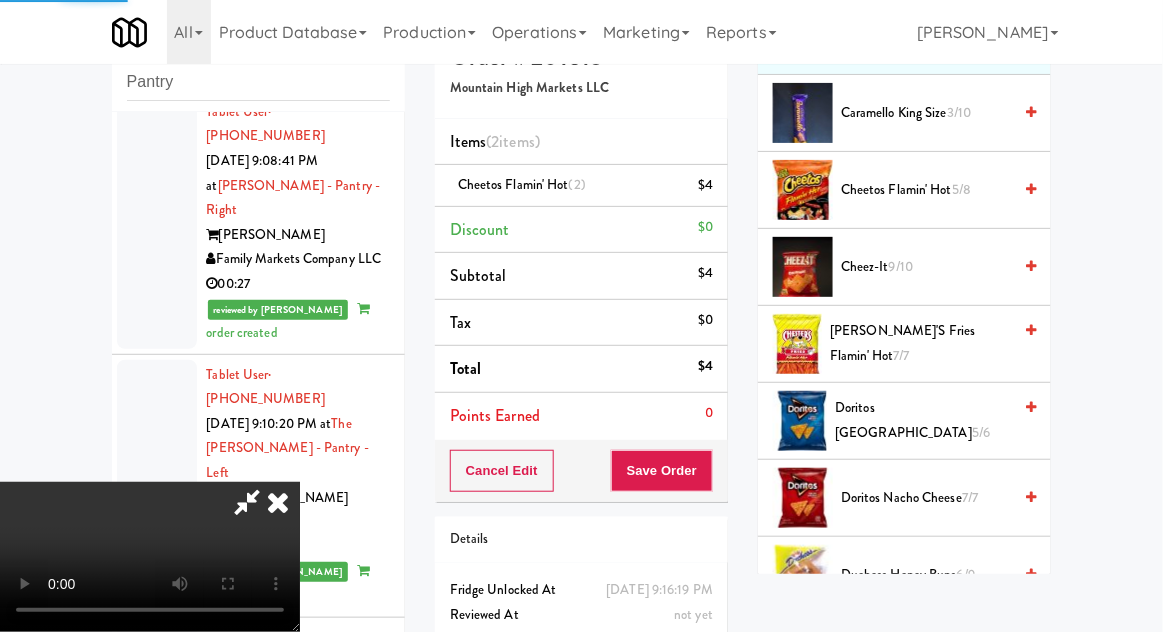 scroll, scrollTop: 197, scrollLeft: 0, axis: vertical 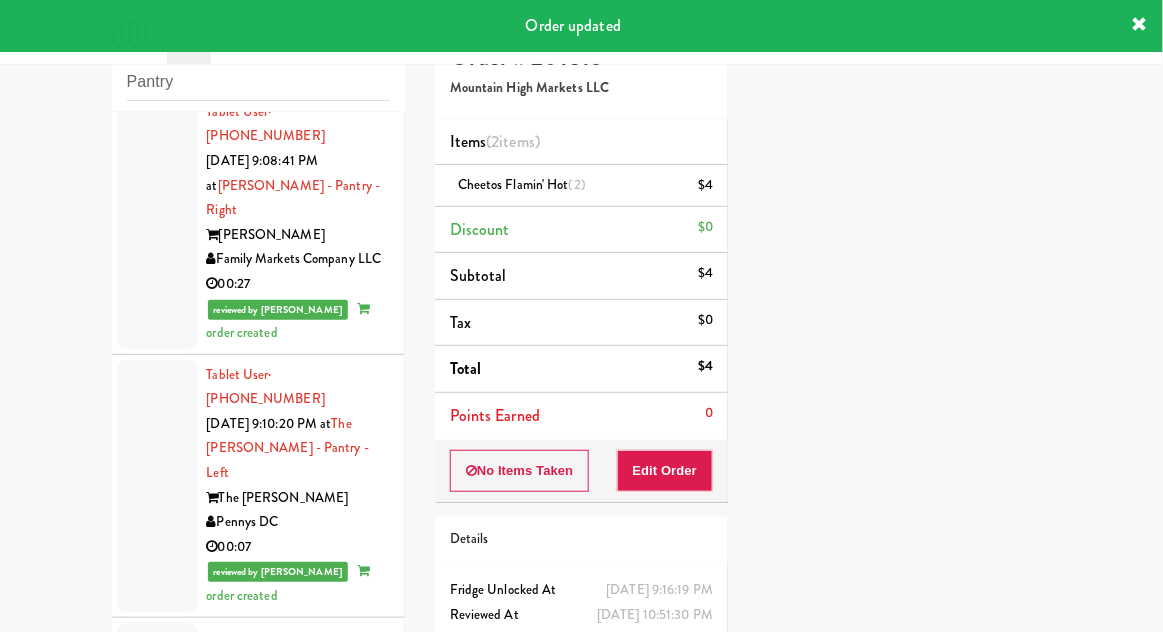click at bounding box center [157, 1200] 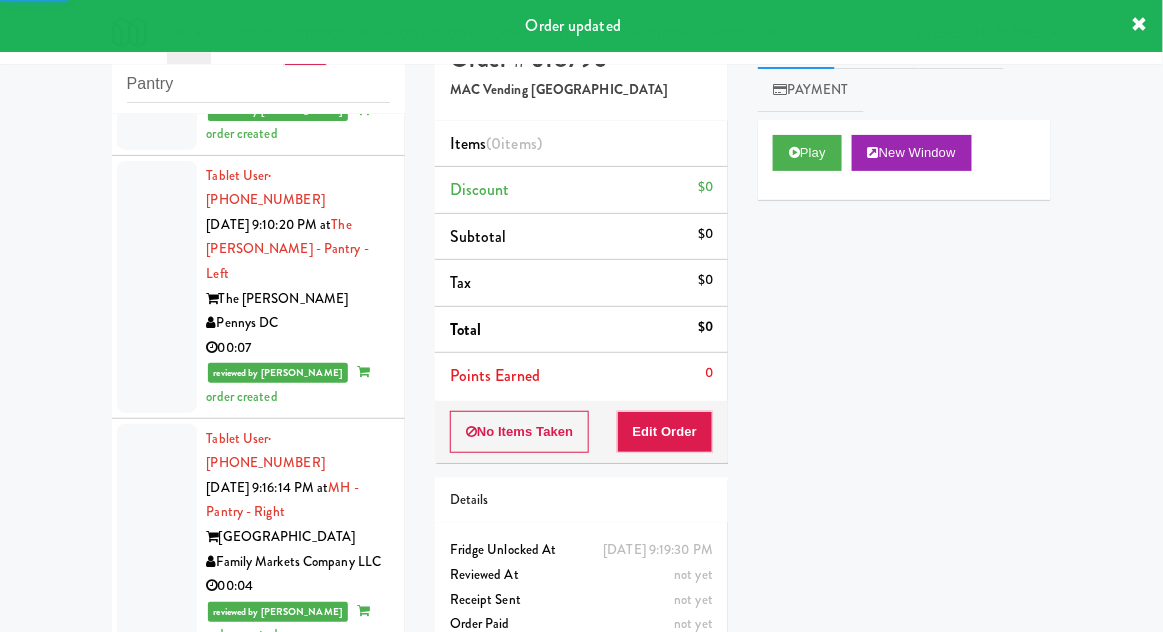 scroll, scrollTop: 4541, scrollLeft: 0, axis: vertical 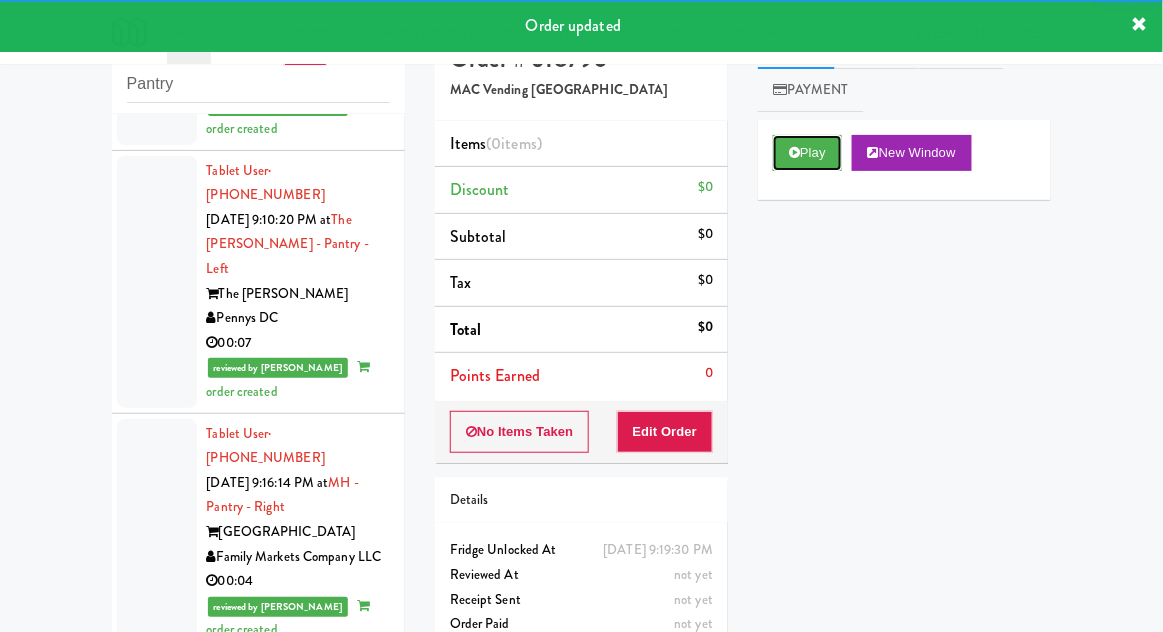 click on "Play" at bounding box center [807, 153] 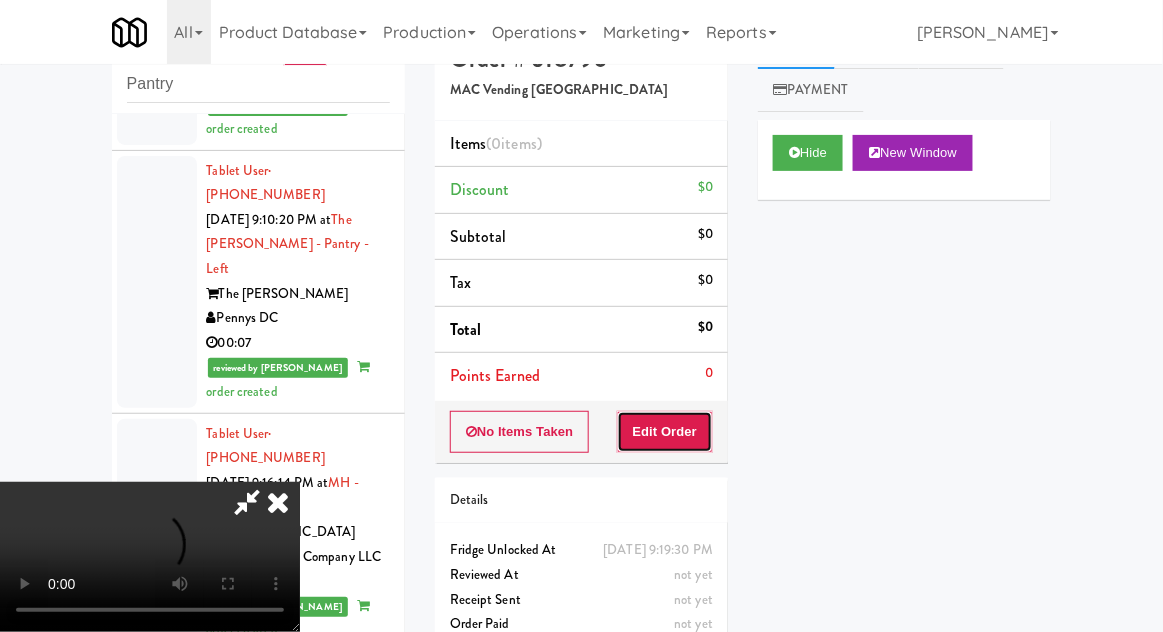 click on "Edit Order" at bounding box center [665, 432] 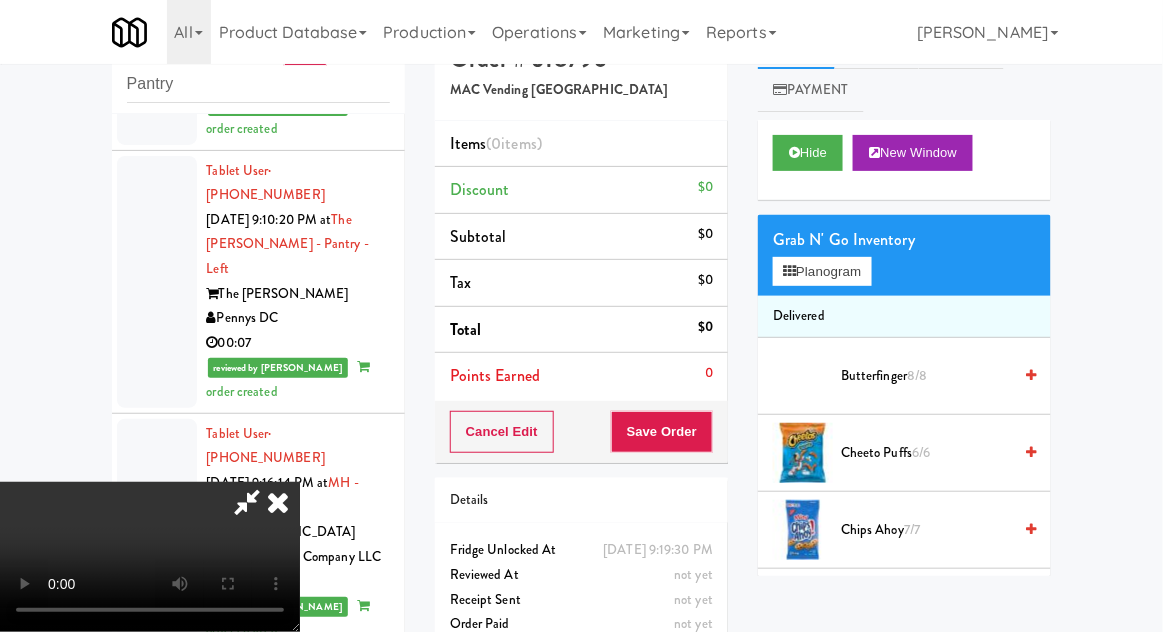scroll, scrollTop: 73, scrollLeft: 0, axis: vertical 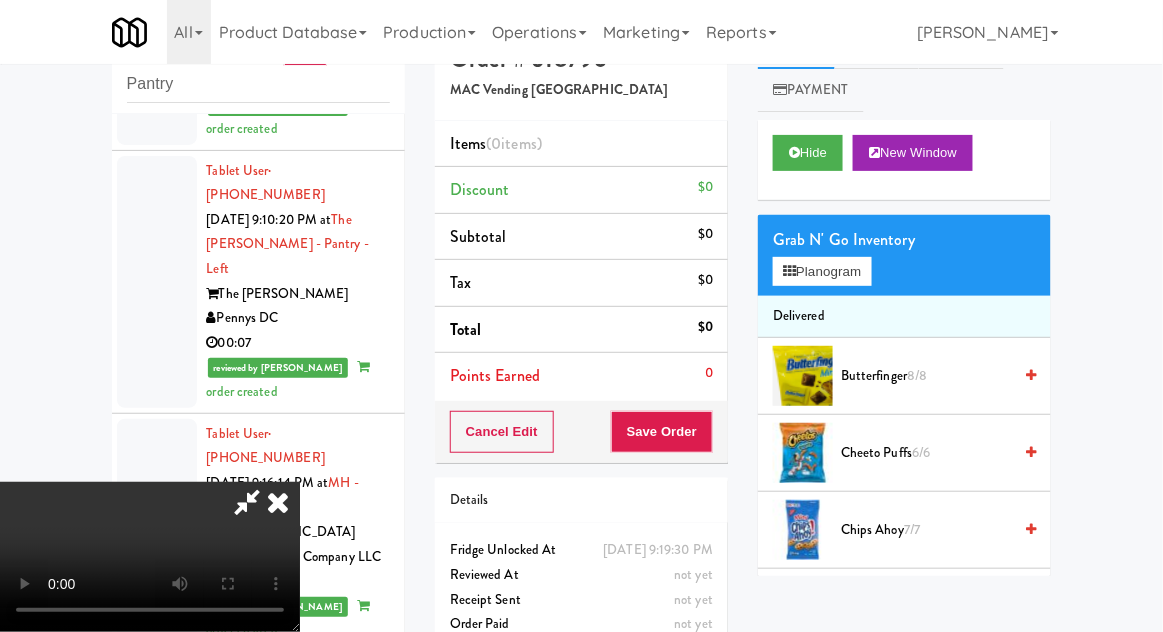 type 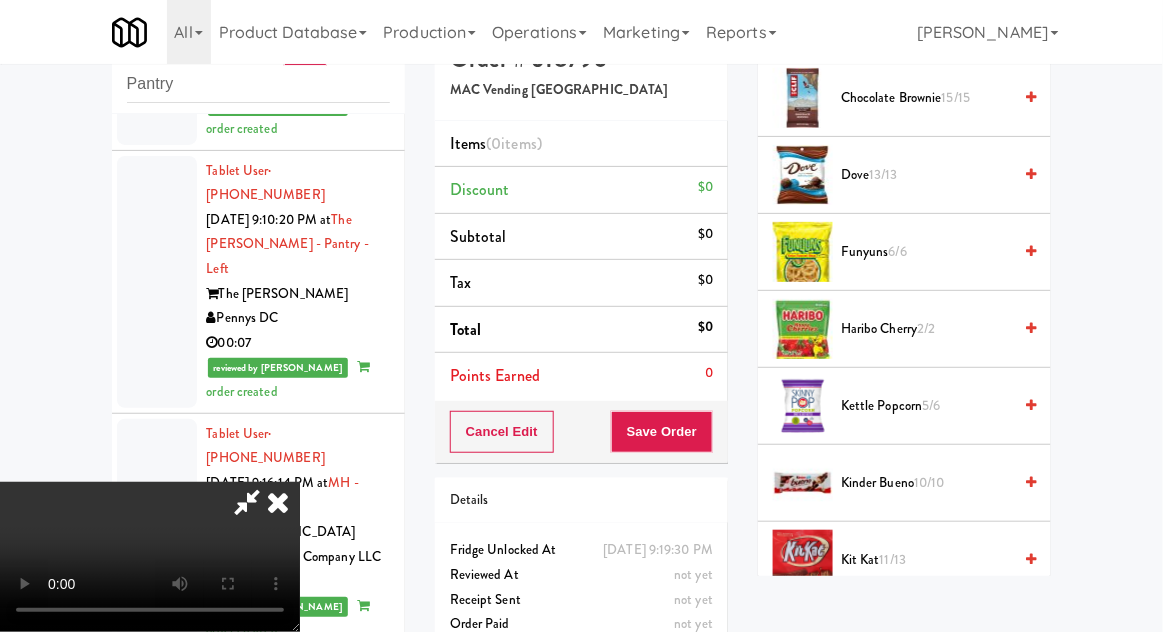 scroll, scrollTop: 542, scrollLeft: 0, axis: vertical 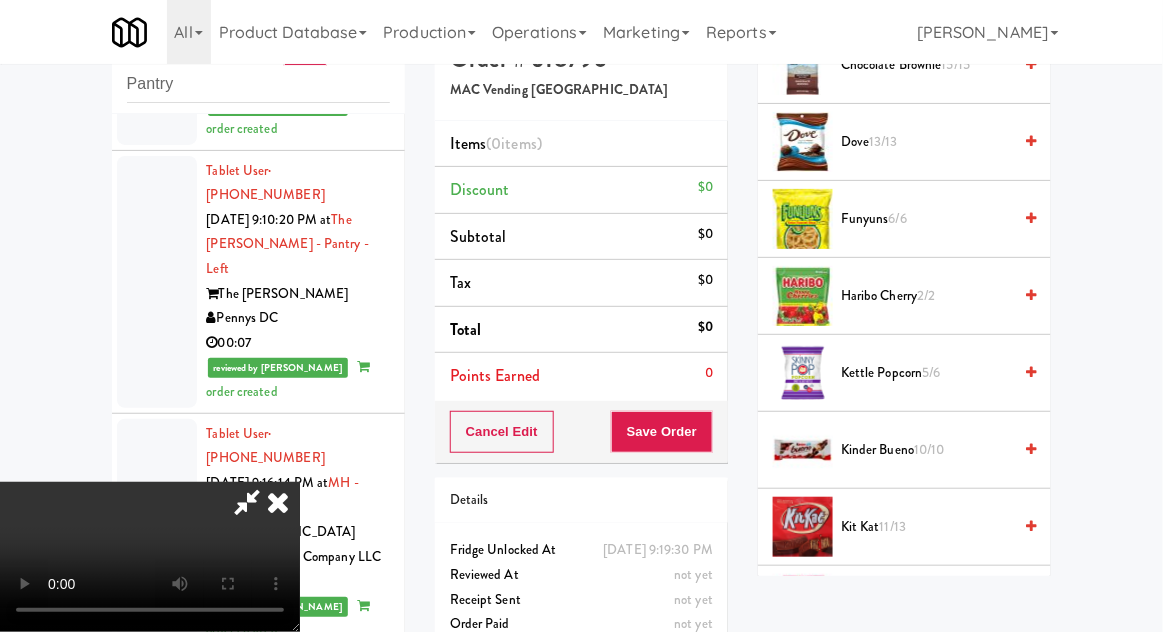 click on "Haribo Cherry  2/2" at bounding box center [926, 296] 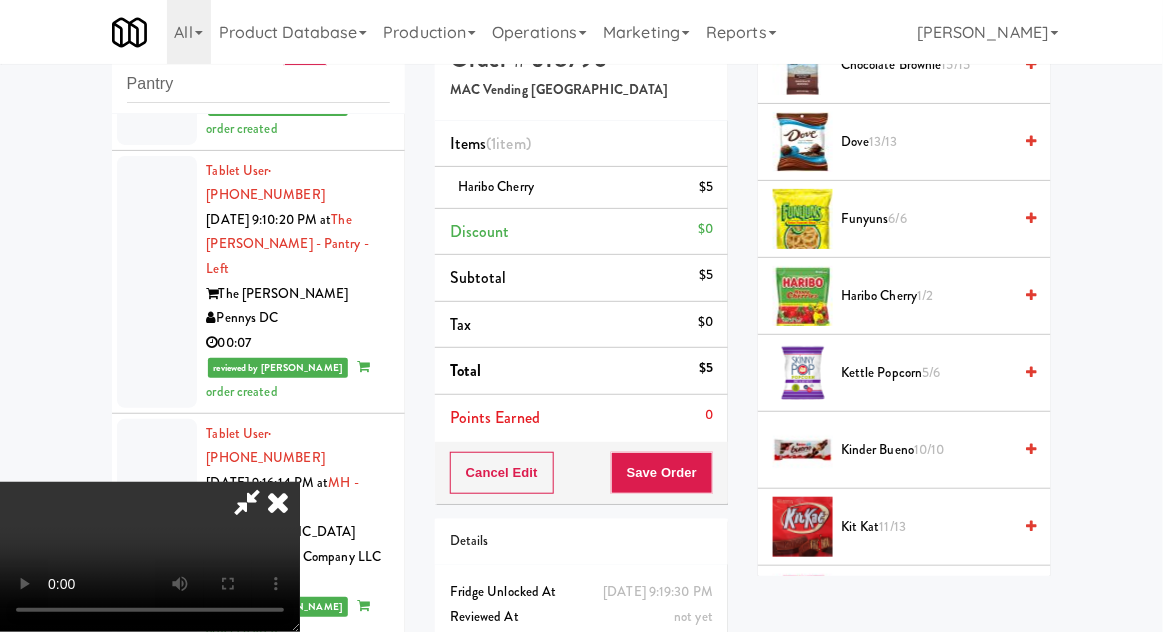 scroll, scrollTop: 73, scrollLeft: 0, axis: vertical 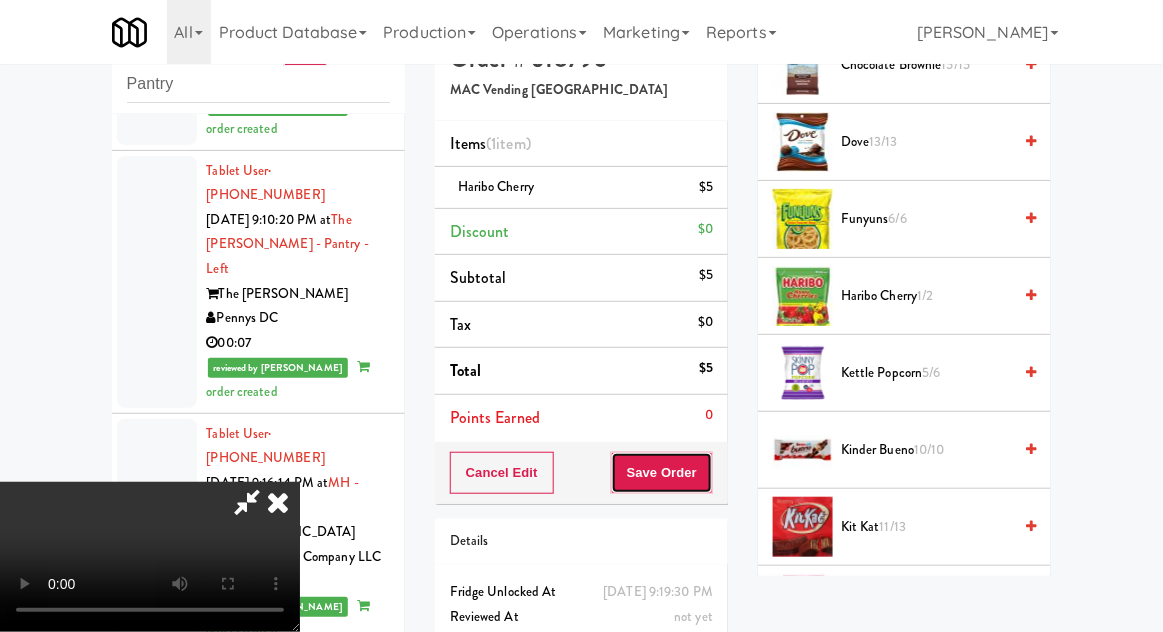 click on "Save Order" at bounding box center (662, 473) 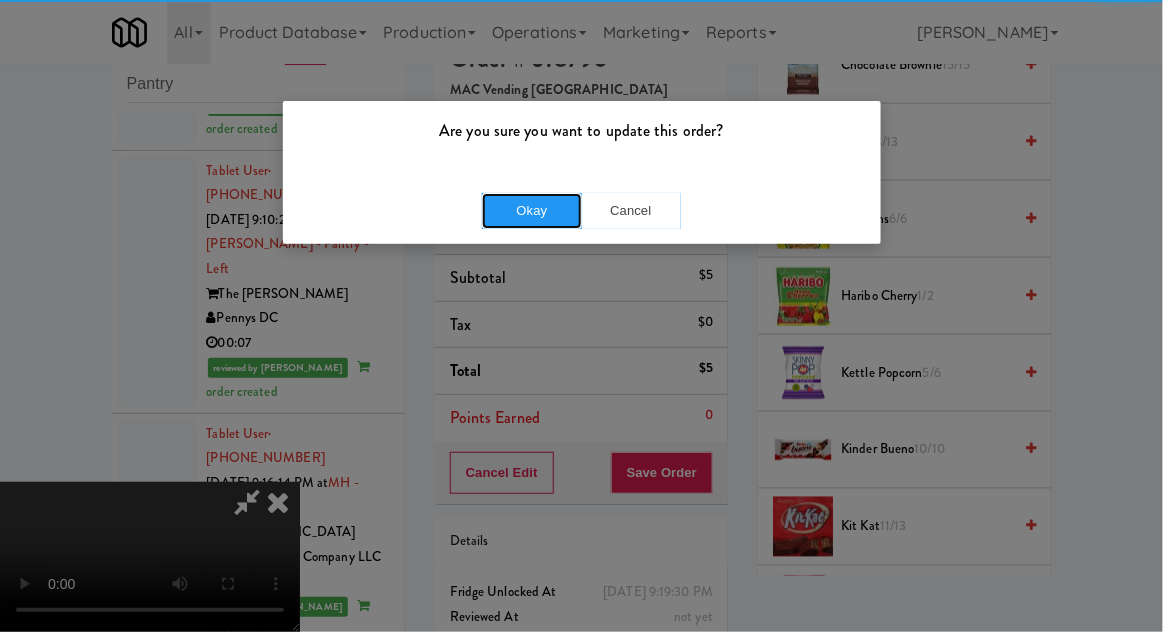 click on "Okay" at bounding box center (532, 211) 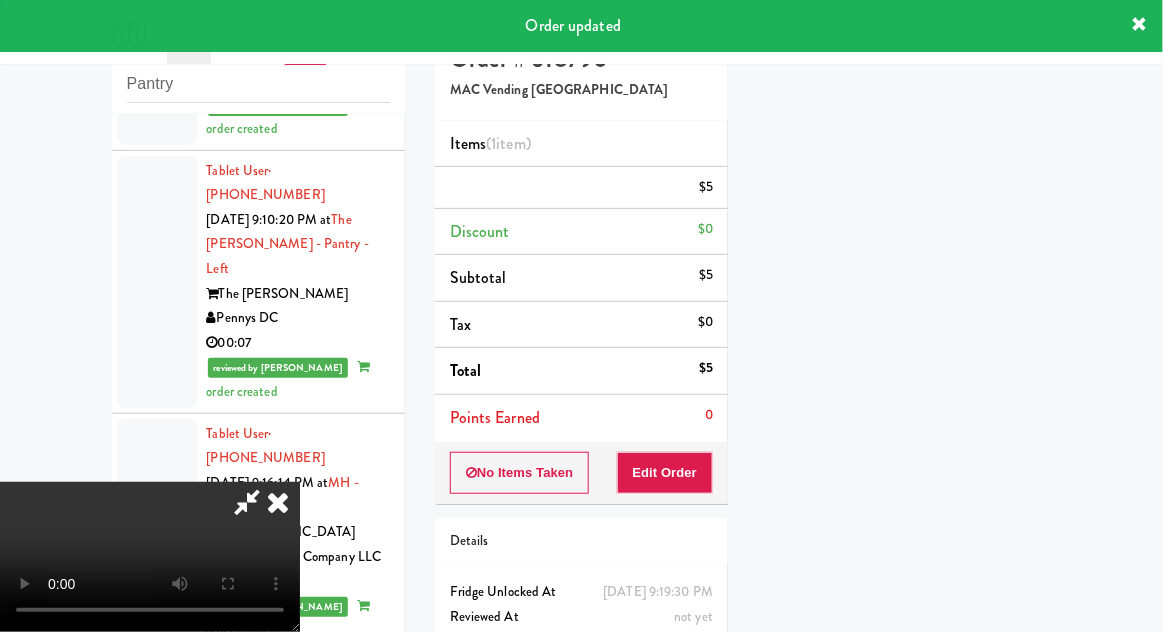 scroll, scrollTop: 197, scrollLeft: 0, axis: vertical 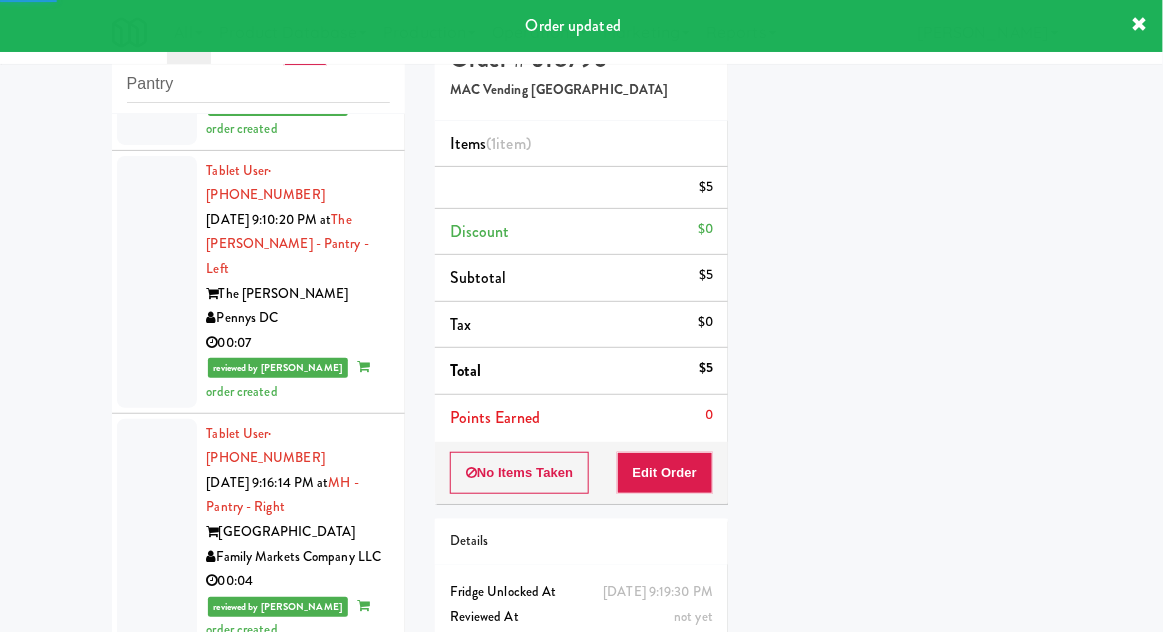 click at bounding box center [157, 1198] 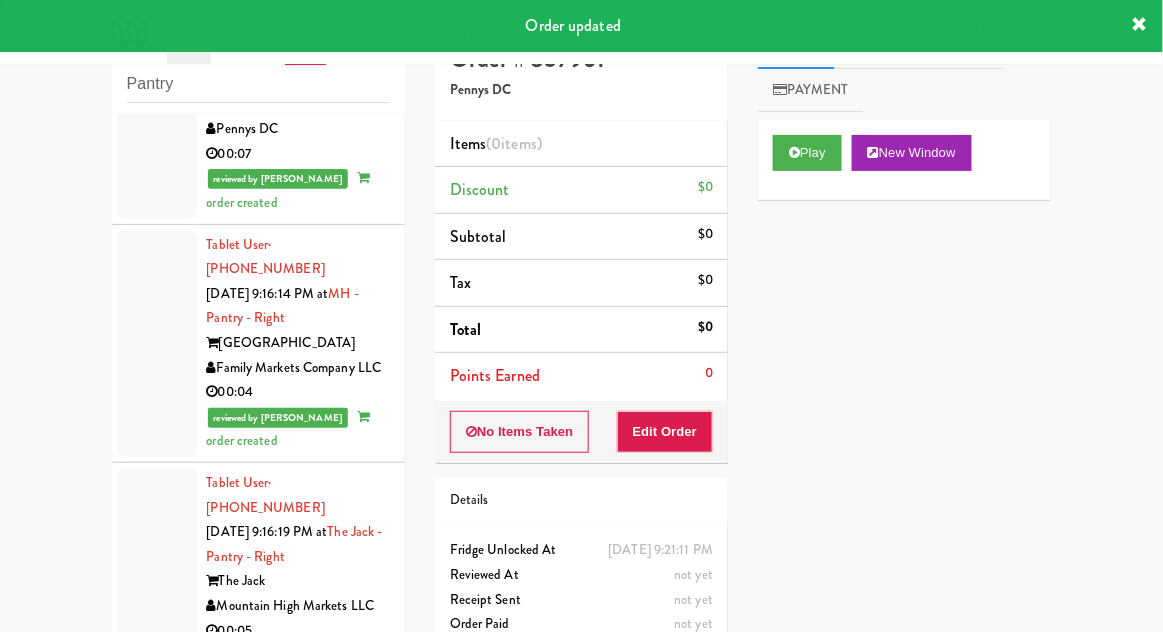 scroll, scrollTop: 4751, scrollLeft: 0, axis: vertical 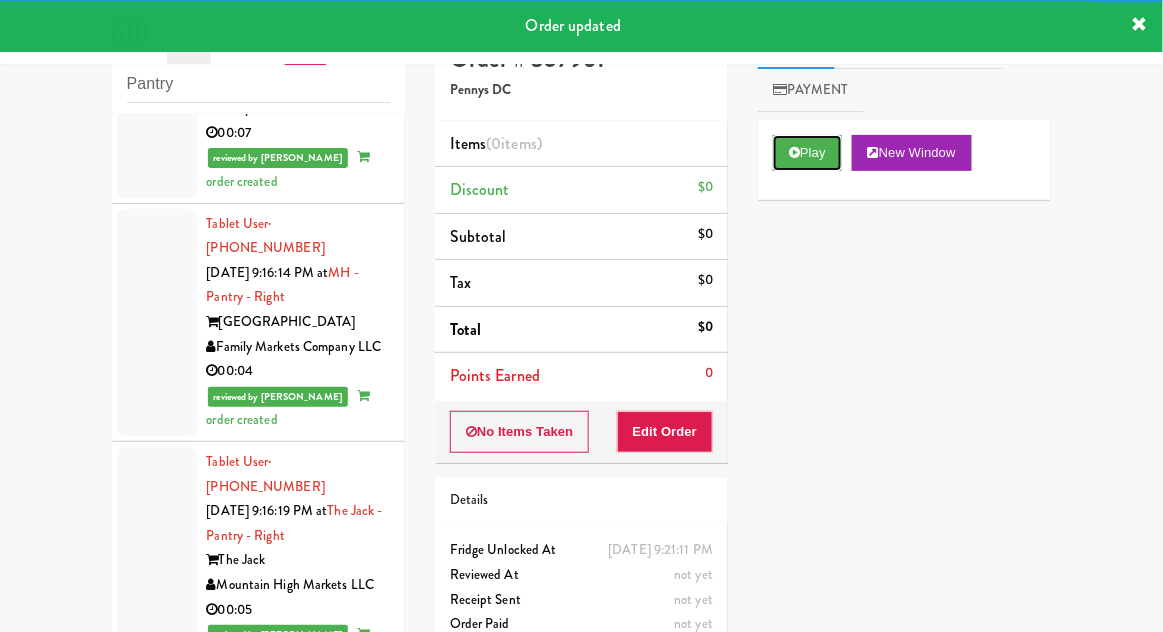 click at bounding box center (794, 152) 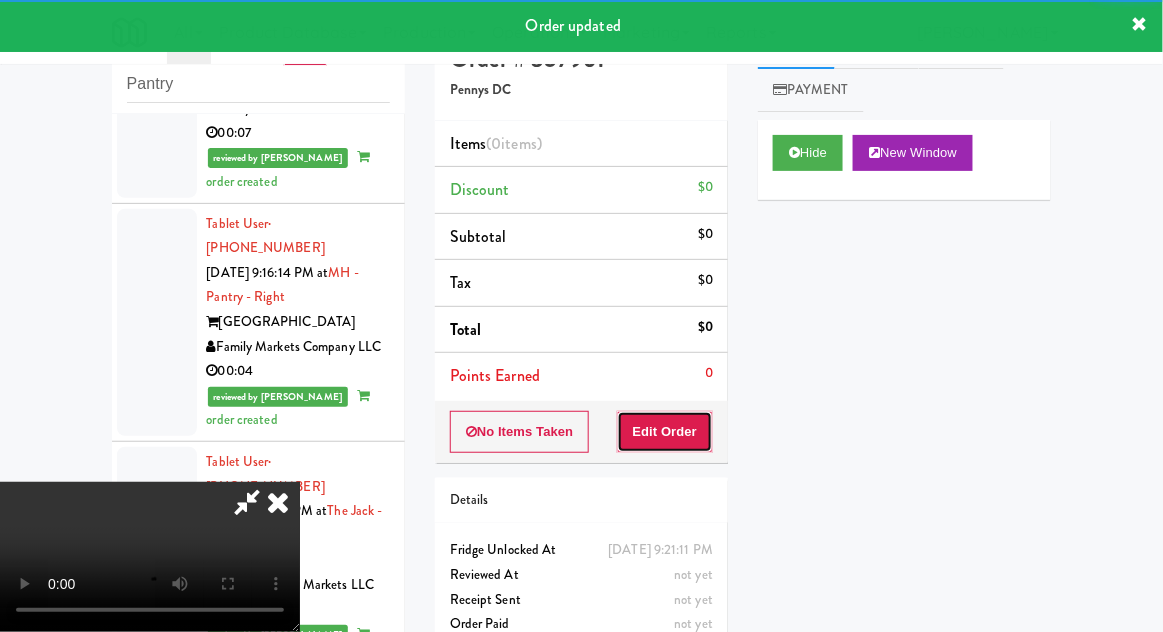 click on "Edit Order" at bounding box center [665, 432] 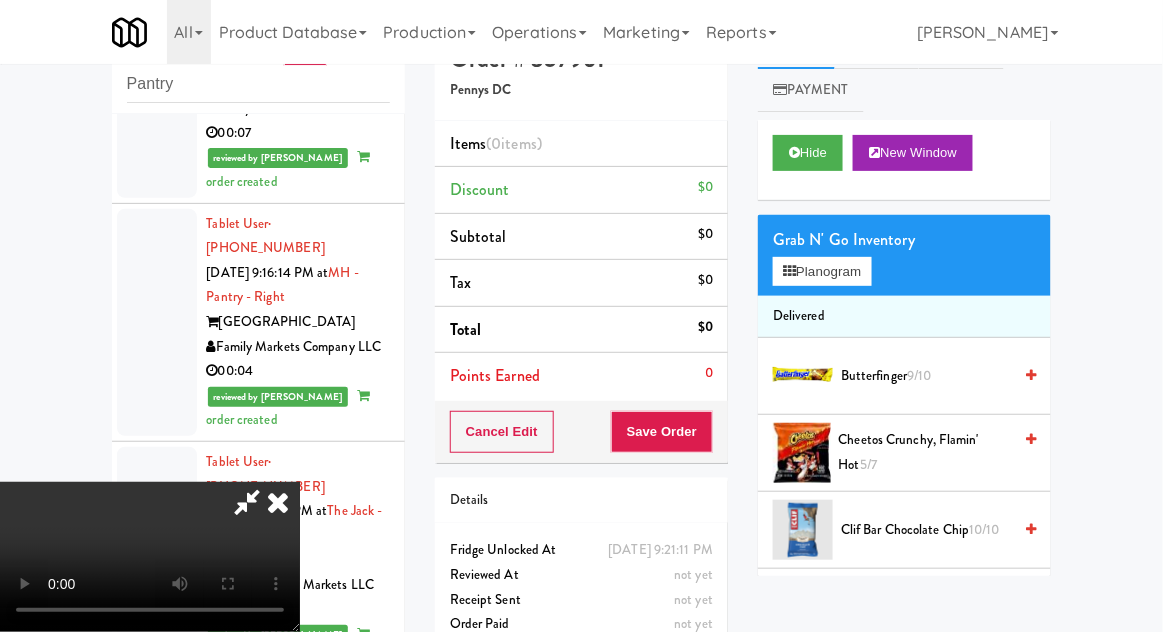 scroll, scrollTop: 73, scrollLeft: 0, axis: vertical 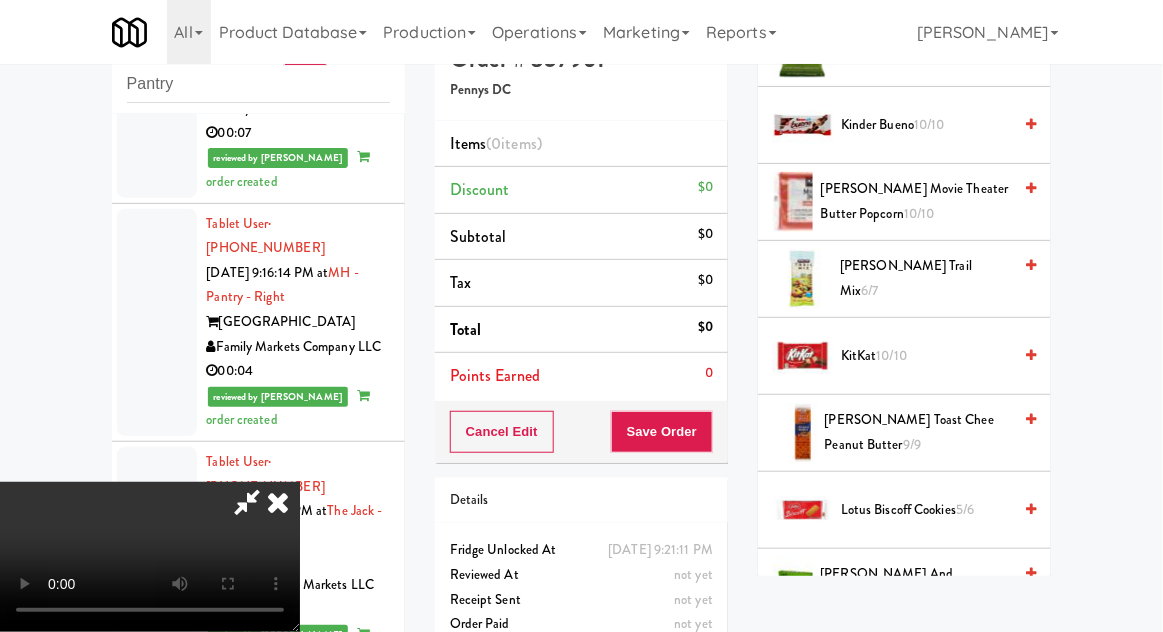 click on "10/10" at bounding box center (892, 355) 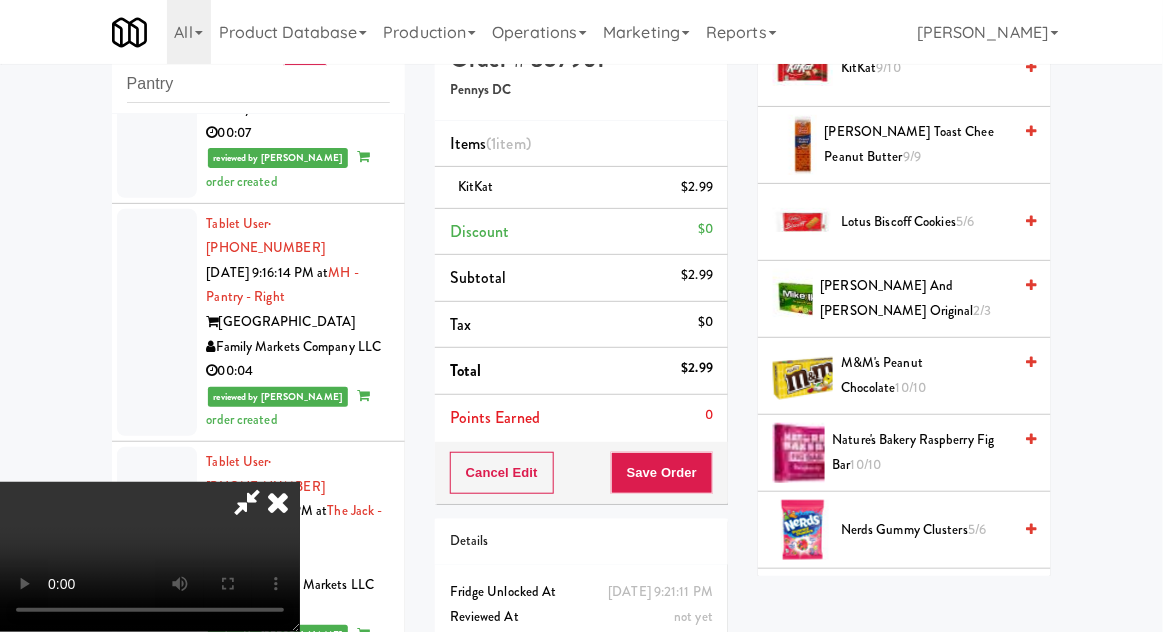 scroll, scrollTop: 1089, scrollLeft: 0, axis: vertical 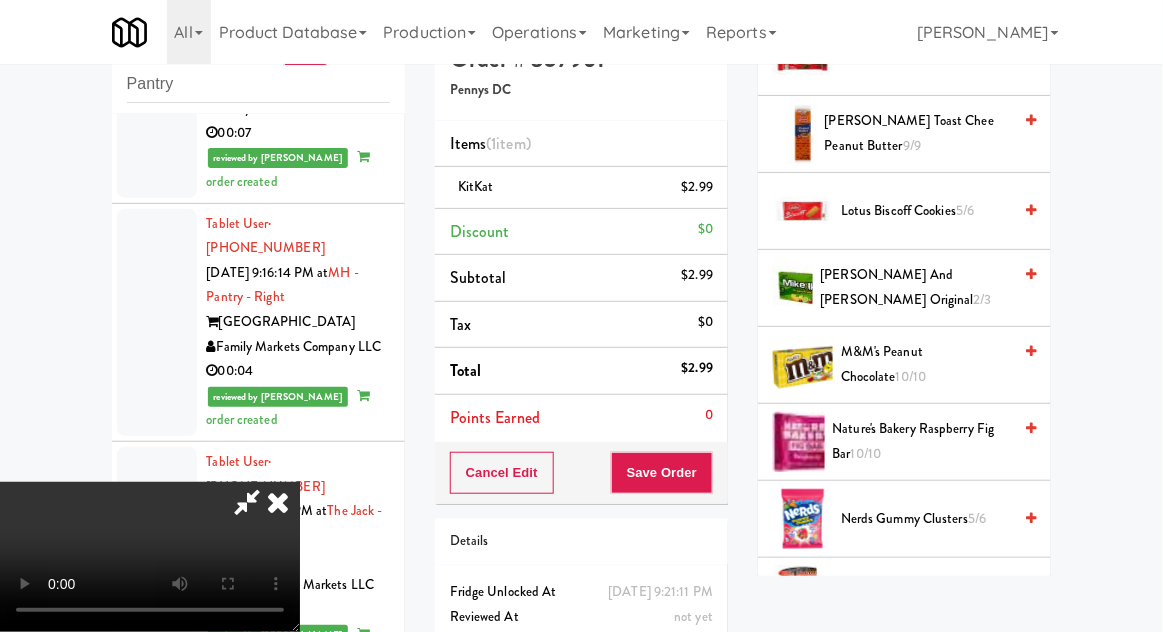 click on "10/10" at bounding box center (911, 376) 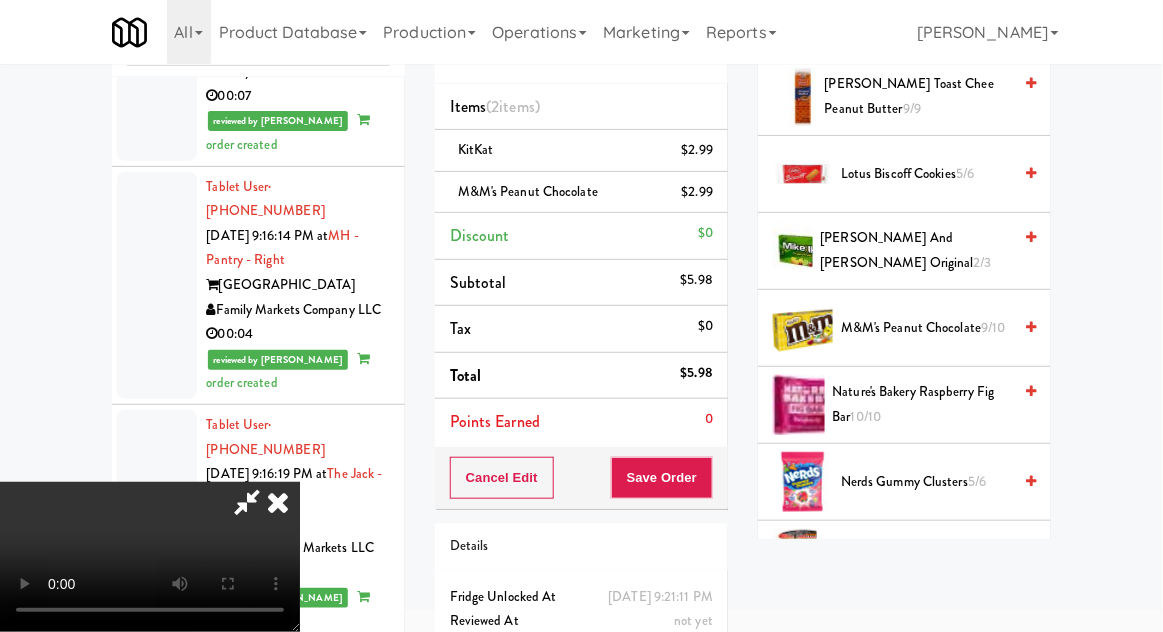 scroll, scrollTop: 91, scrollLeft: 0, axis: vertical 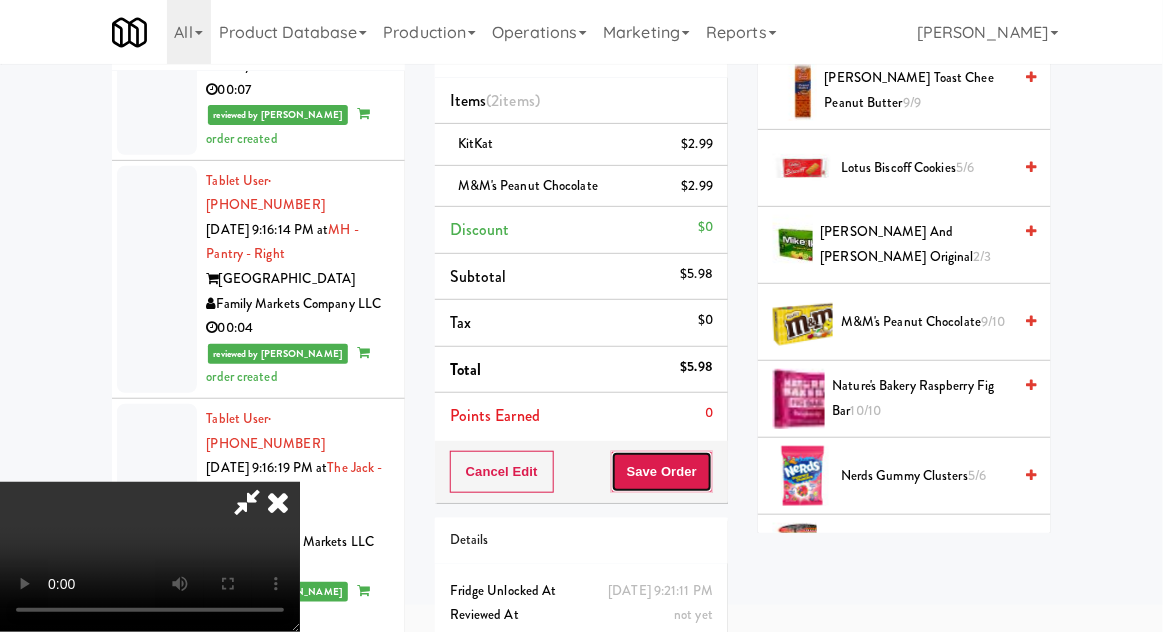 click on "Save Order" at bounding box center [662, 472] 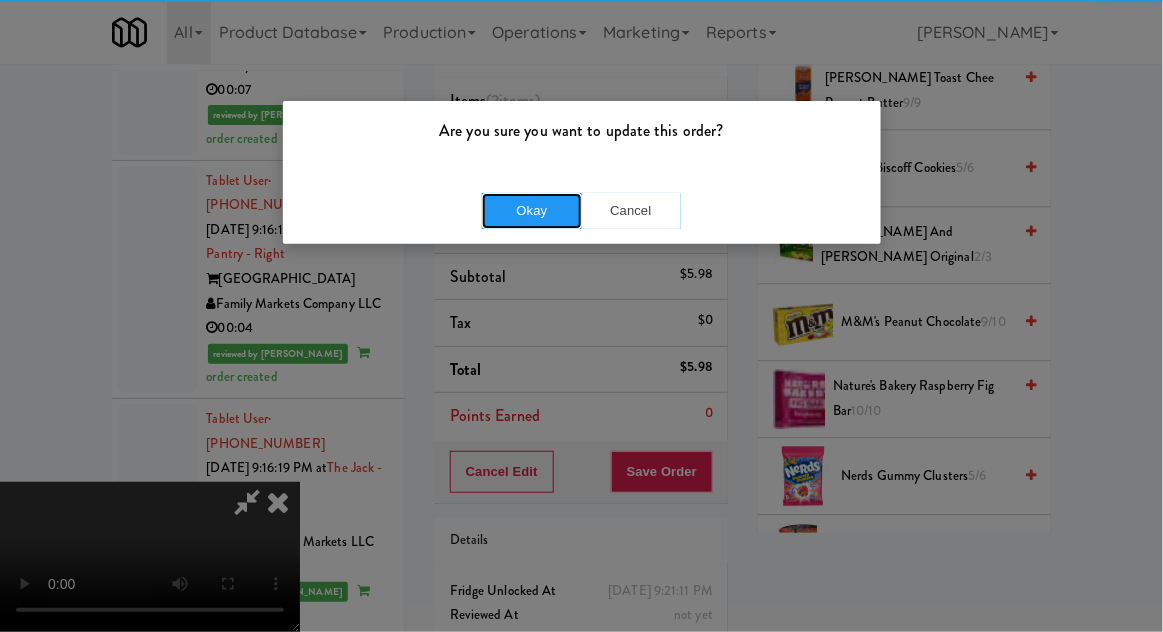 click on "Okay" at bounding box center (532, 211) 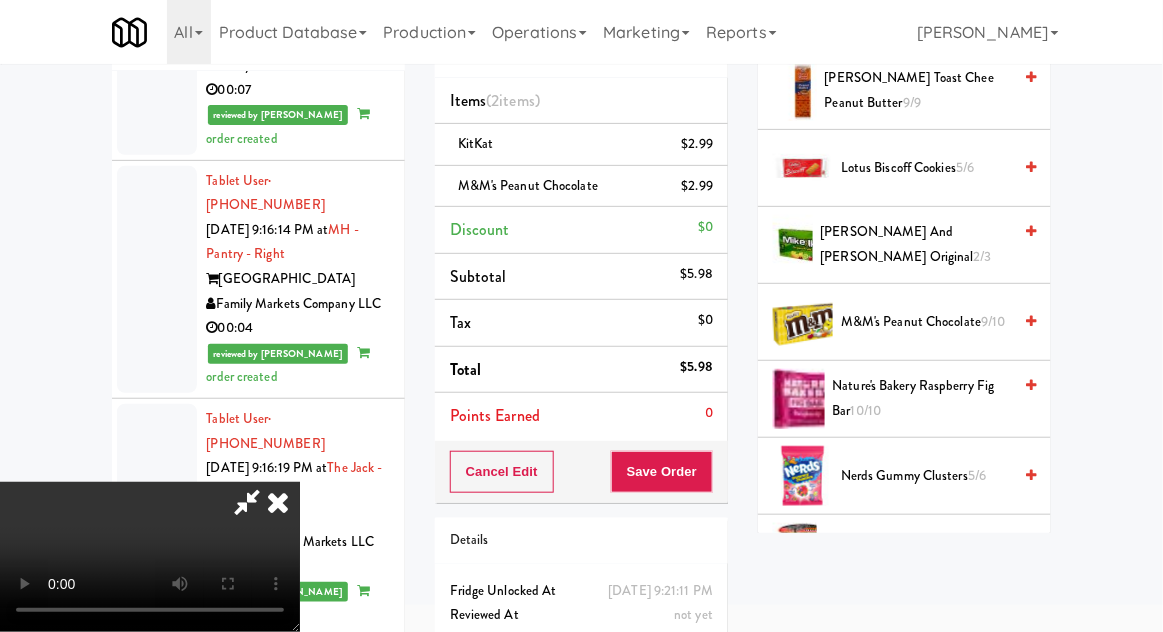 scroll, scrollTop: 0, scrollLeft: 0, axis: both 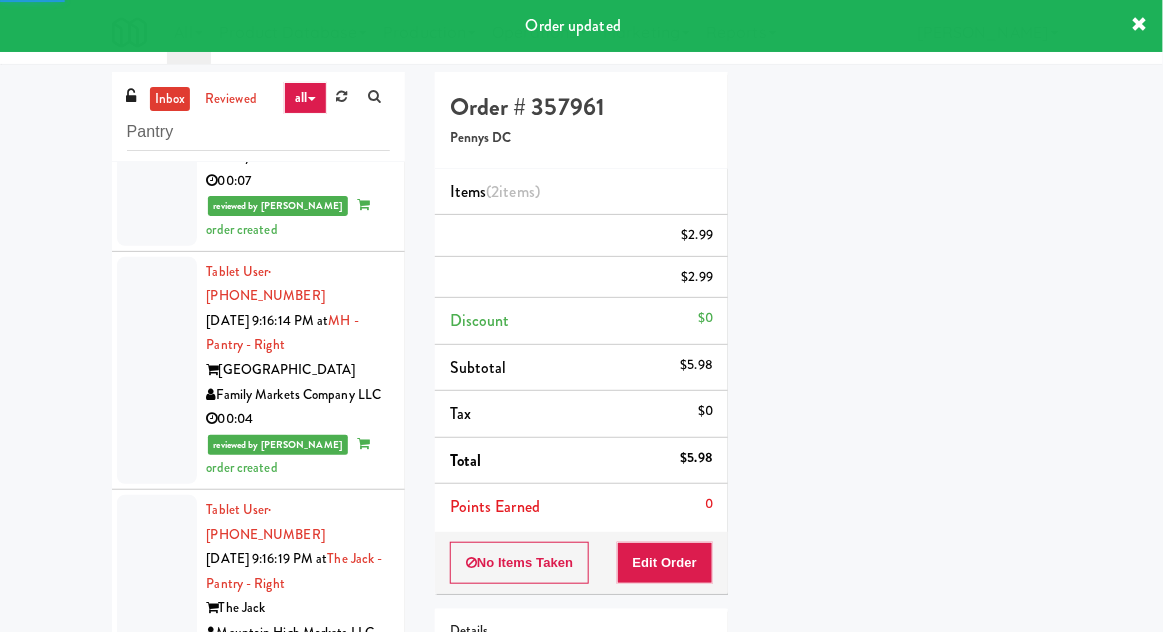 click at bounding box center (157, 1085) 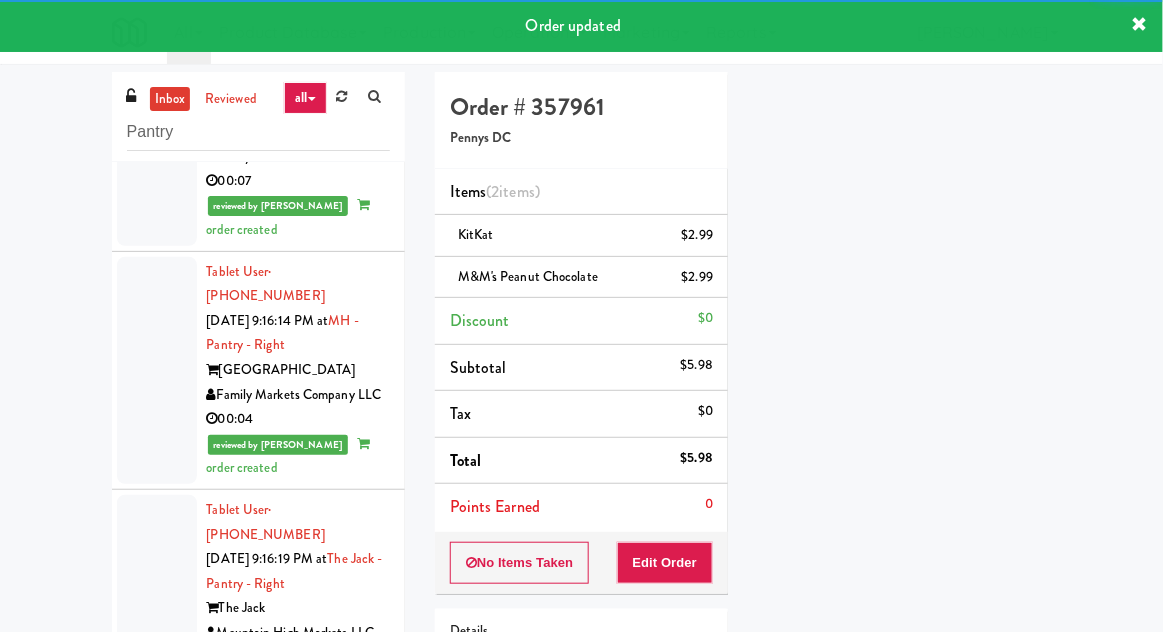 click at bounding box center [157, 1336] 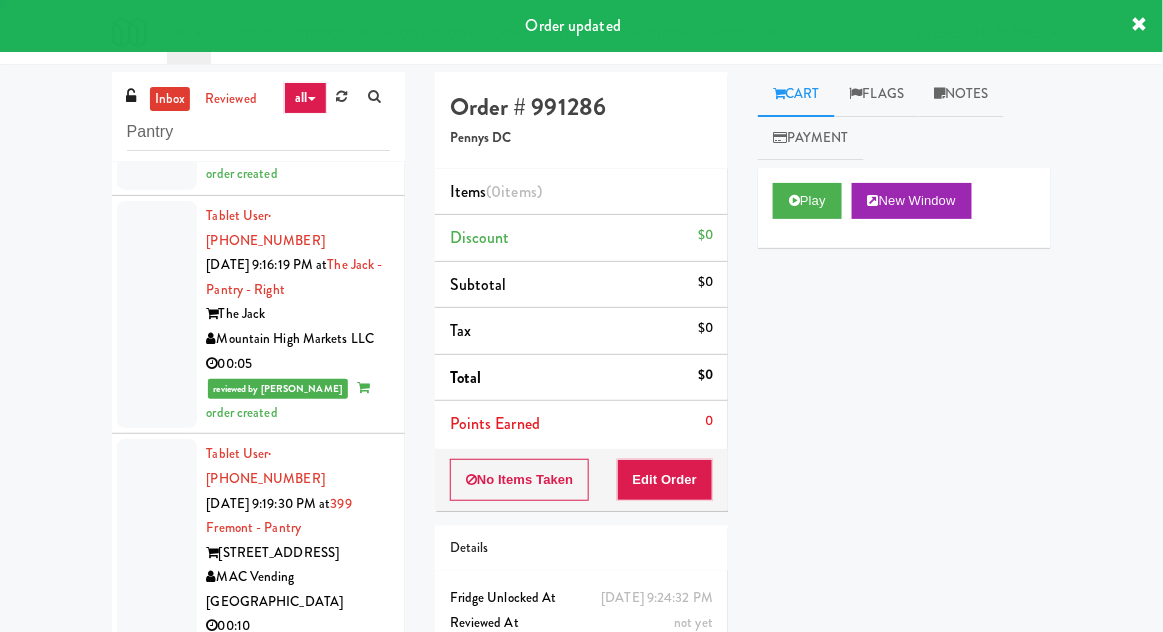 scroll, scrollTop: 4934, scrollLeft: 0, axis: vertical 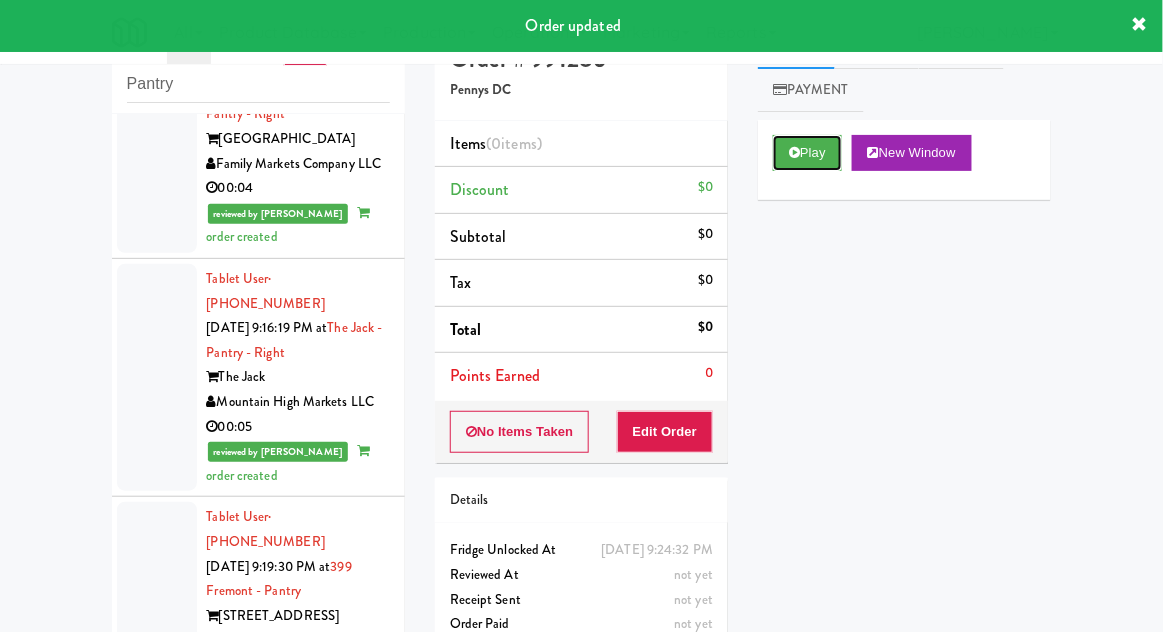 click on "Play" at bounding box center [807, 153] 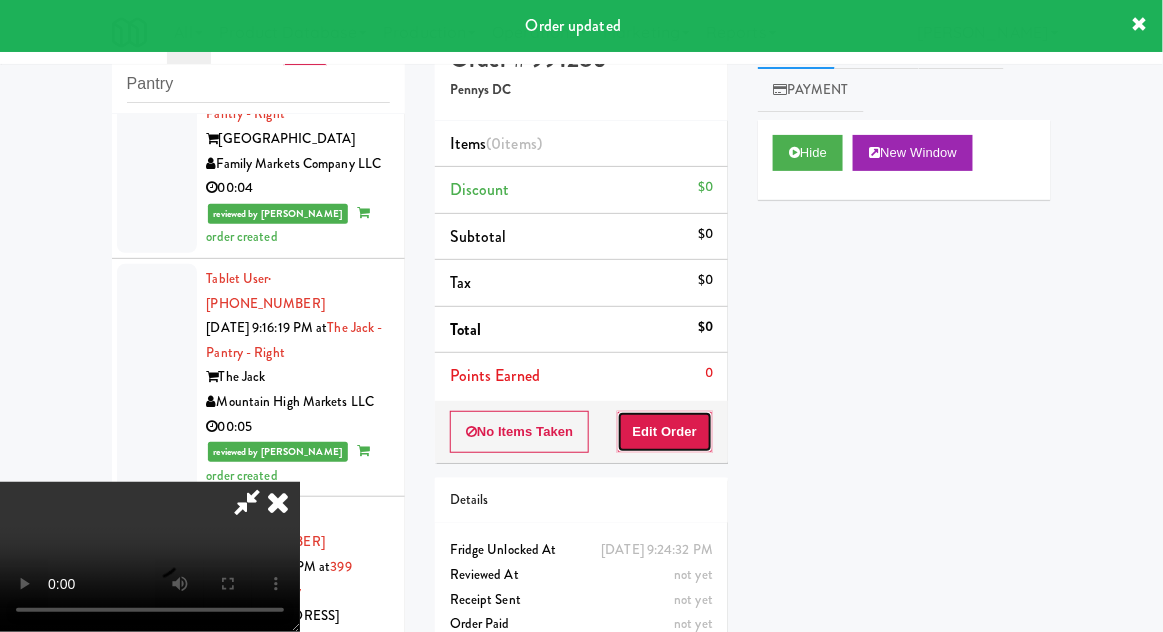 click on "Edit Order" at bounding box center [665, 432] 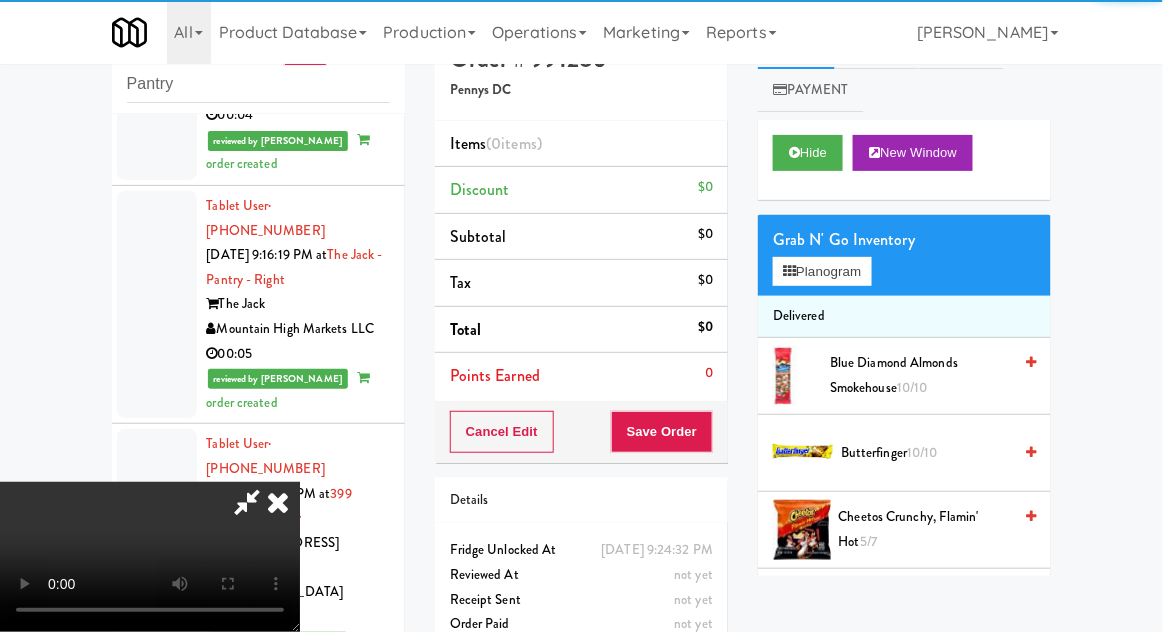 scroll, scrollTop: 5009, scrollLeft: 0, axis: vertical 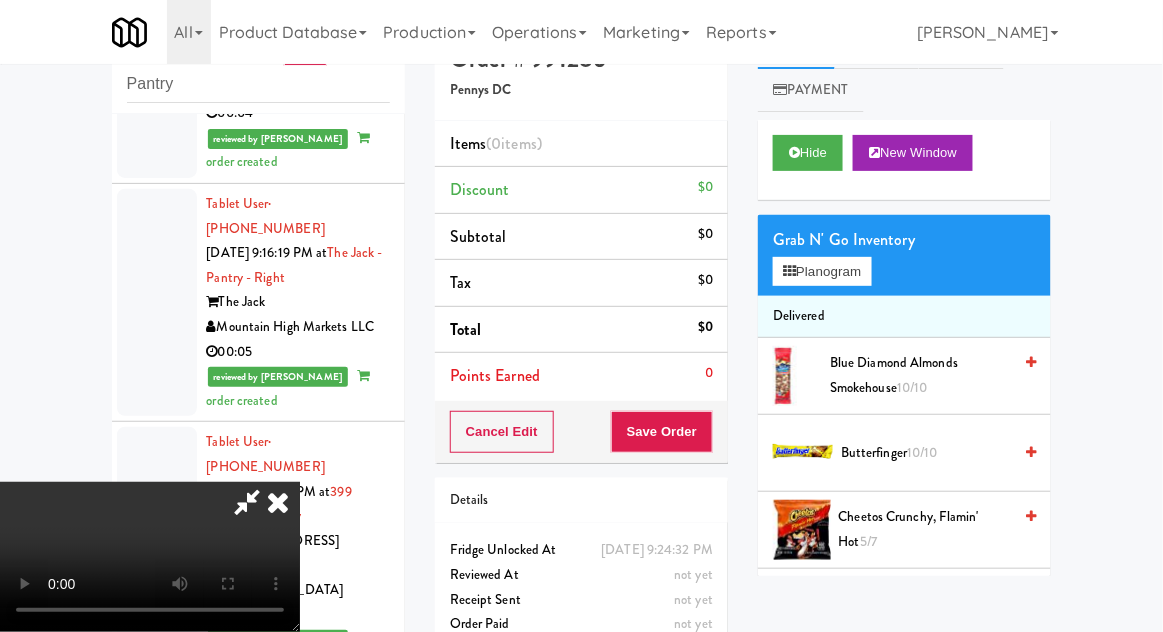 type 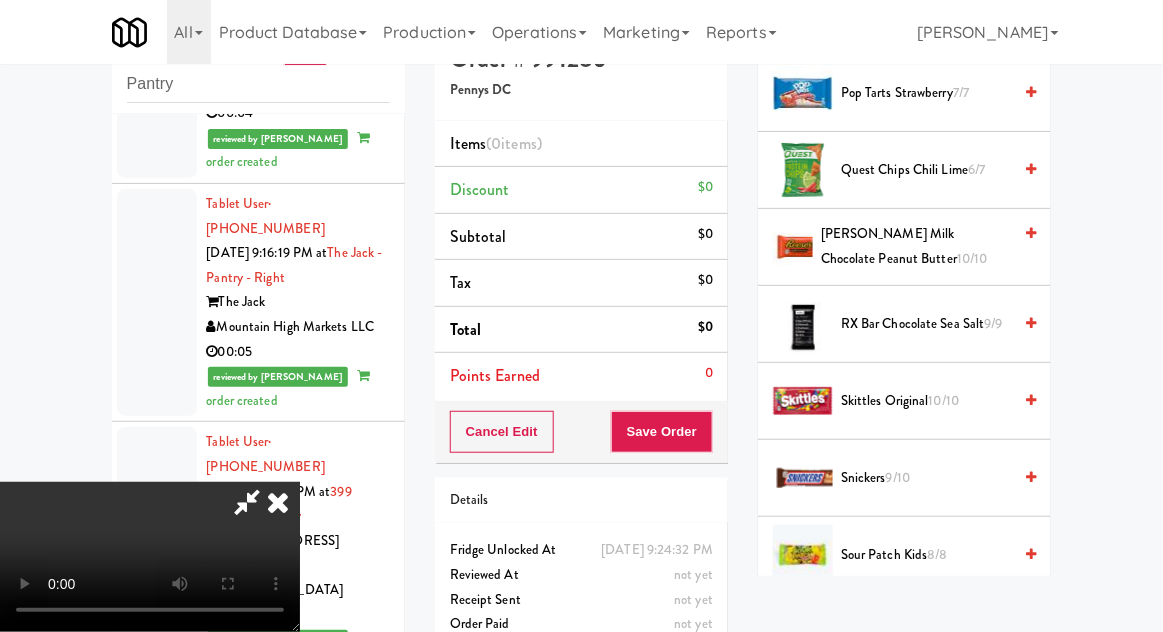 scroll, scrollTop: 1981, scrollLeft: 0, axis: vertical 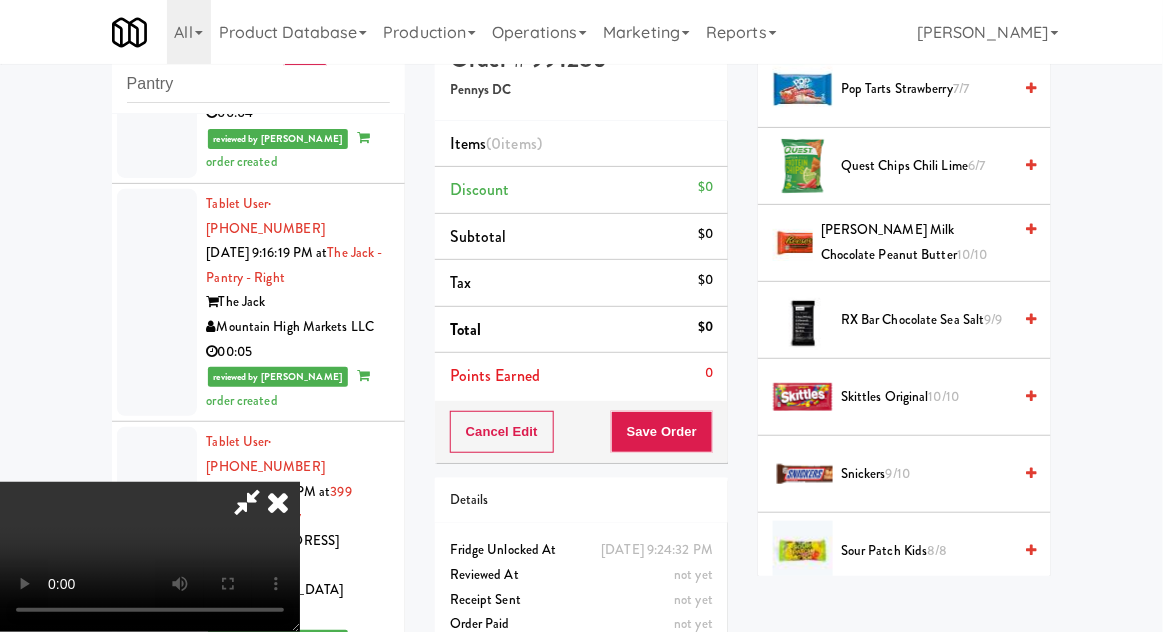 click on "Skittles Original  10/10" at bounding box center (926, 397) 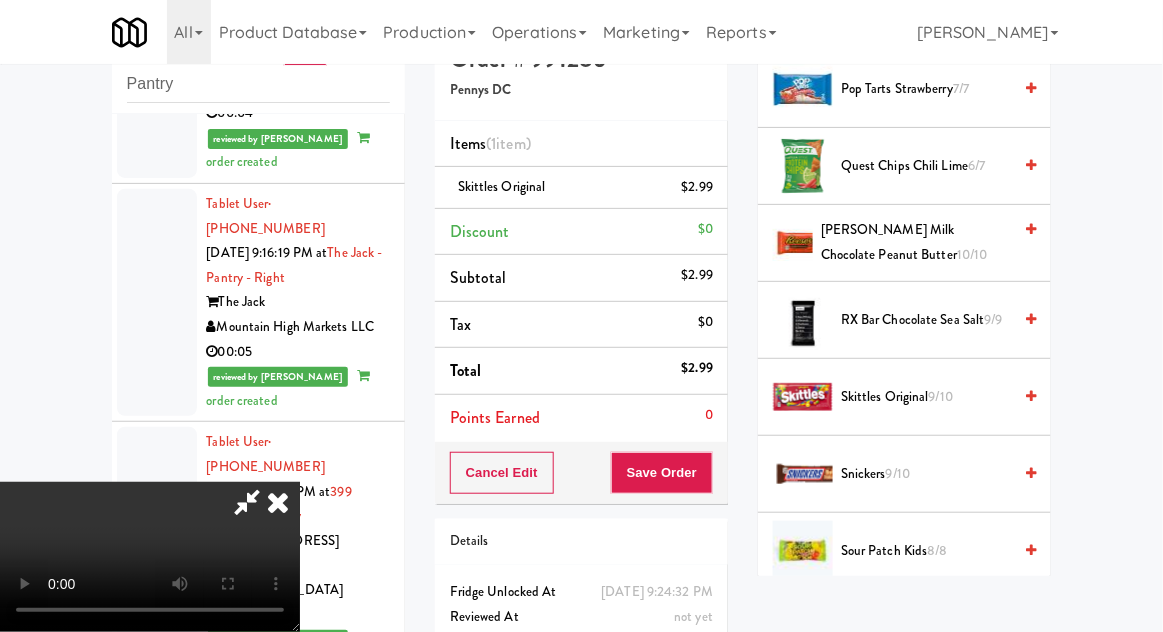 scroll, scrollTop: 50, scrollLeft: 0, axis: vertical 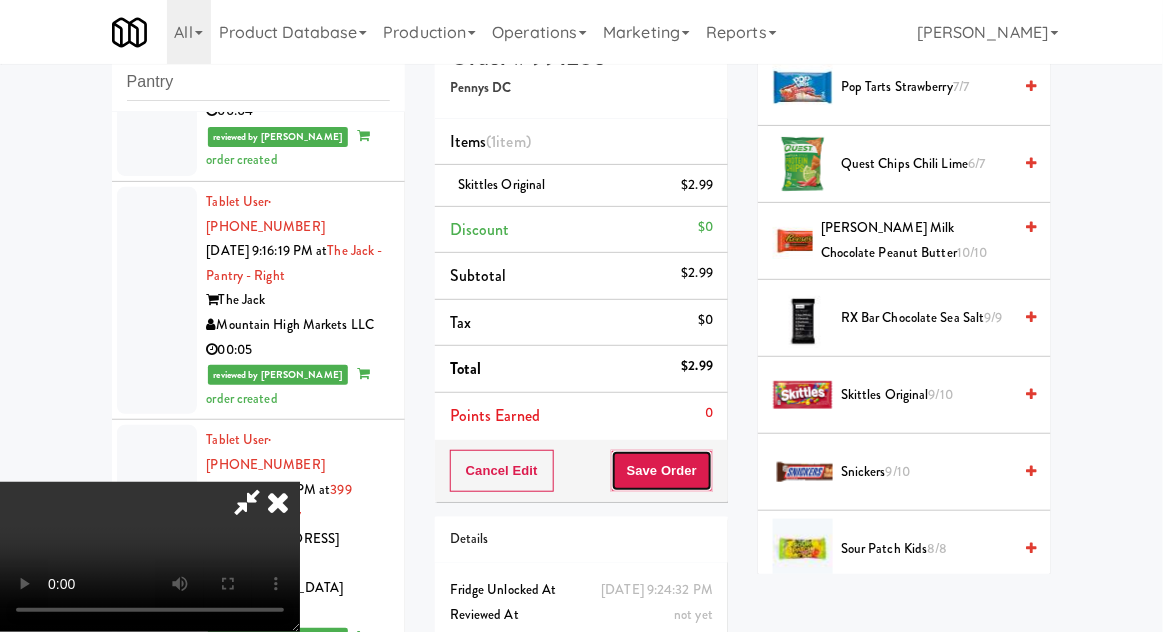 click on "Save Order" at bounding box center [662, 471] 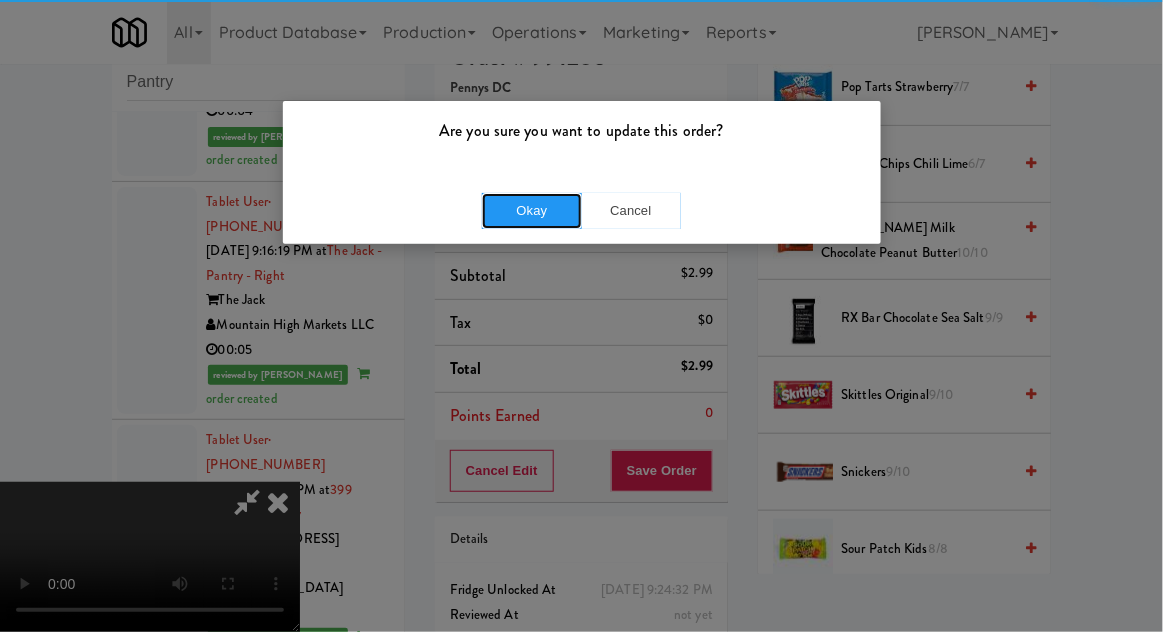 click on "Okay" at bounding box center (532, 211) 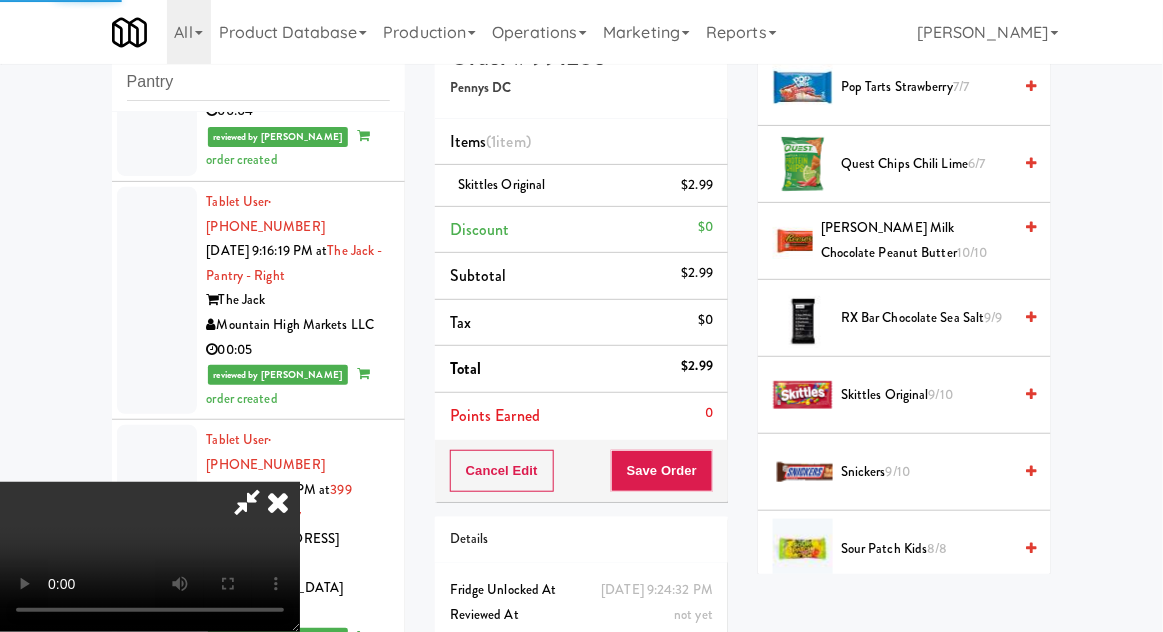 scroll, scrollTop: 197, scrollLeft: 0, axis: vertical 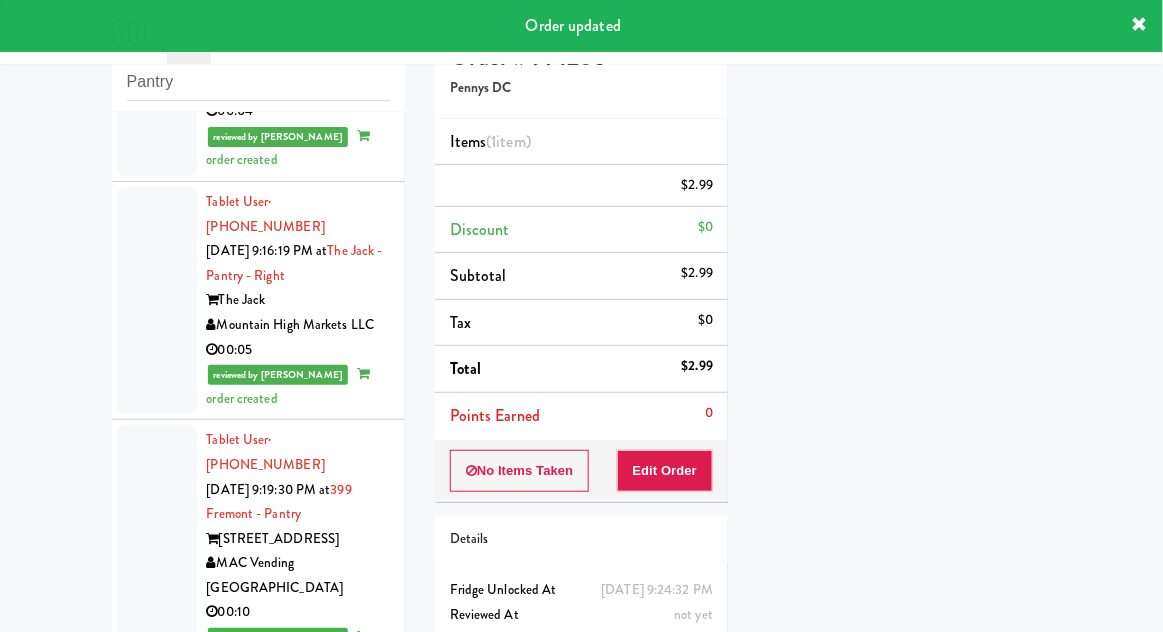 click at bounding box center (157, 1229) 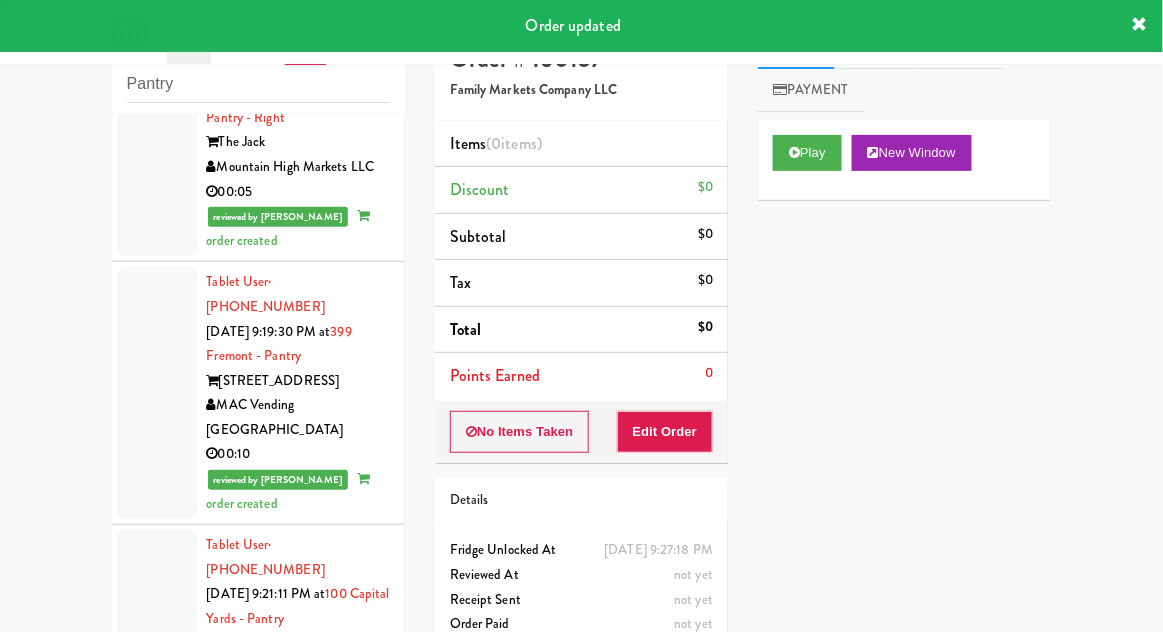 scroll, scrollTop: 5187, scrollLeft: 0, axis: vertical 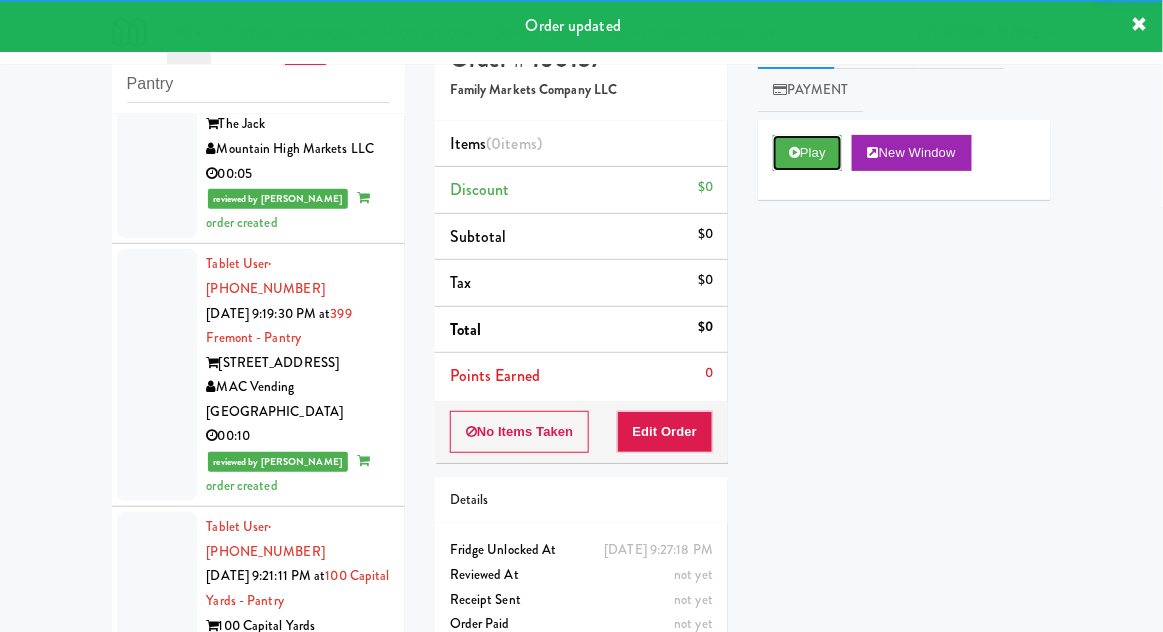 click on "Play" at bounding box center [807, 153] 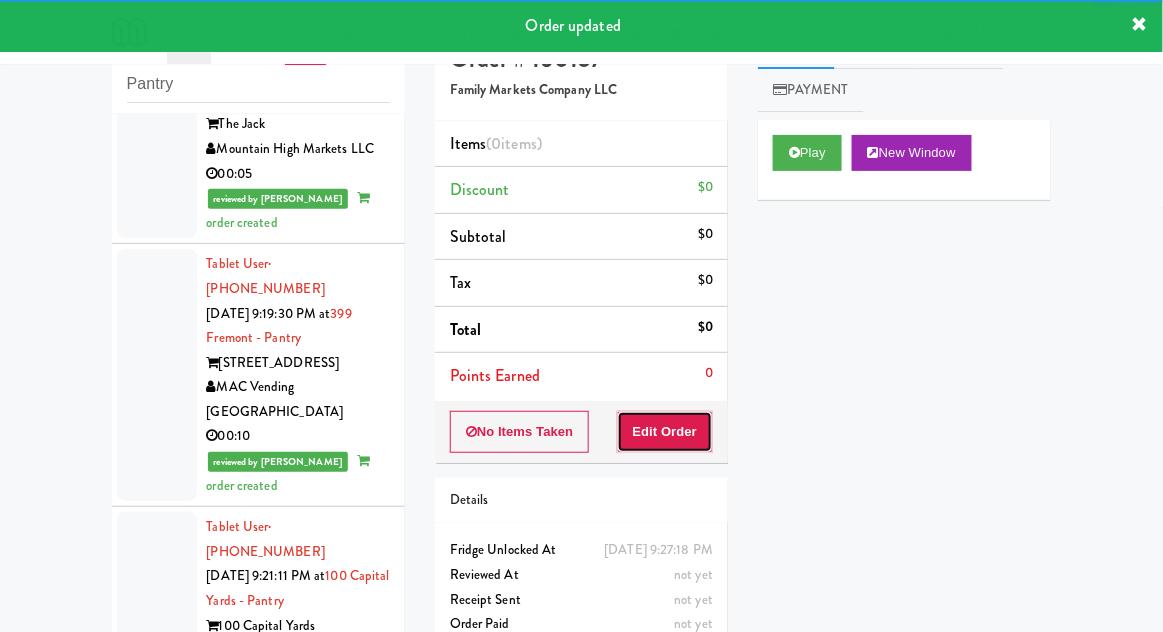 click on "Edit Order" at bounding box center [665, 432] 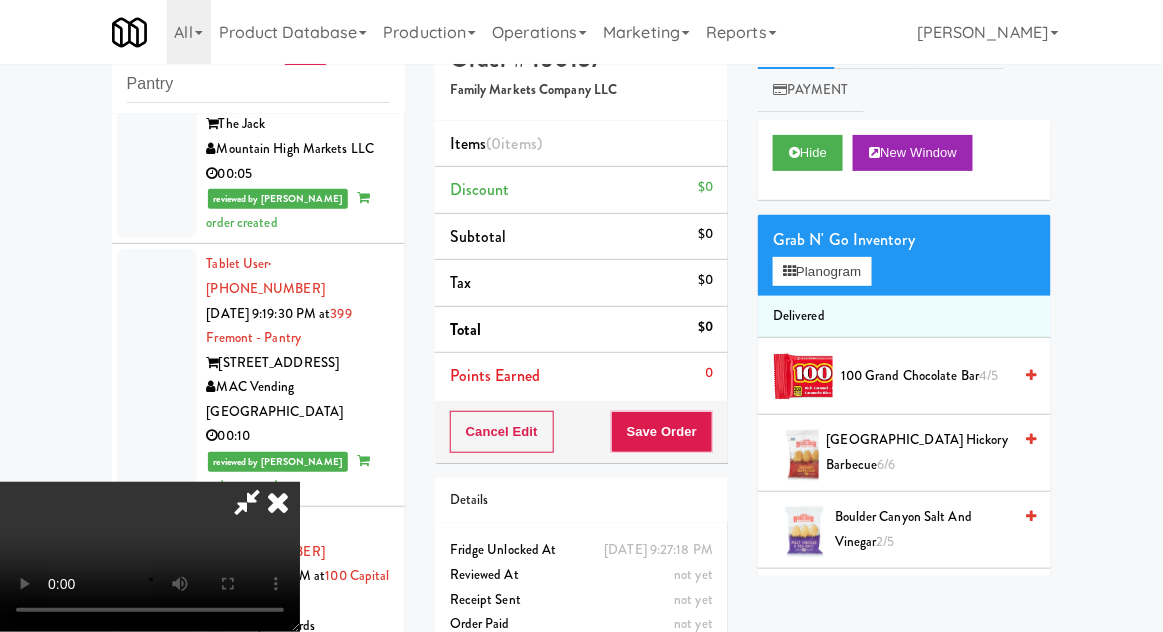 type 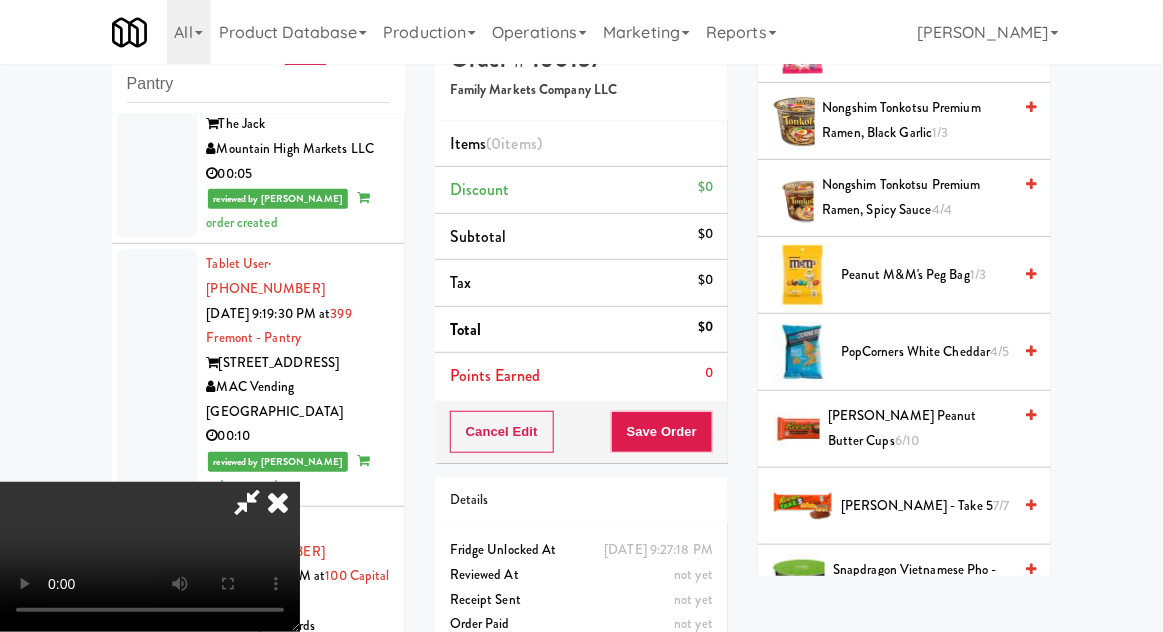 scroll, scrollTop: 1577, scrollLeft: 0, axis: vertical 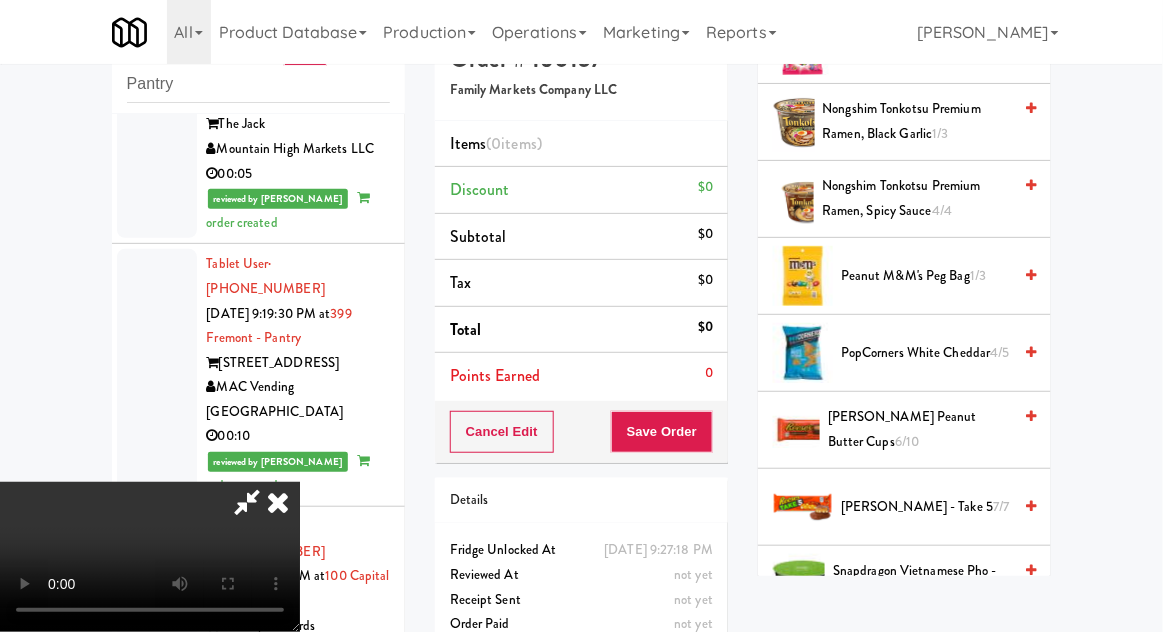click on "Peanut M&M's Peg Bag  1/3" at bounding box center [926, 276] 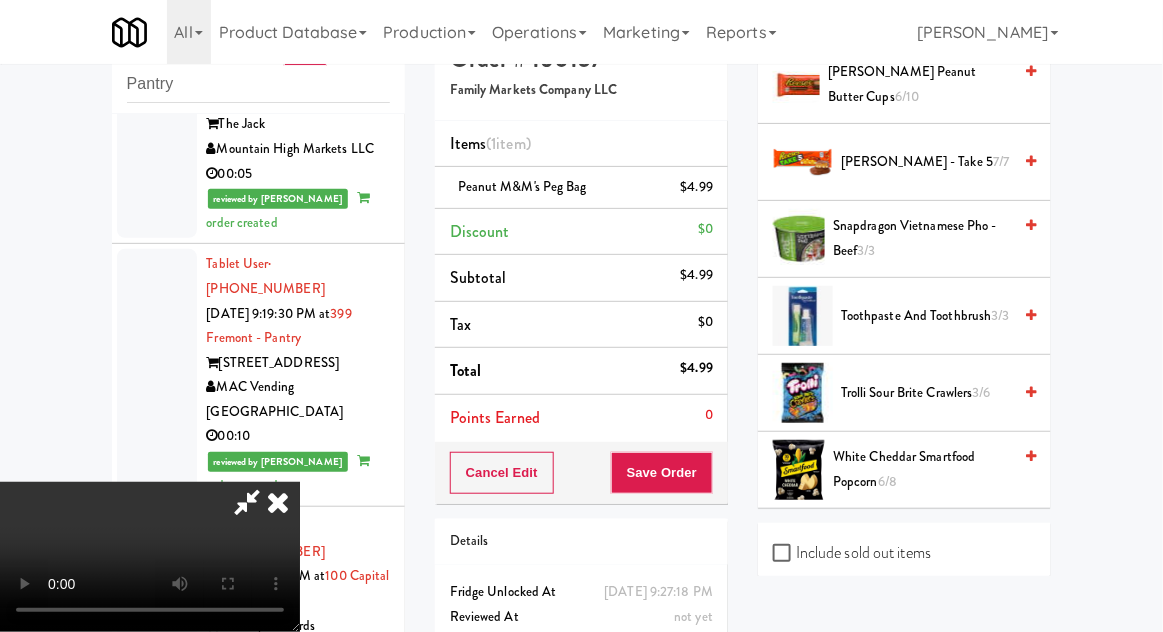 scroll, scrollTop: 1969, scrollLeft: 0, axis: vertical 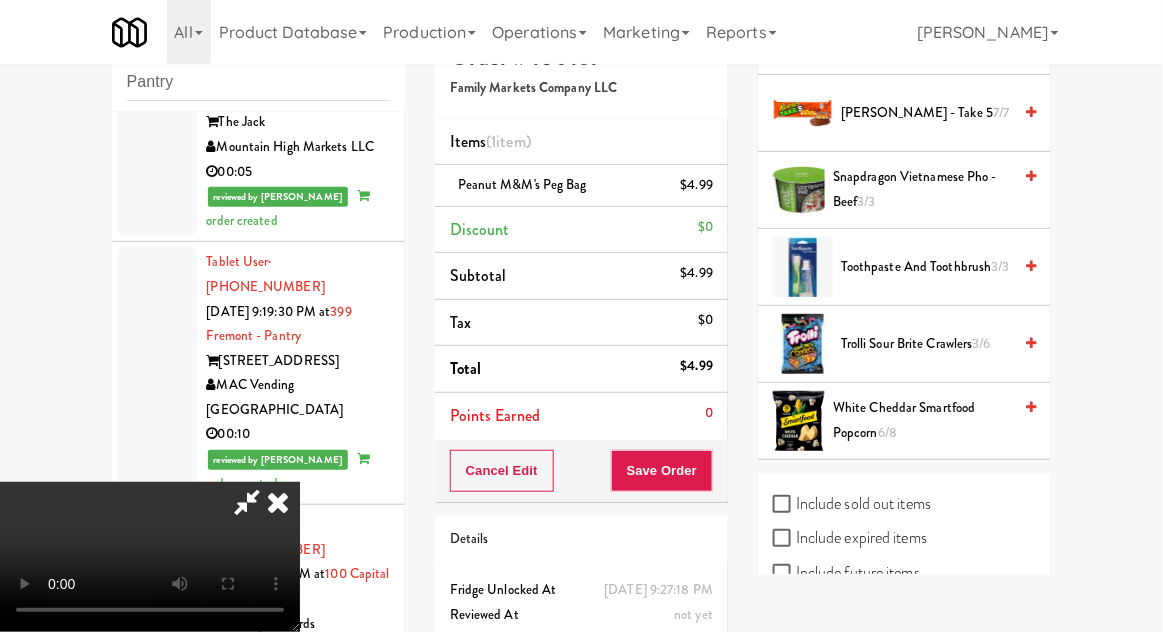 click on "White Cheddar Smartfood Popcorn  6/8" at bounding box center [922, 420] 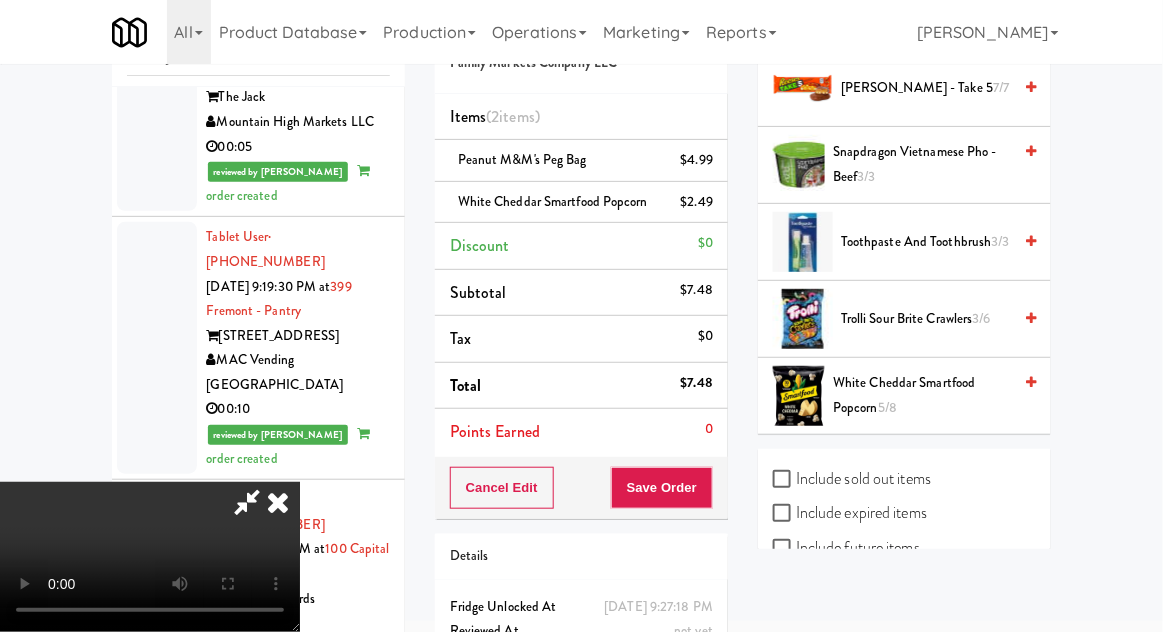 scroll, scrollTop: 77, scrollLeft: 0, axis: vertical 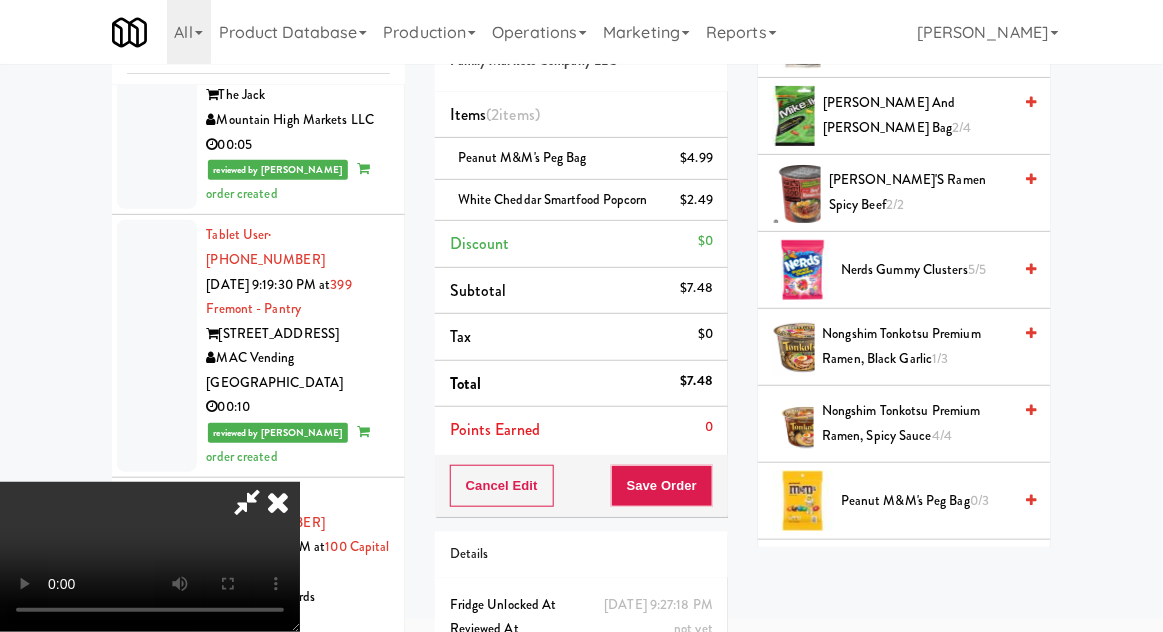 click on "Nerds Gummy Clusters  5/5" at bounding box center (926, 270) 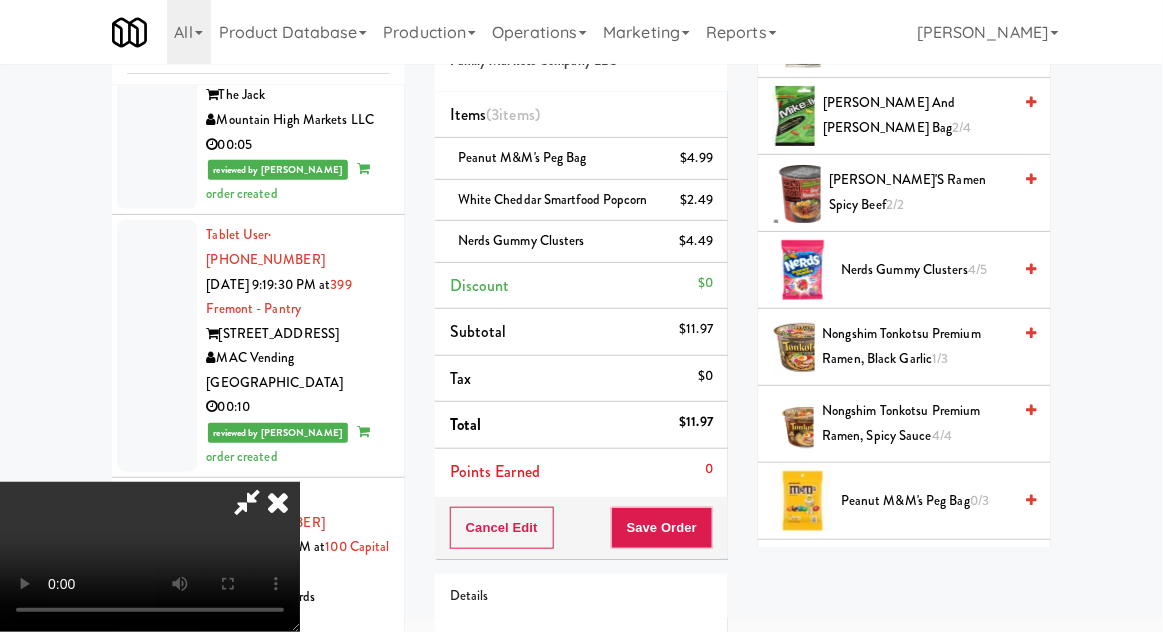 scroll, scrollTop: 133, scrollLeft: 0, axis: vertical 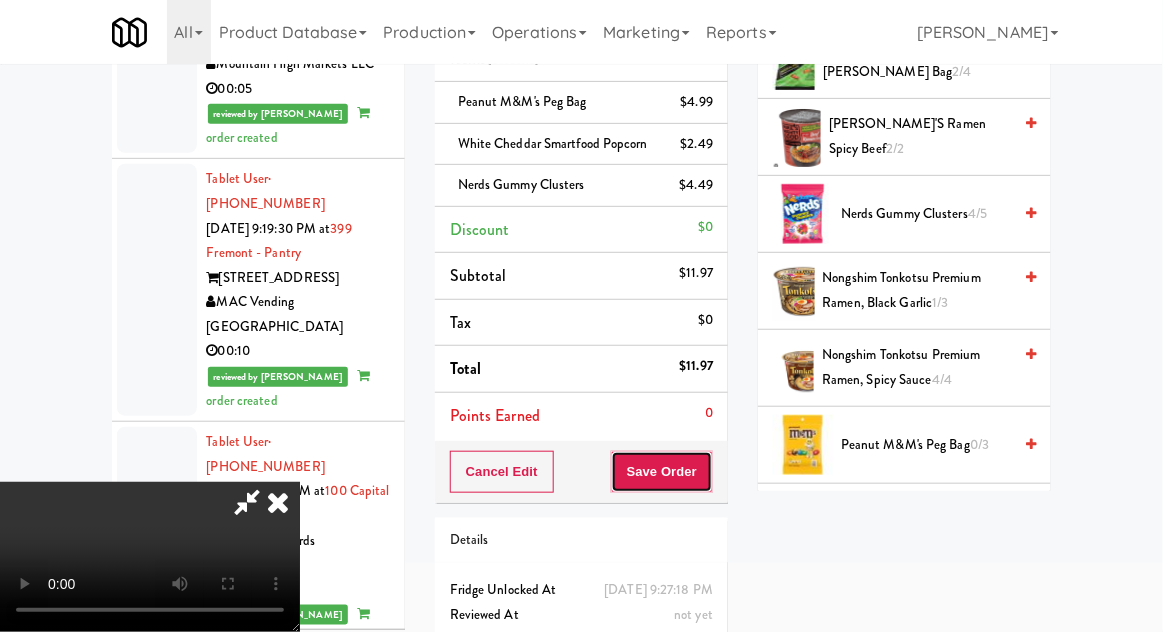 click on "Save Order" at bounding box center [662, 472] 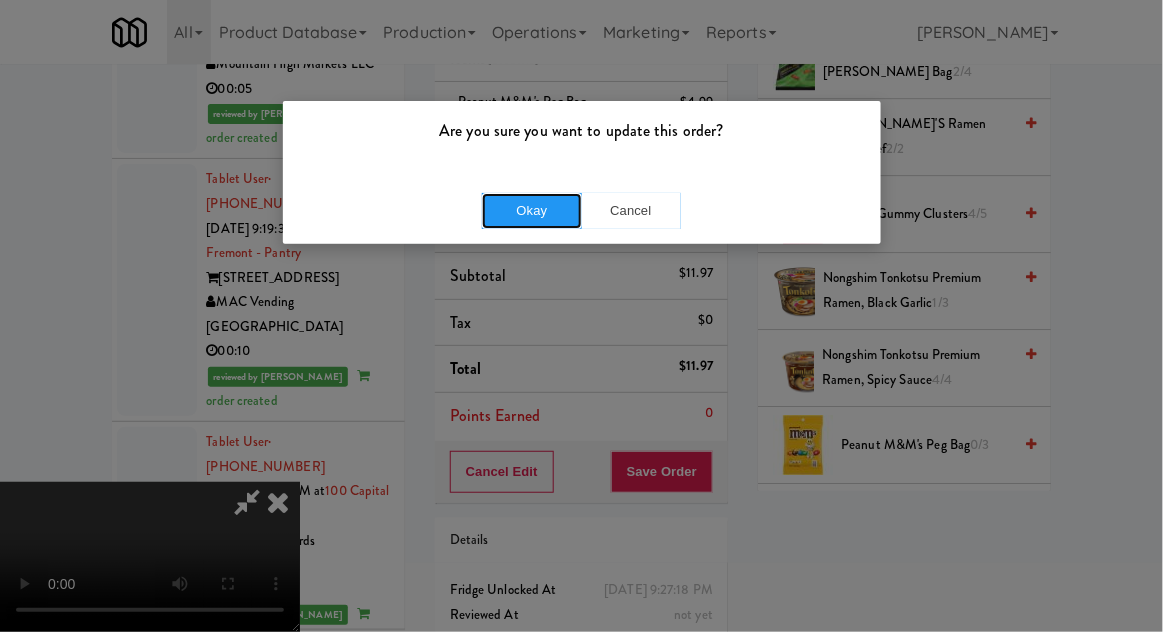 click on "Okay" at bounding box center [532, 211] 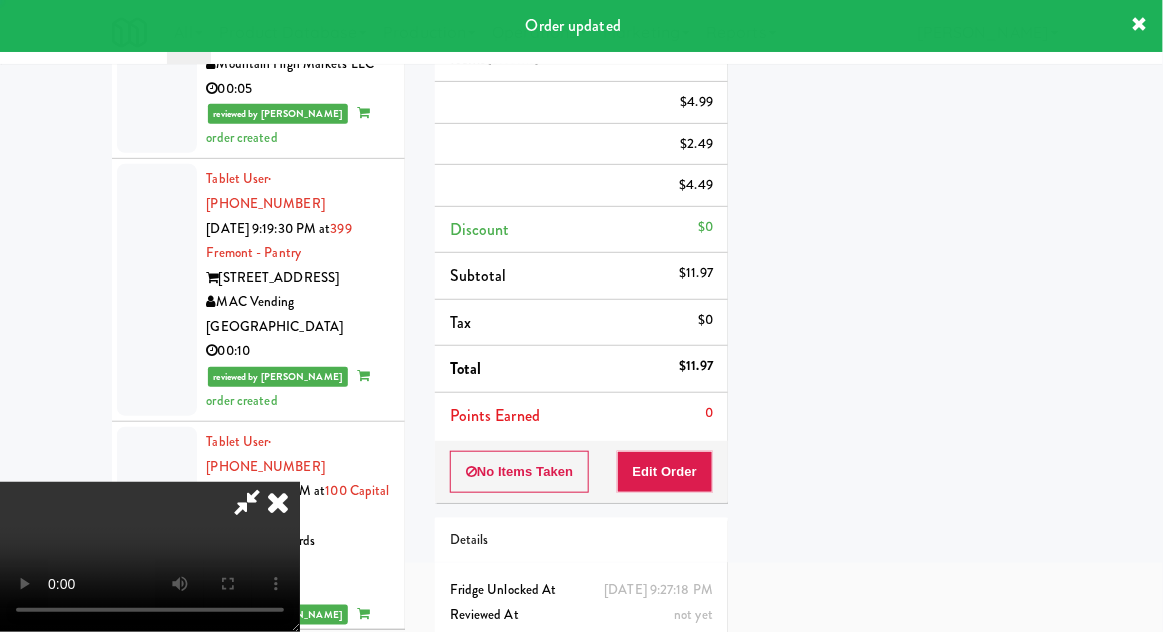 scroll, scrollTop: 197, scrollLeft: 0, axis: vertical 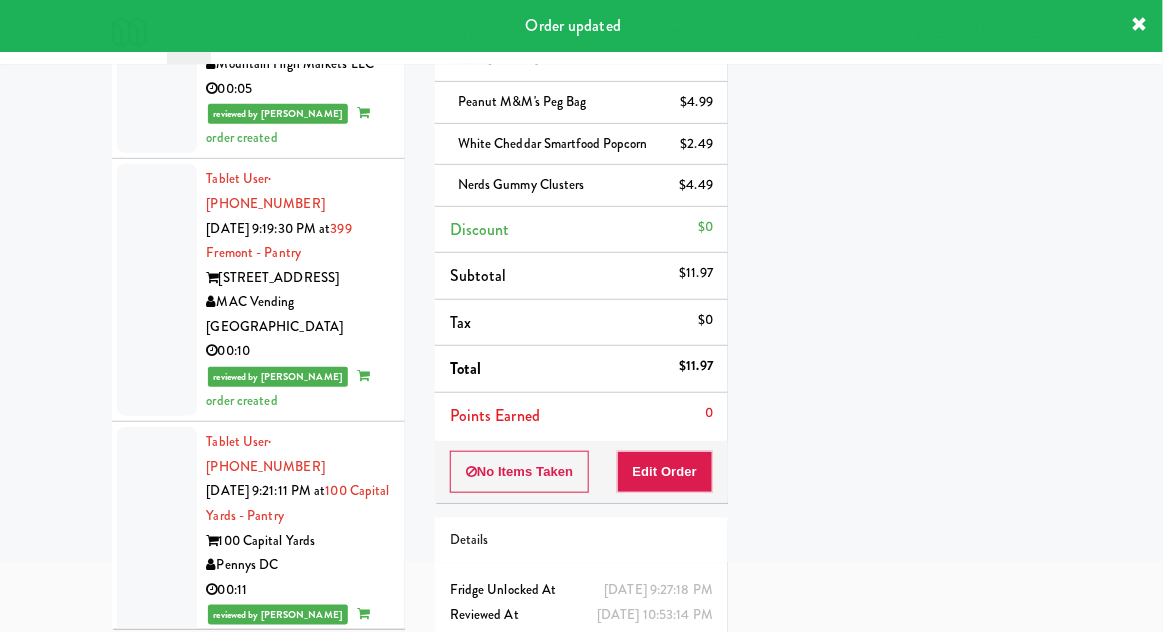 click on "inbox reviewed all    all     unclear take     inventory issue     suspicious     failed   Pantry Tablet User  · (414) 791-5219 [DATE] 2:09:16 AM at   Porticos Pantry  Porticos of [GEOGRAPHIC_DATA] Bites  00:29     Tablet User  · (412) 862-6591 [DATE] 4:59:32 PM at  800 Penn-Pantry  800 Penn  Choose [PERSON_NAME] Vending  Unknown     Tablet User  · (971) 427-8190 [DATE] 7:18:52 PM at  Eleven55 - Pantry  Eleven55 [PERSON_NAME]  Pennys DC  00:26 reviewed by [PERSON_NAME]  order created     Tablet User  · (847) 287-2442 [DATE] 8:28:17 PM at  [GEOGRAPHIC_DATA]-[GEOGRAPHIC_DATA]   On Demand Vending  00:08 reviewed by [PERSON_NAME]  order created     Tablet User  · (209) 361-3539 [DATE] 8:32:14 PM at  MH - Pantry - Right  Market House  Family Markets Company LLC  00:04 reviewed by [PERSON_NAME]  order created     Tablet User  · (916) 276-3261 [DATE] 8:34:54 PM at  [PERSON_NAME] Right Pantry  The [PERSON_NAME]  Digital Vending  00:18 reviewed by [PERSON_NAME]  order created     Tablet User  [PERSON_NAME]" at bounding box center [581, 323] 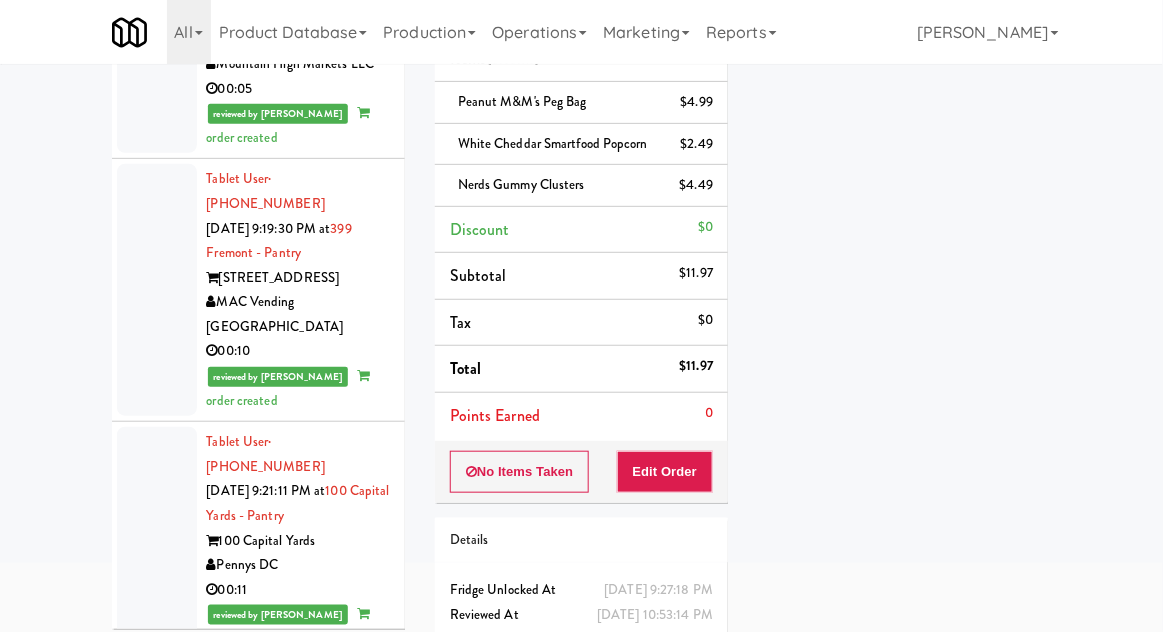 click at bounding box center [157, 1268] 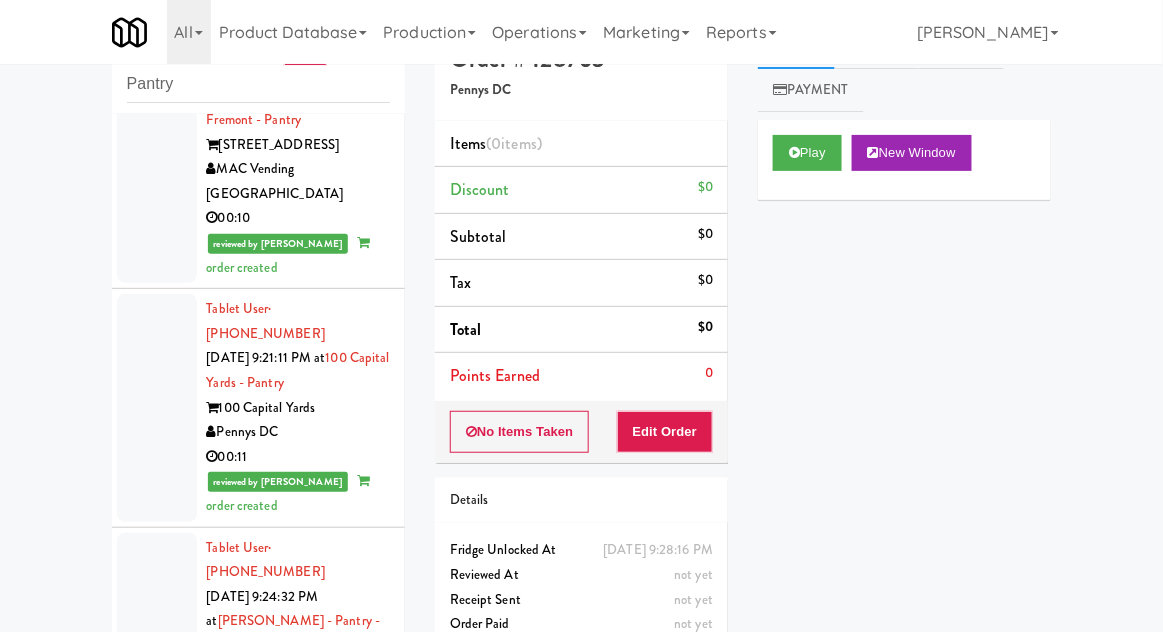 scroll, scrollTop: 5406, scrollLeft: 0, axis: vertical 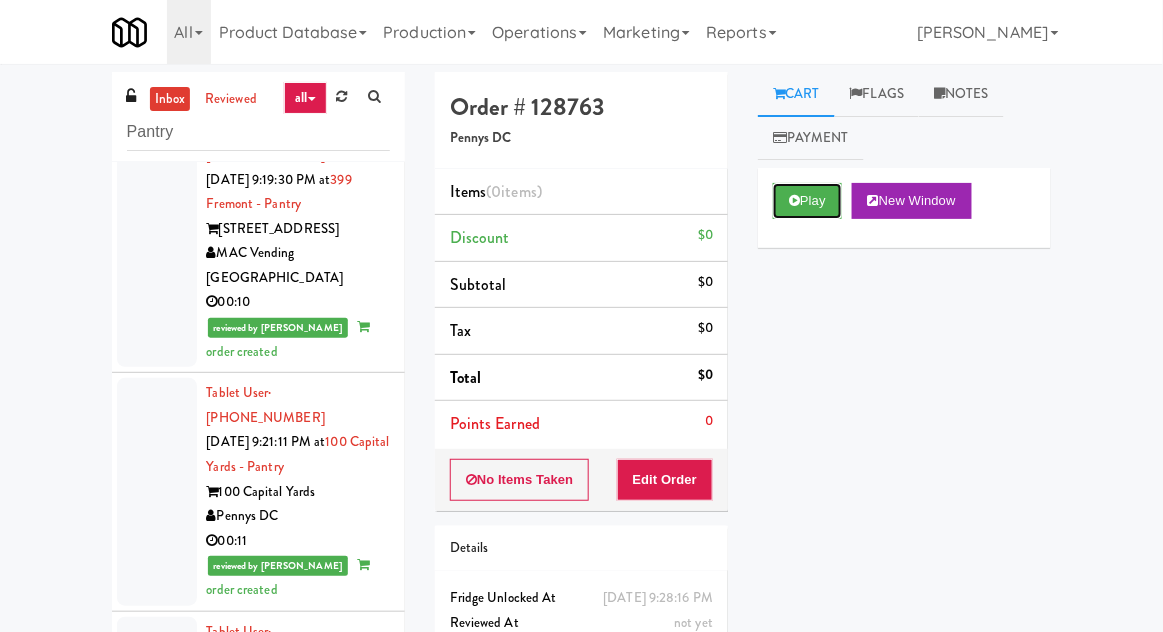 click on "Play" at bounding box center (807, 201) 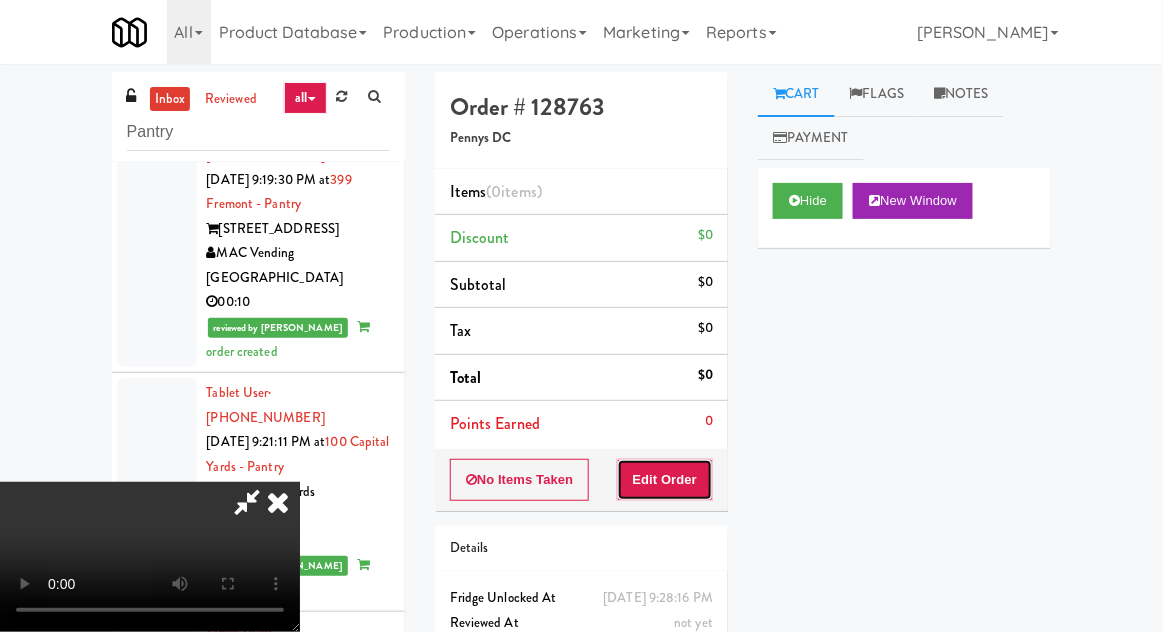 click on "Edit Order" at bounding box center (665, 480) 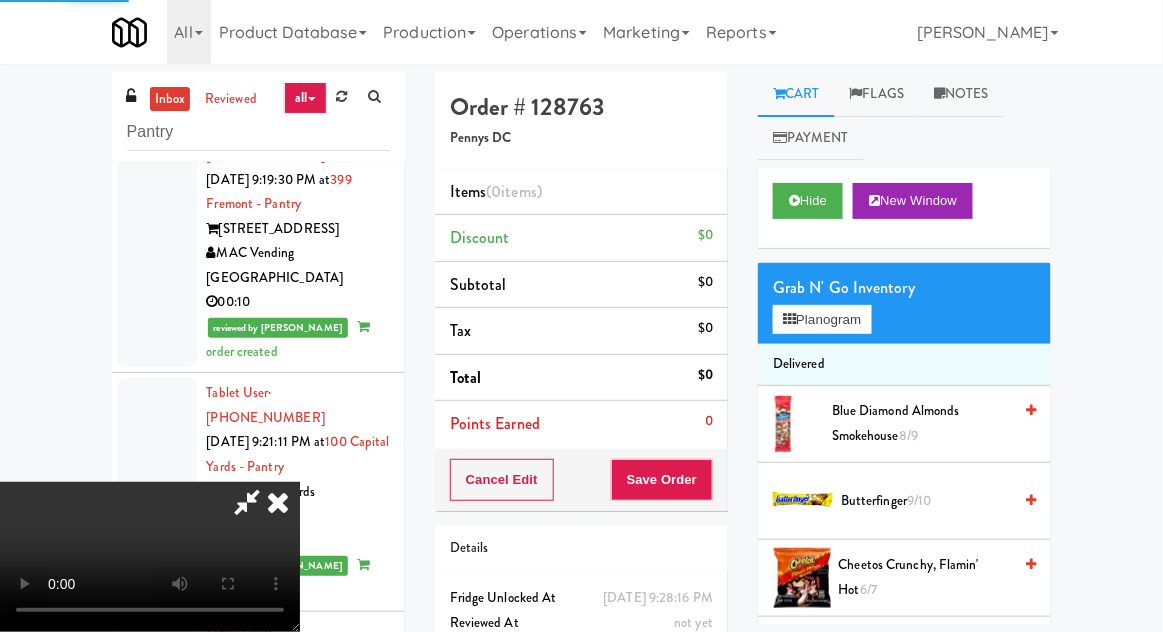 scroll, scrollTop: 48, scrollLeft: 0, axis: vertical 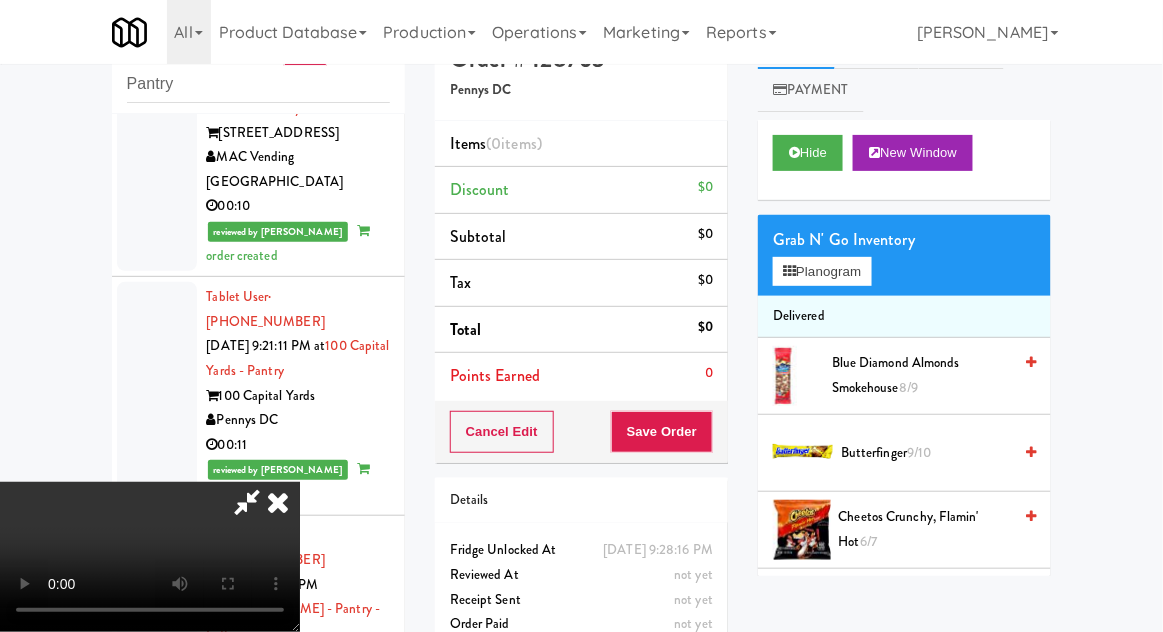 type 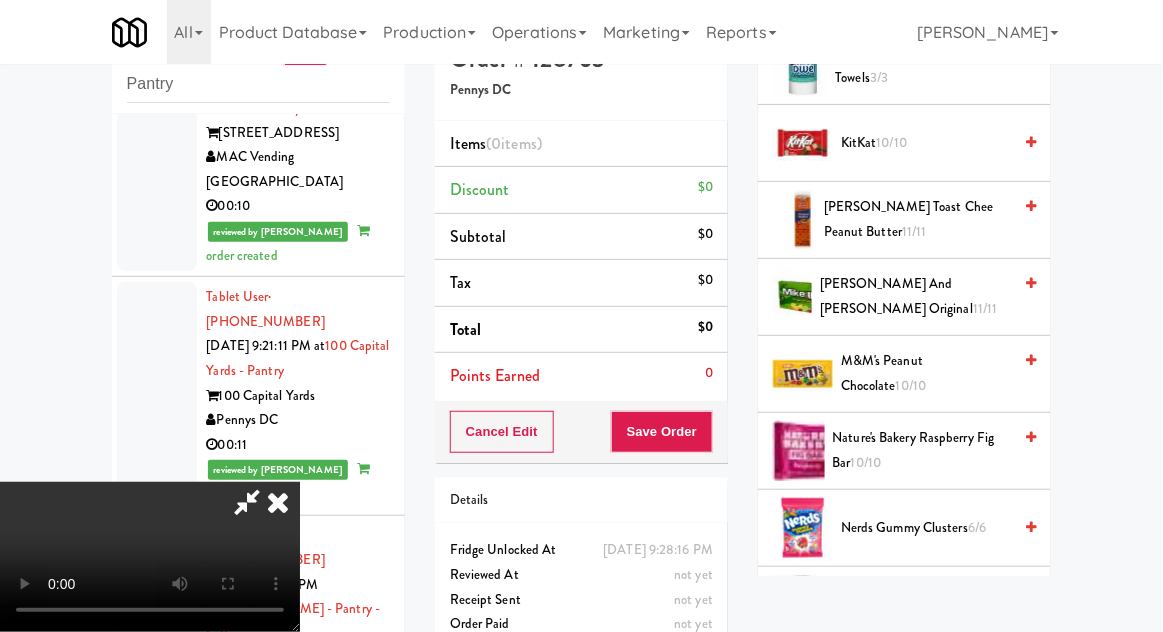 scroll, scrollTop: 1002, scrollLeft: 0, axis: vertical 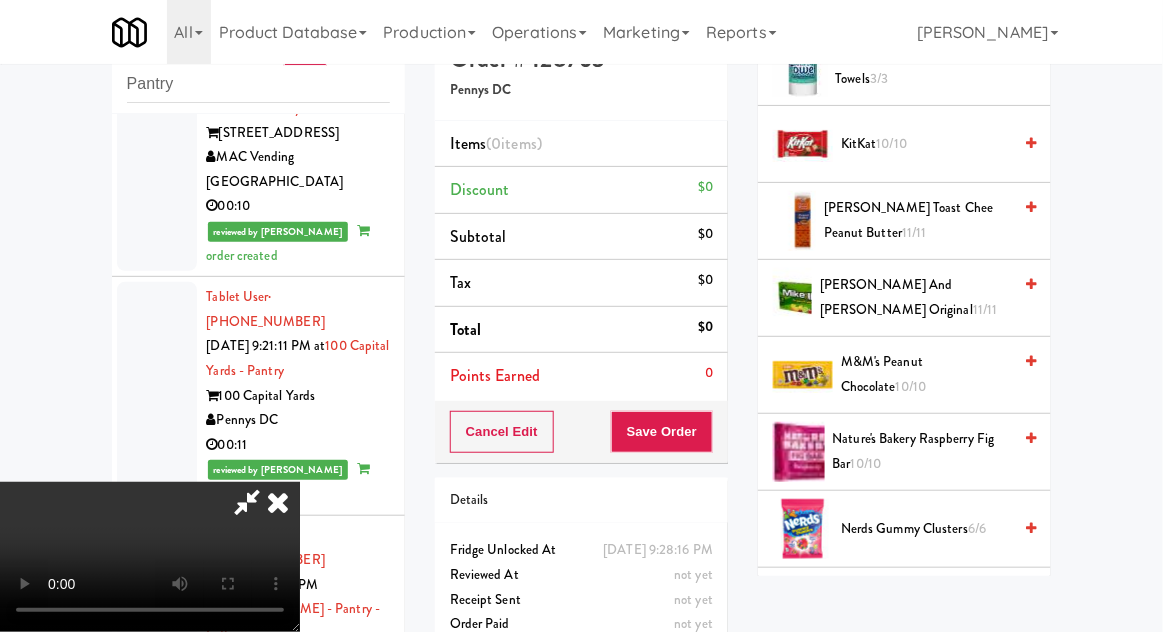 click on "11/11" at bounding box center [985, 309] 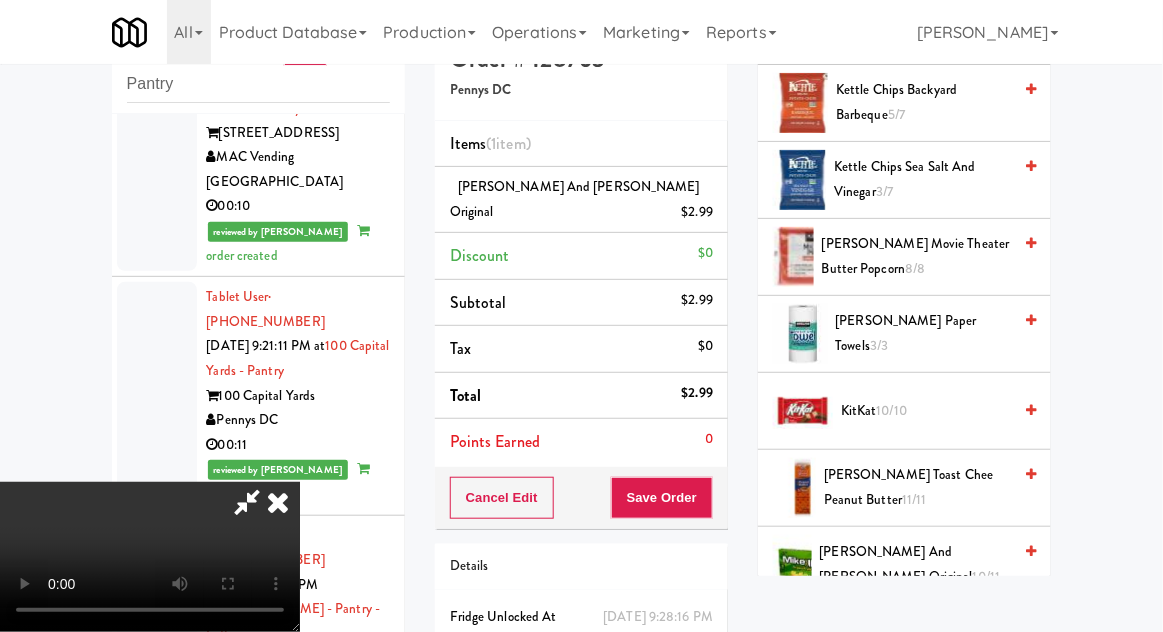 scroll, scrollTop: 695, scrollLeft: 0, axis: vertical 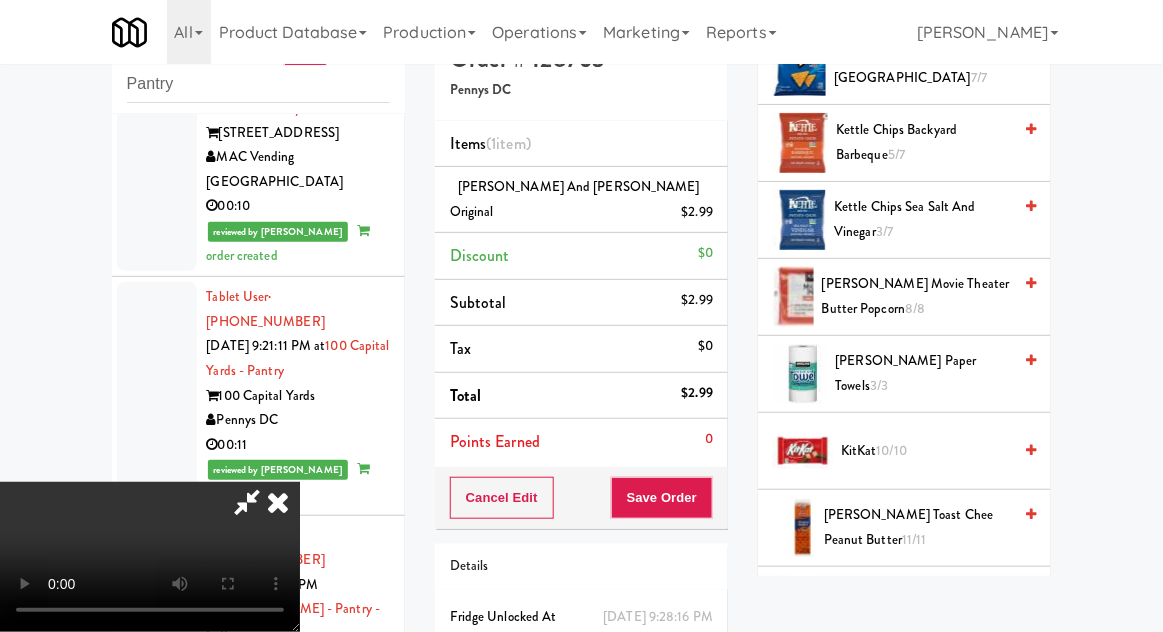 click on "[PERSON_NAME] Movie Theater Butter Popcorn  8/8" at bounding box center (916, 296) 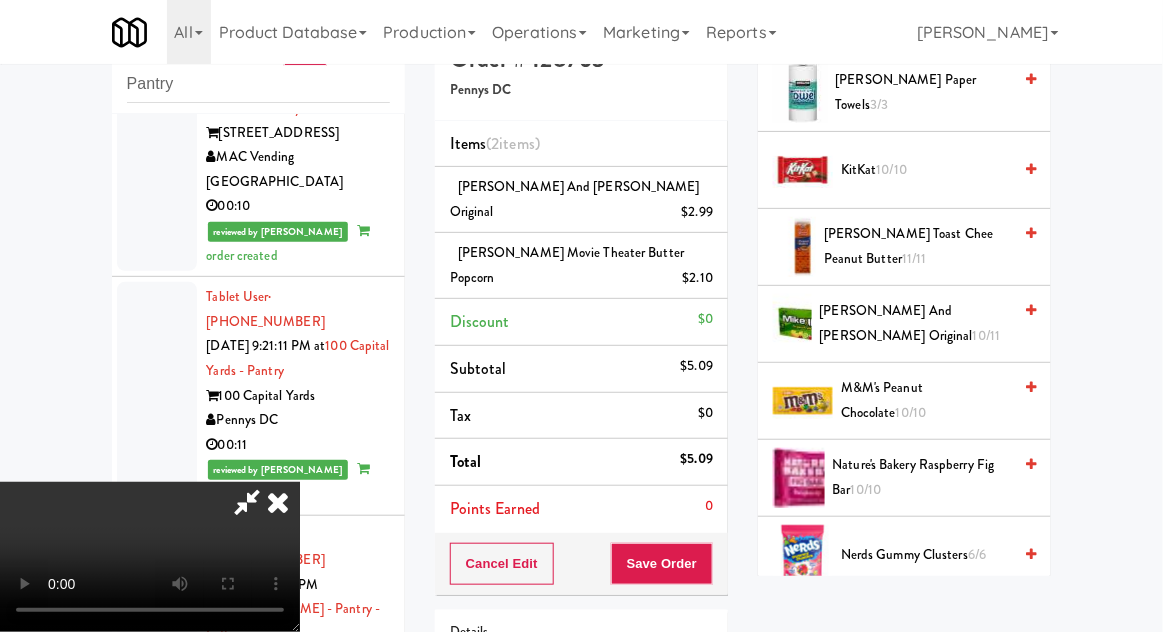 scroll, scrollTop: 981, scrollLeft: 0, axis: vertical 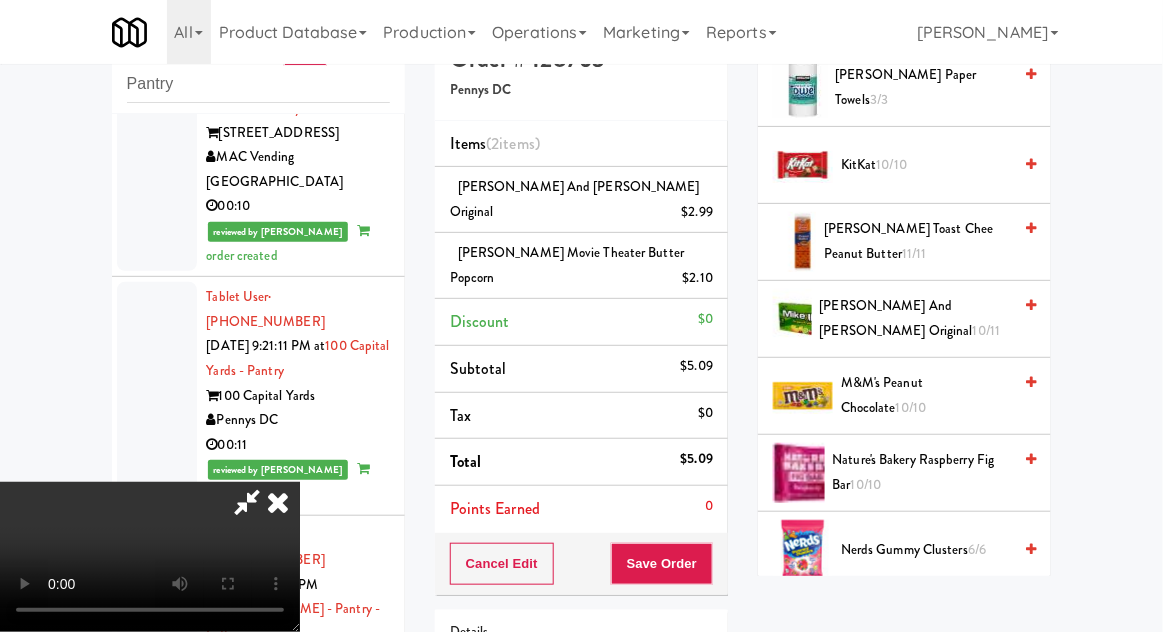 click on "M&M's Peanut Chocolate  10/10" at bounding box center (926, 395) 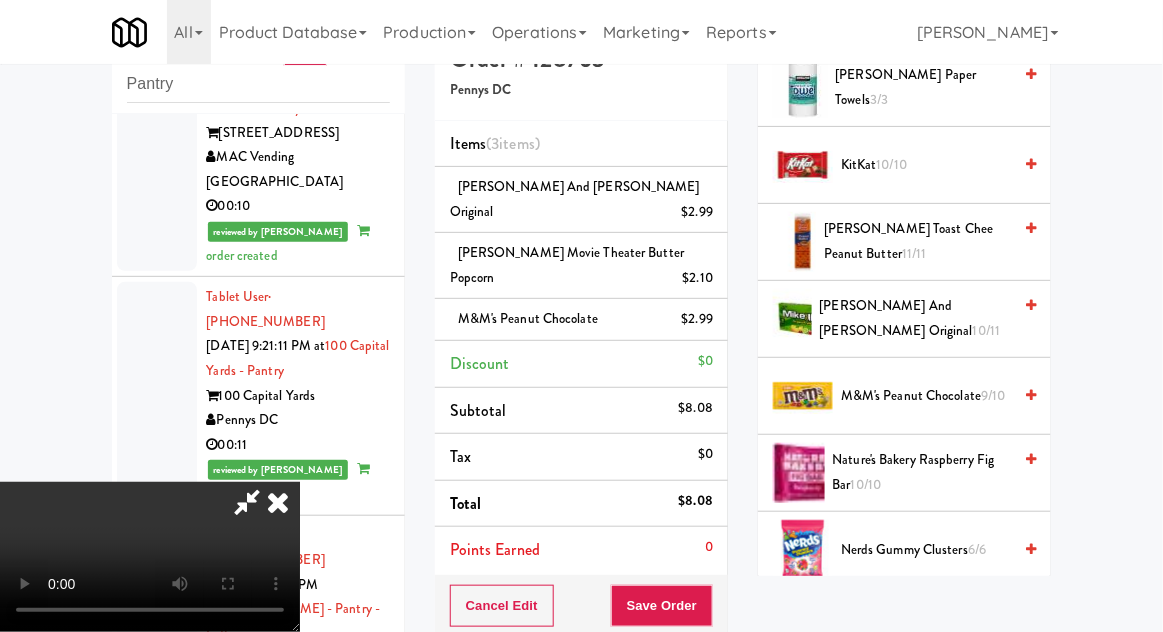 scroll, scrollTop: 157, scrollLeft: 0, axis: vertical 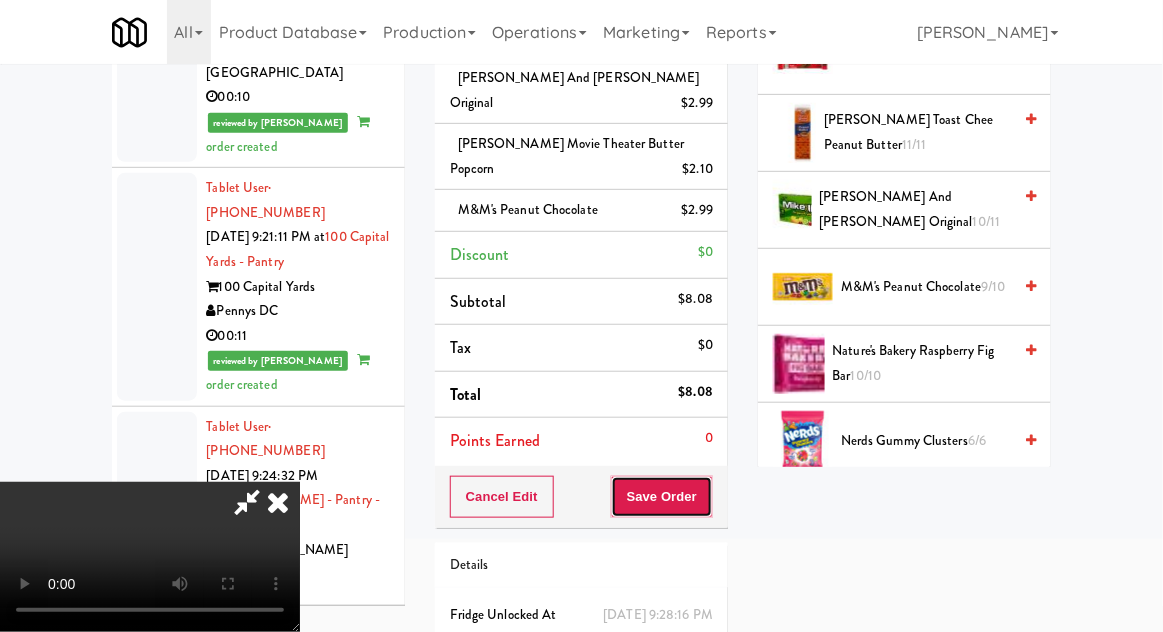 click on "Save Order" at bounding box center (662, 497) 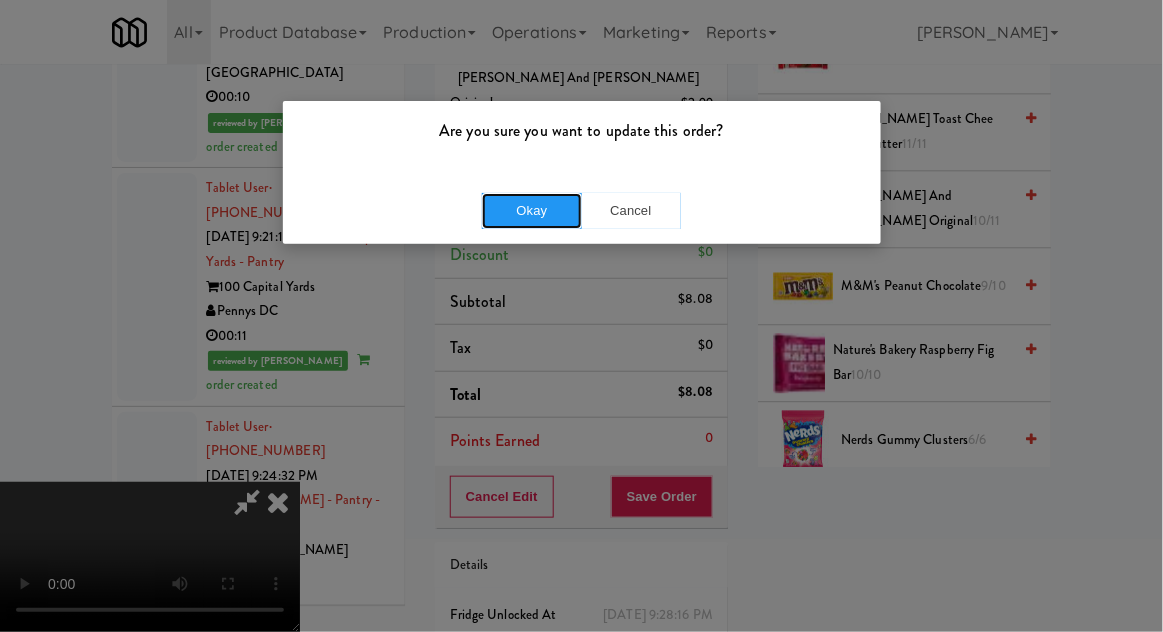 click on "Okay" at bounding box center [532, 211] 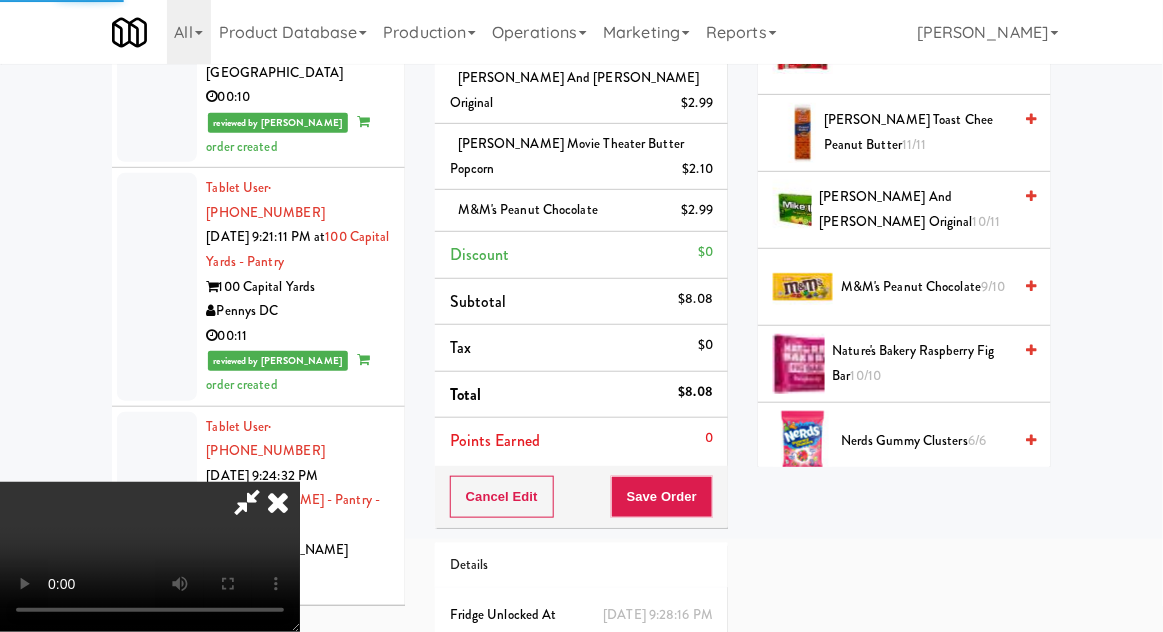 scroll, scrollTop: 197, scrollLeft: 0, axis: vertical 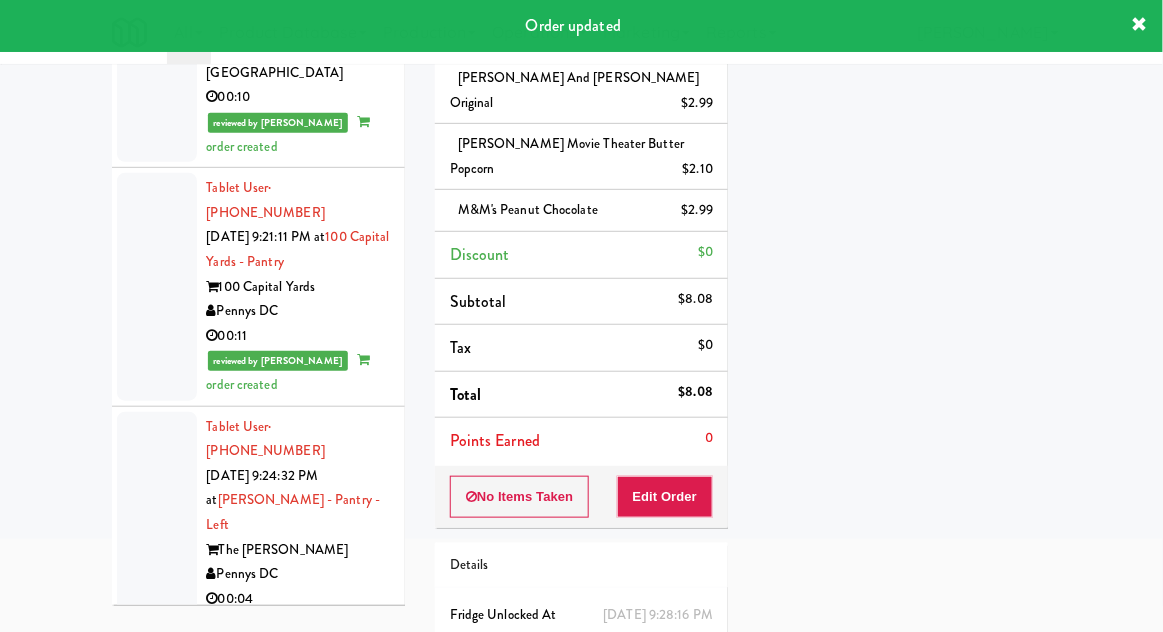 click on "Tablet User  · (704) 576-4286 [DATE] 9:32:47 PM at  The Vue - Pantry  The Vue (8th floor)  Modern Vending Systems  00:05" at bounding box center (258, 1265) 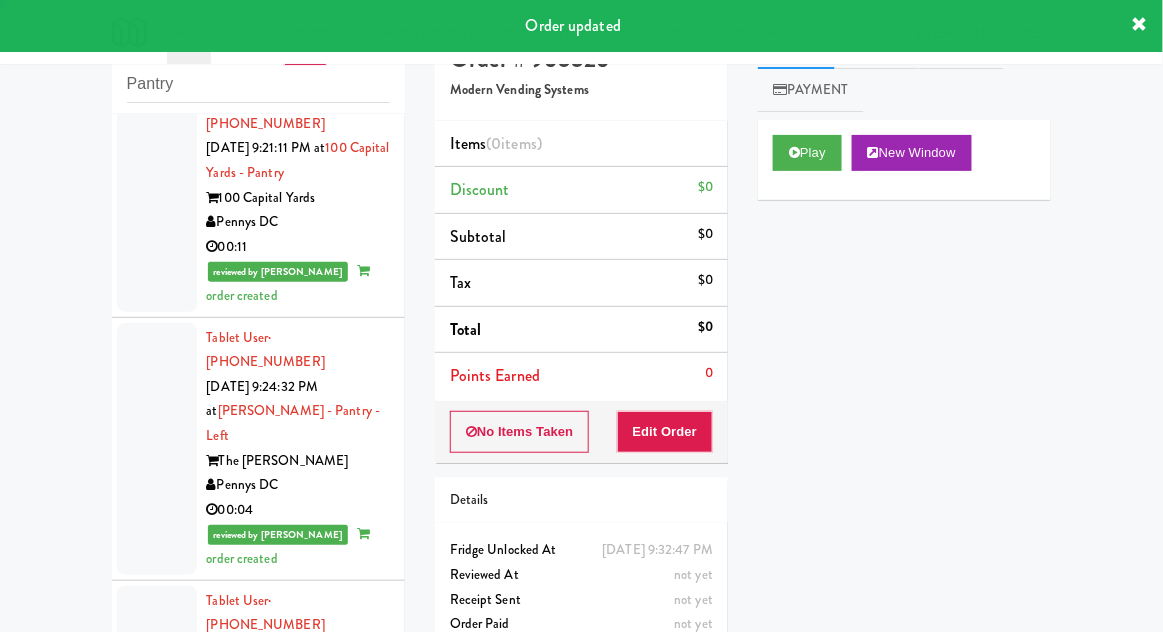 scroll, scrollTop: 5628, scrollLeft: 0, axis: vertical 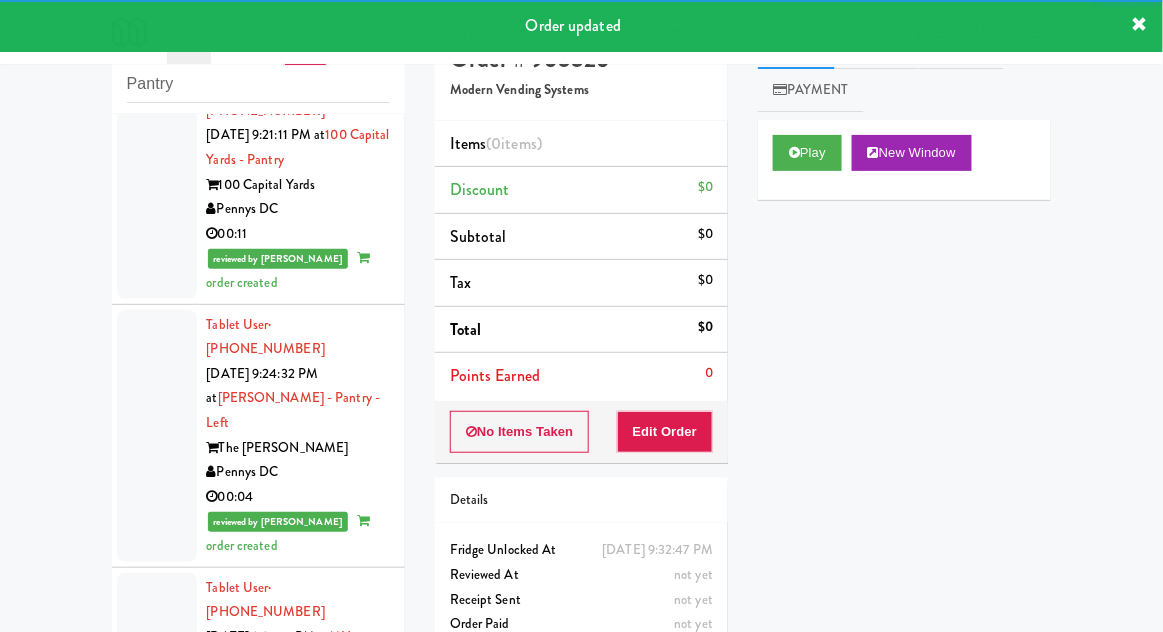 click on "Play  New Window" at bounding box center [904, 160] 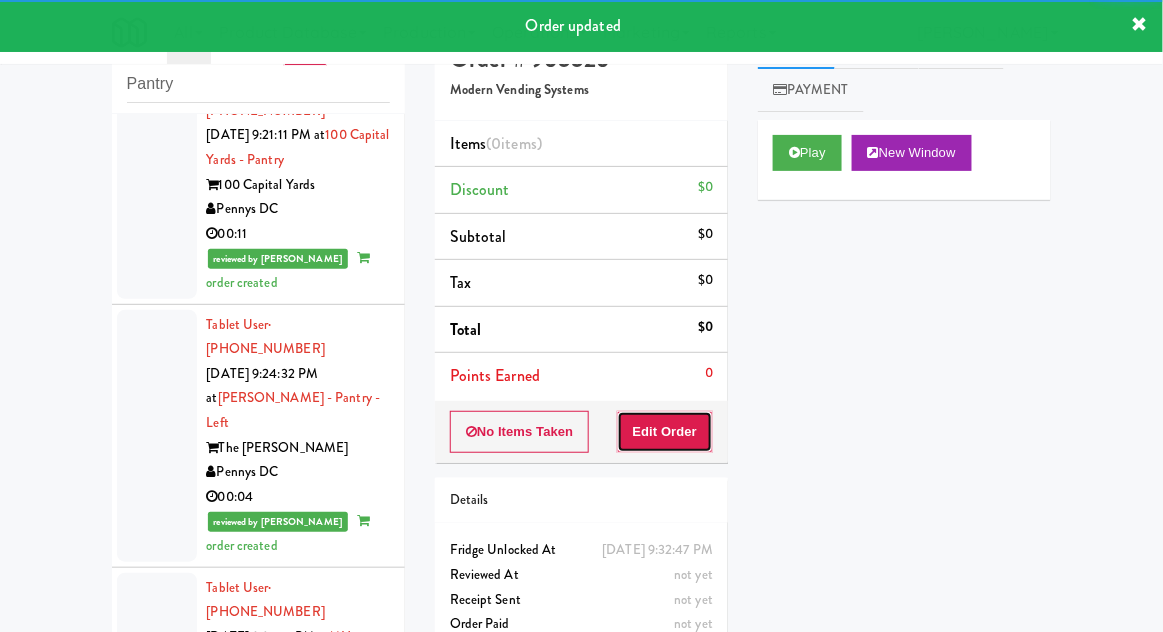 click on "Edit Order" at bounding box center [665, 432] 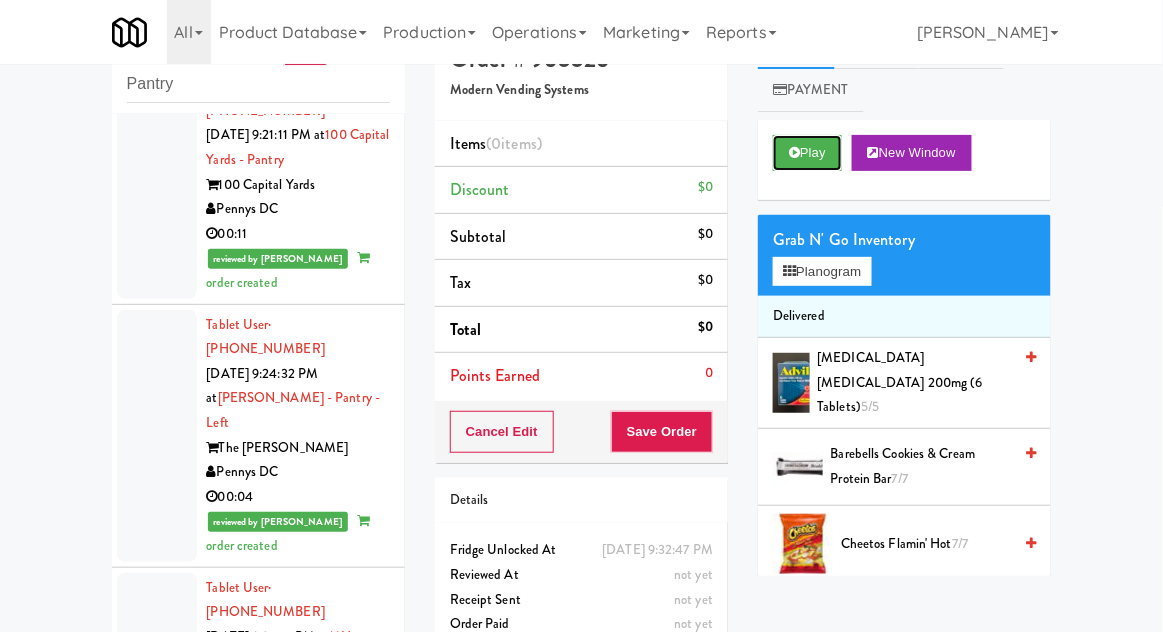 click on "Play" at bounding box center [807, 153] 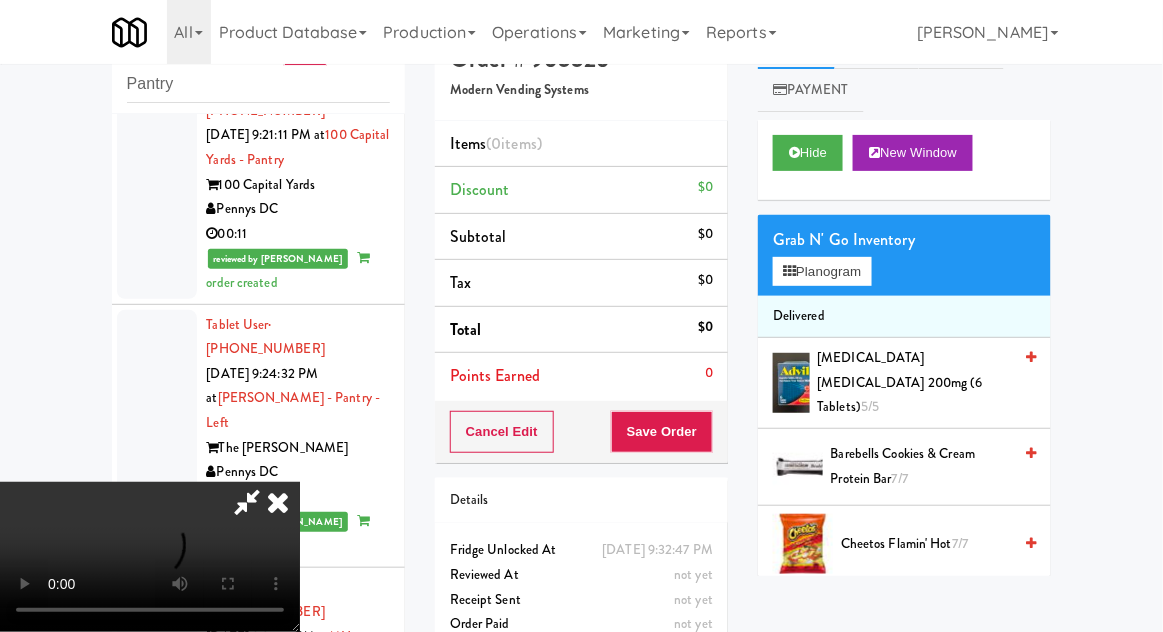 type 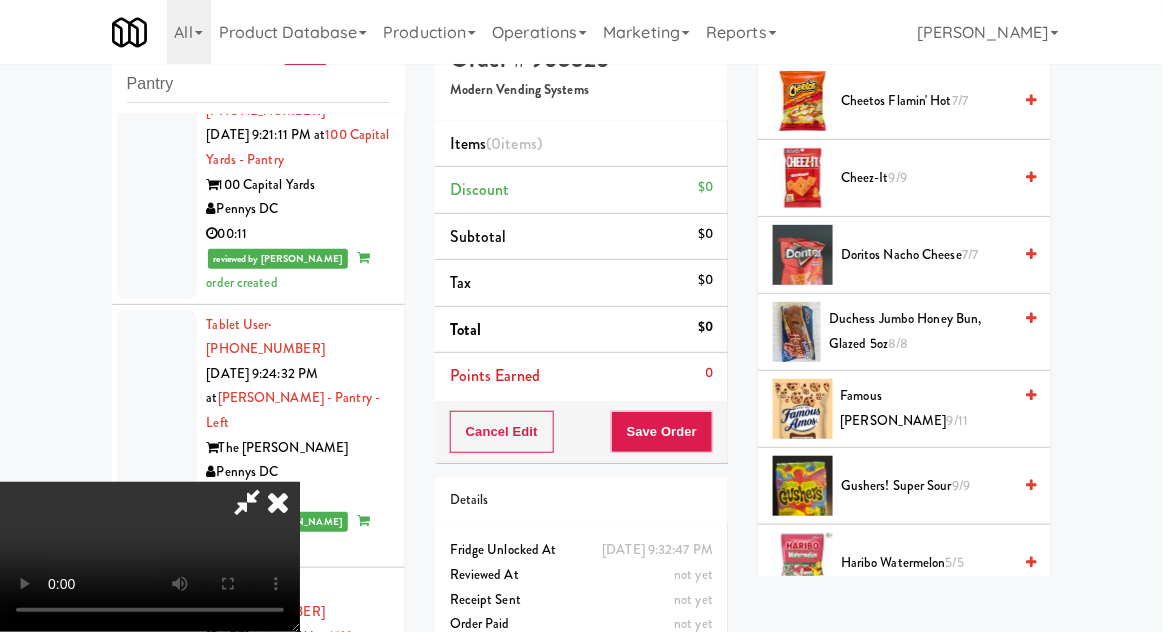 scroll, scrollTop: 440, scrollLeft: 0, axis: vertical 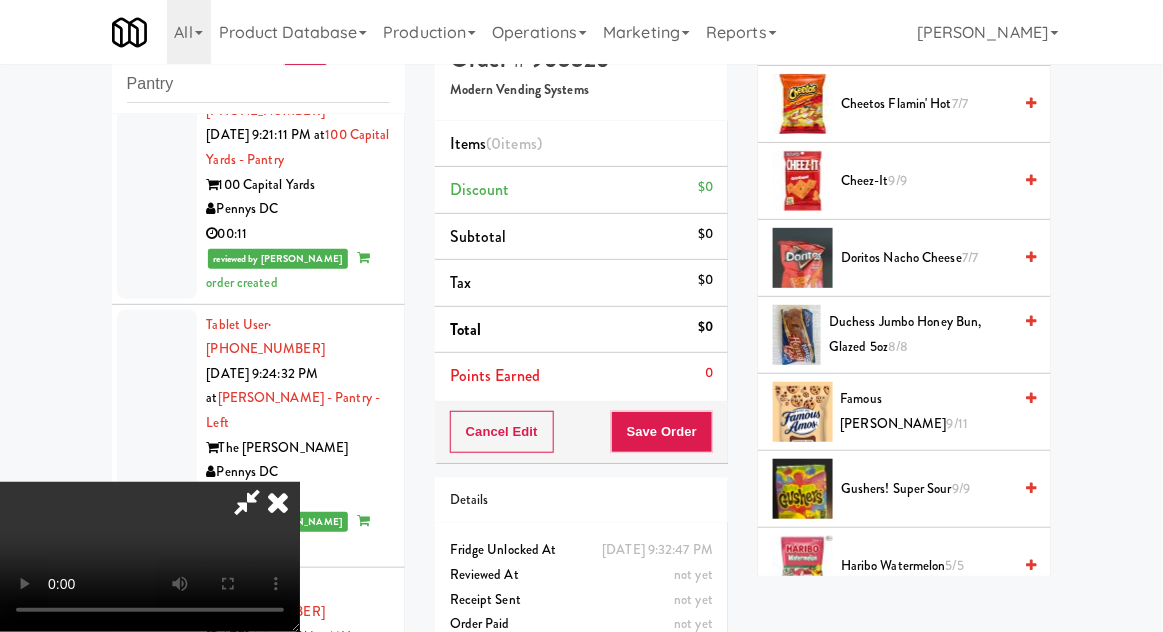 click on "Famous [PERSON_NAME]  9/11" at bounding box center [926, 411] 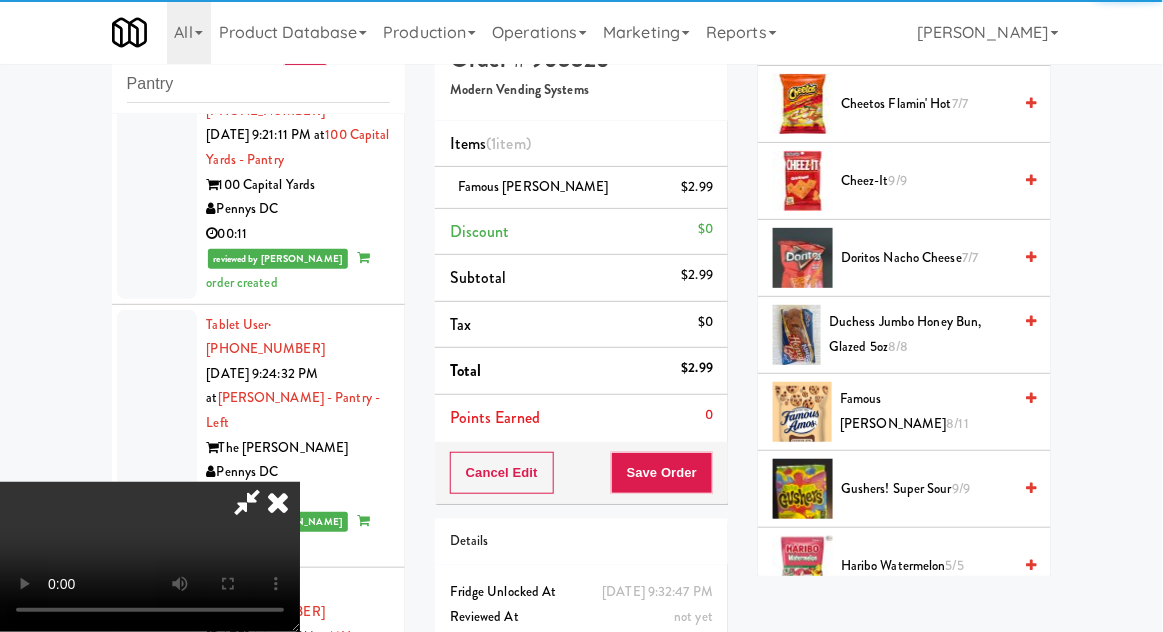 scroll, scrollTop: 50, scrollLeft: 0, axis: vertical 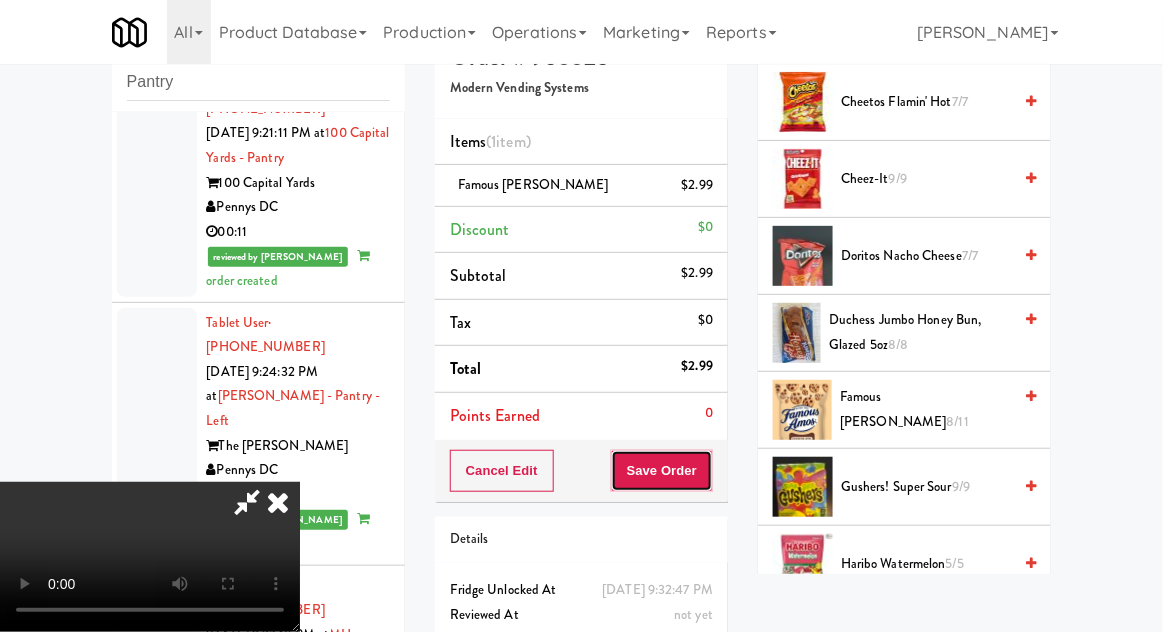 click on "Save Order" at bounding box center [662, 471] 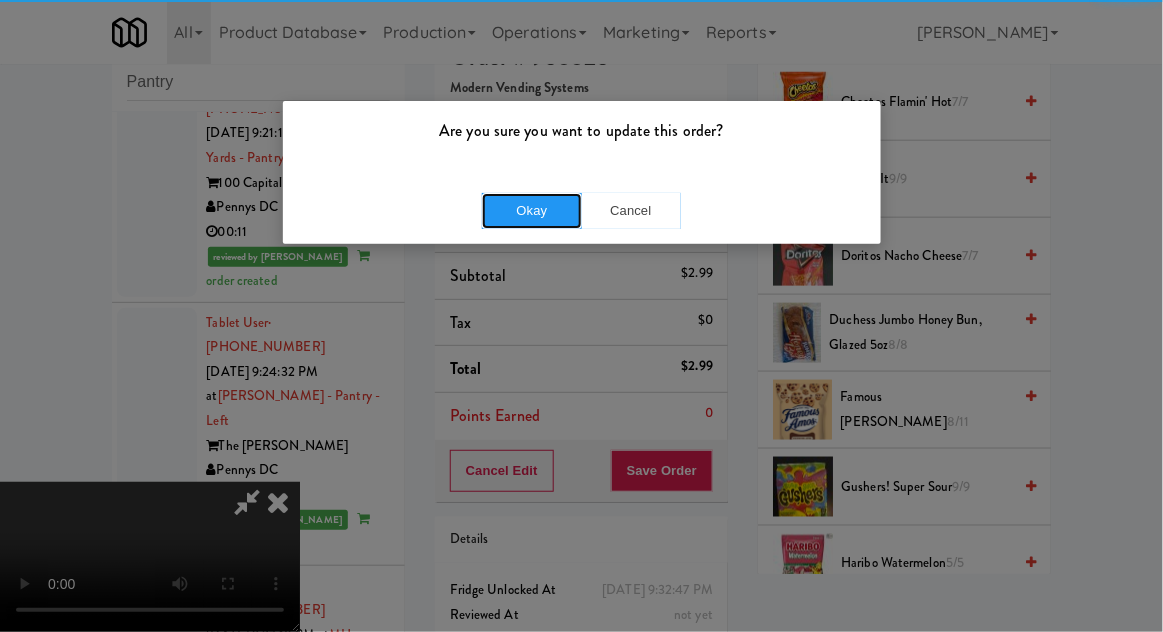 click on "Okay" at bounding box center (532, 211) 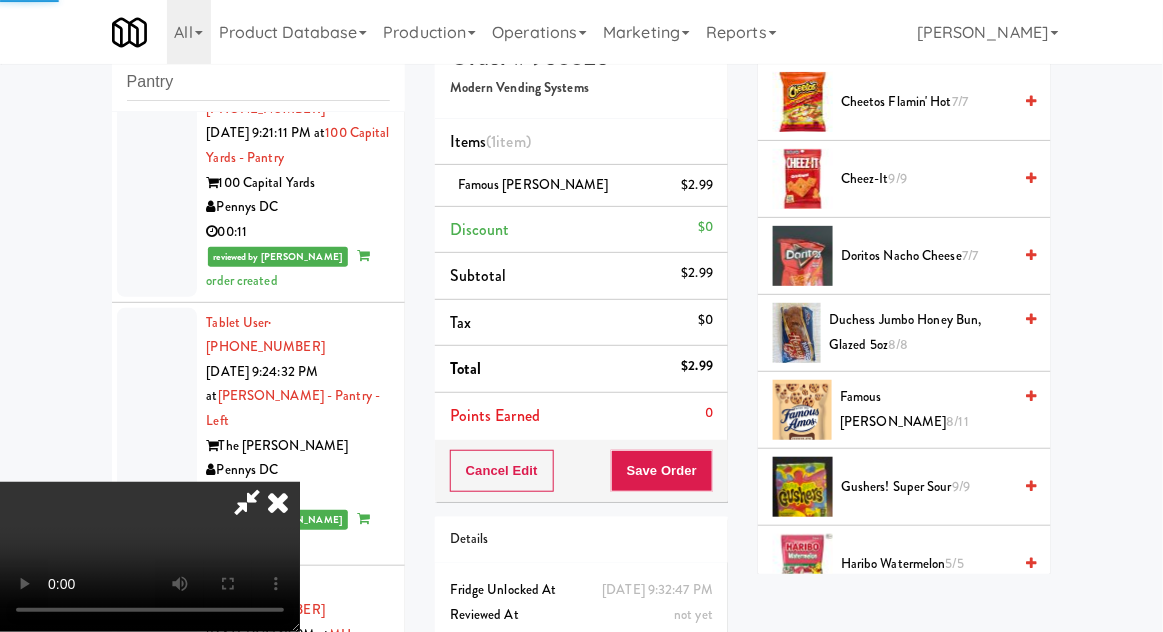 scroll, scrollTop: 197, scrollLeft: 0, axis: vertical 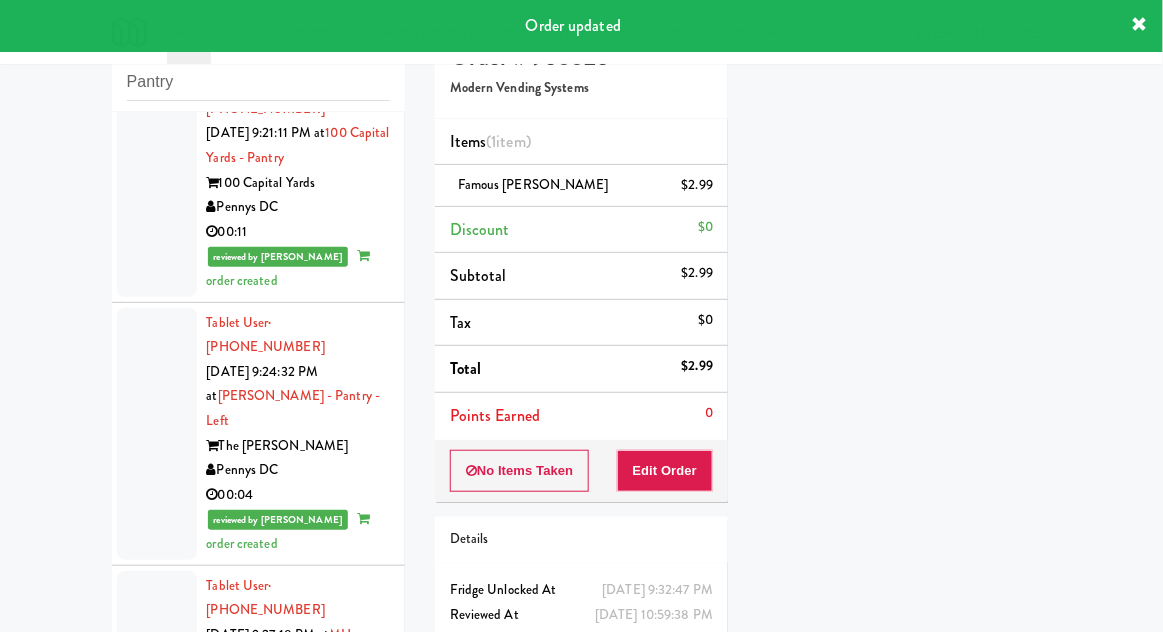 click at bounding box center (157, 1399) 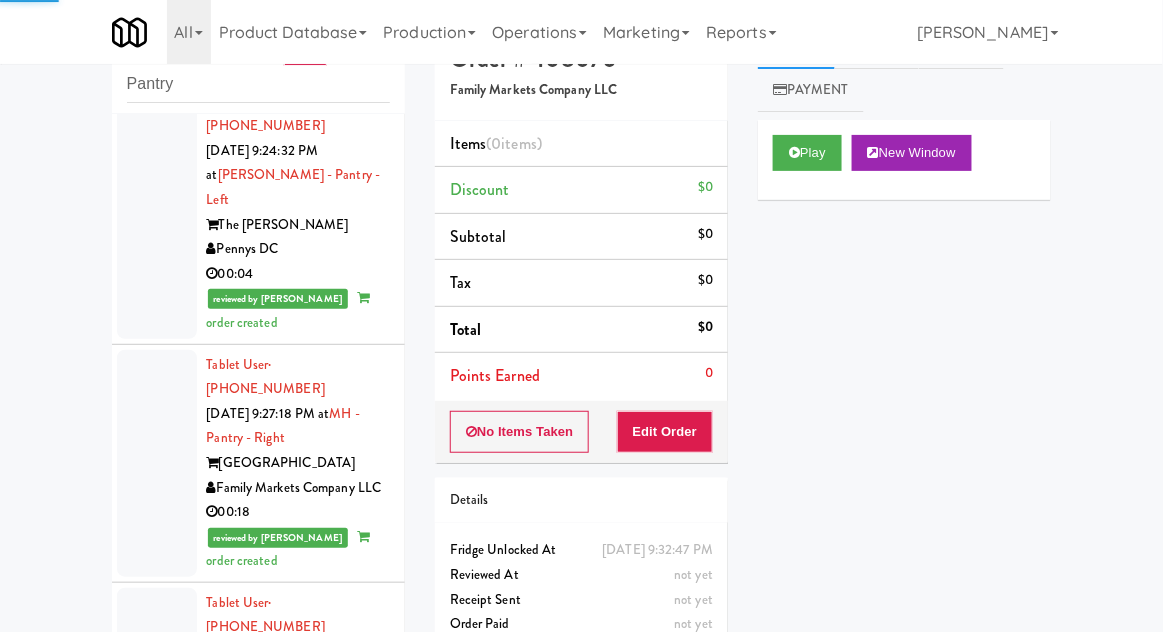 scroll, scrollTop: 5852, scrollLeft: 0, axis: vertical 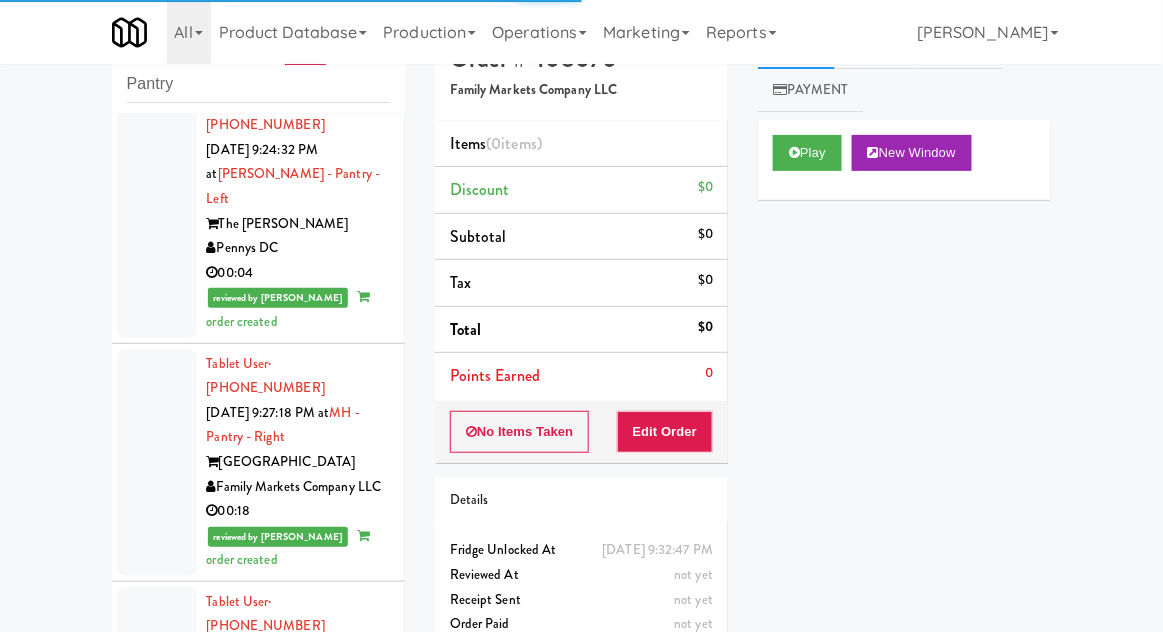 click at bounding box center (157, 1366) 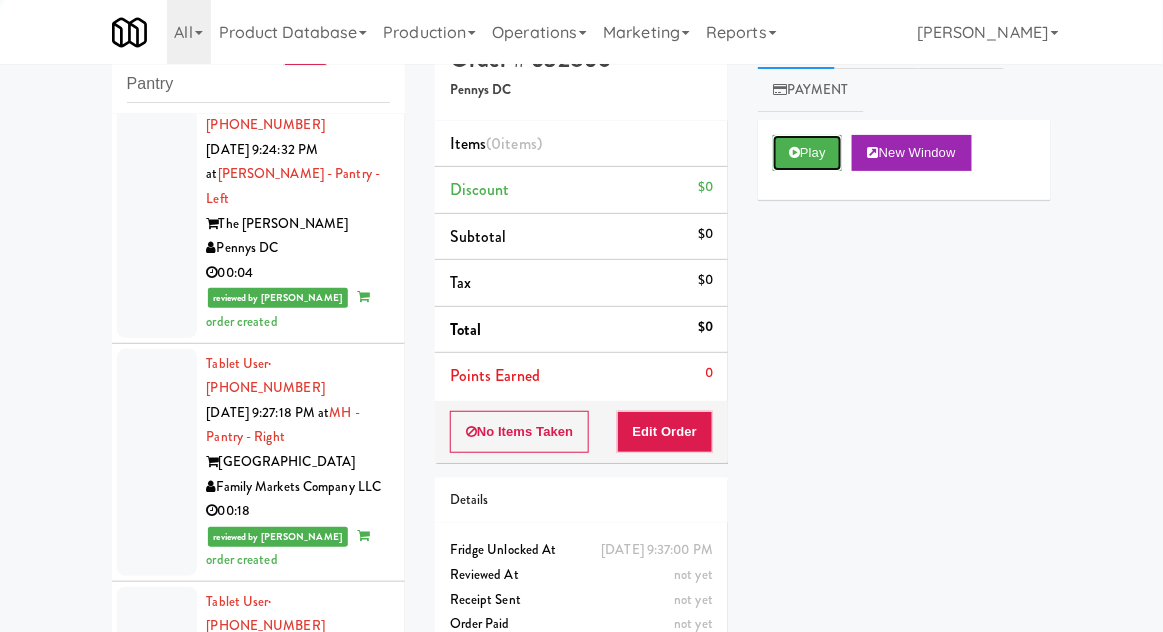 click on "Play" at bounding box center (807, 153) 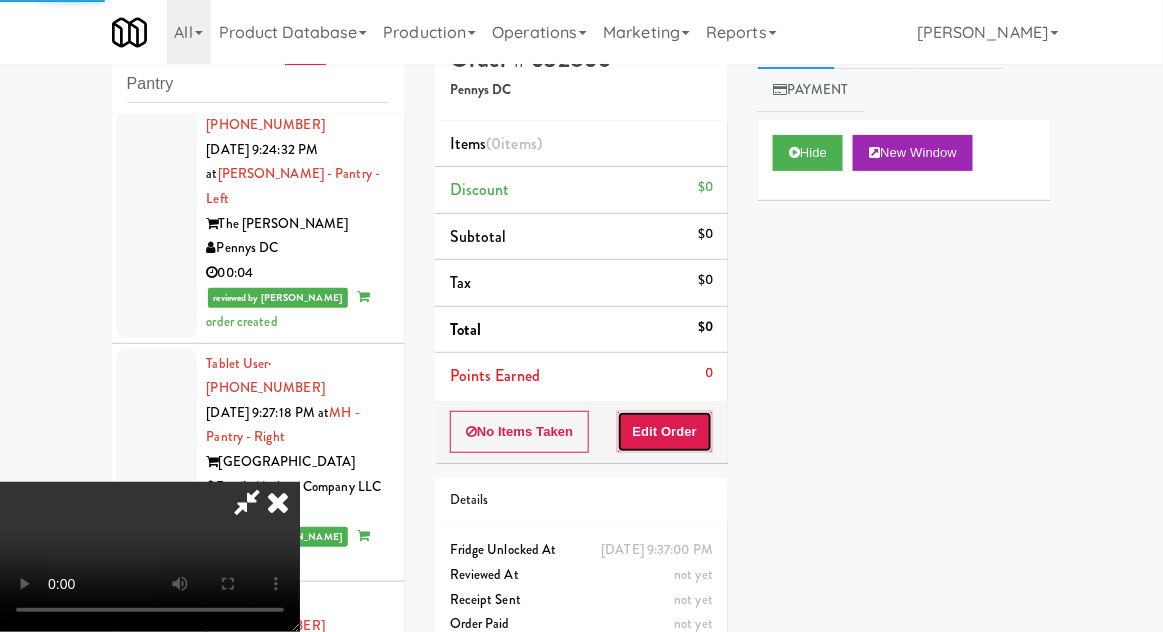 click on "Edit Order" at bounding box center [665, 432] 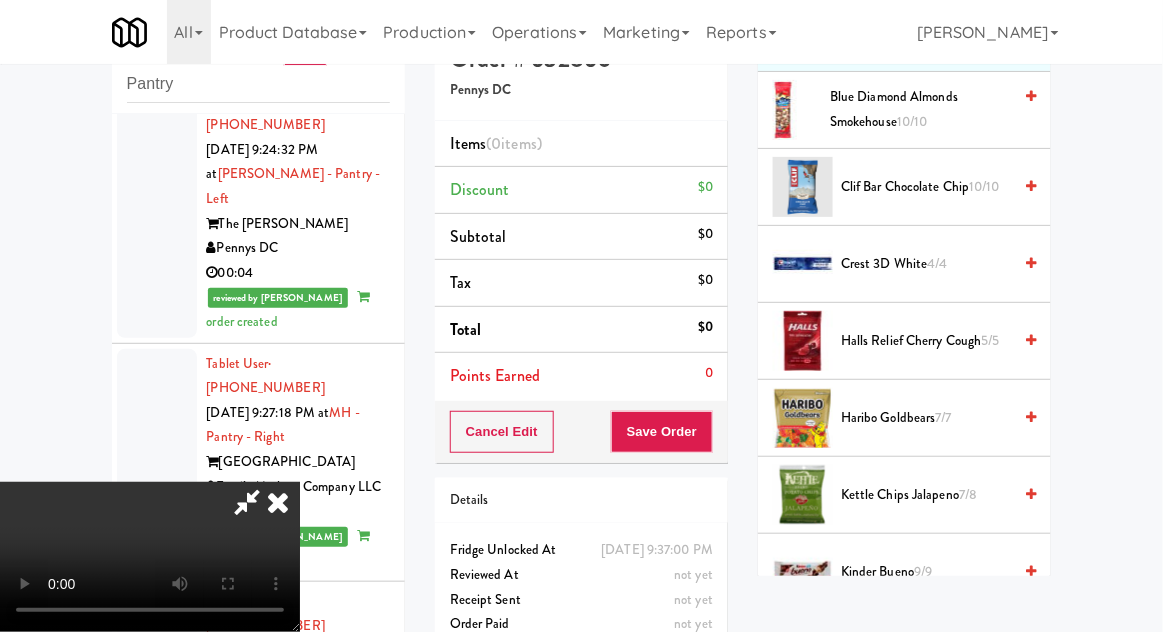 scroll, scrollTop: 267, scrollLeft: 0, axis: vertical 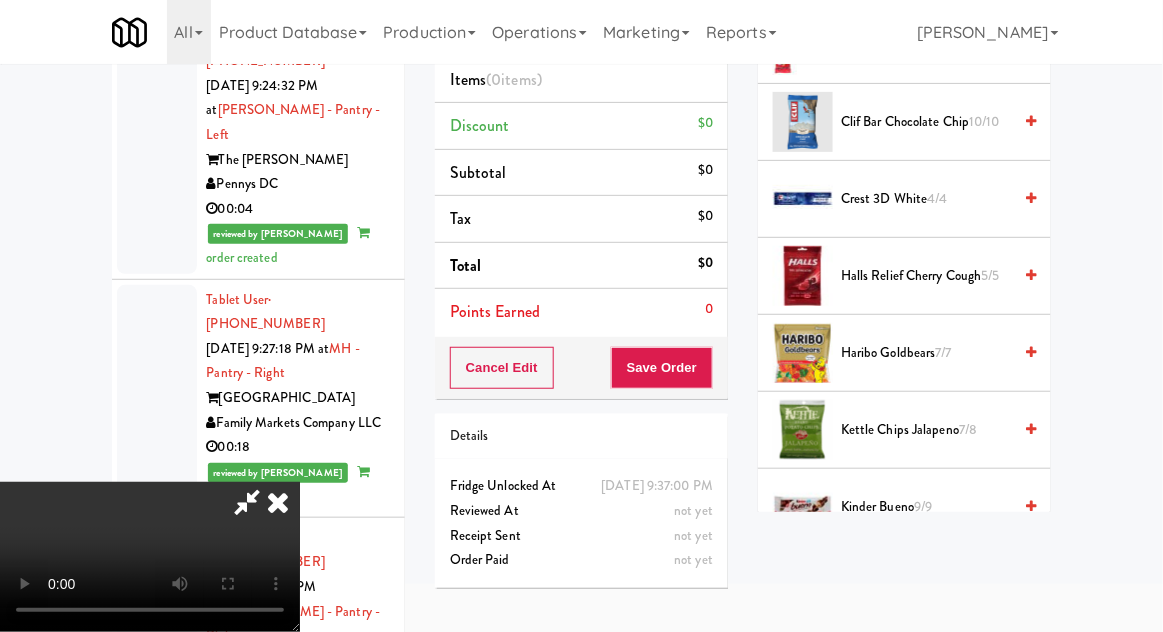type 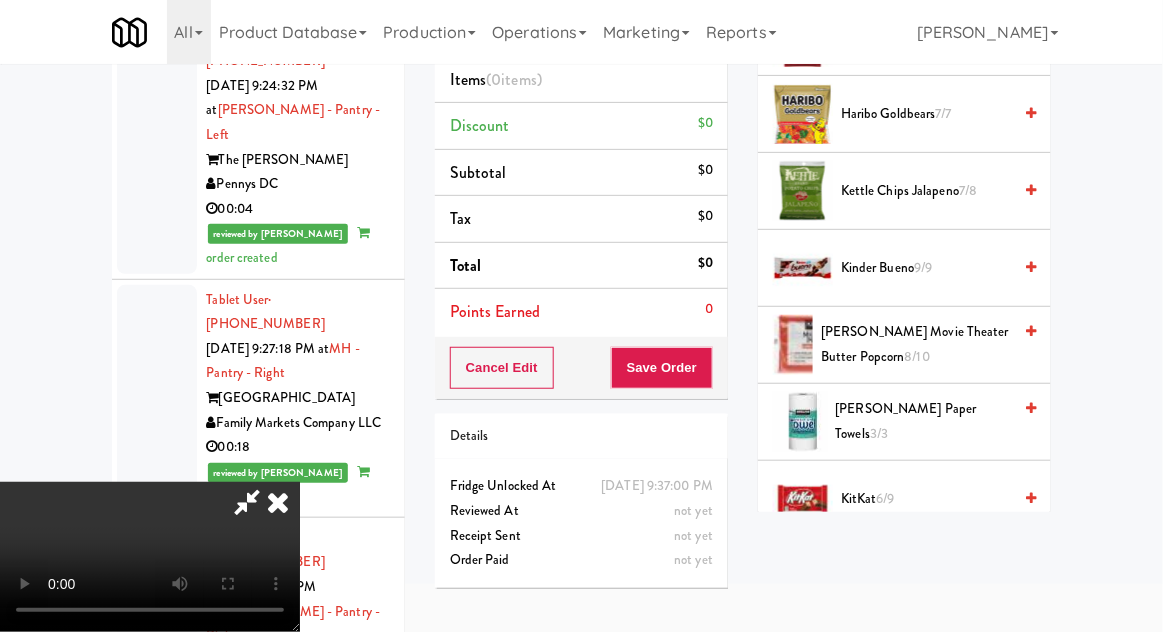 scroll, scrollTop: 503, scrollLeft: 0, axis: vertical 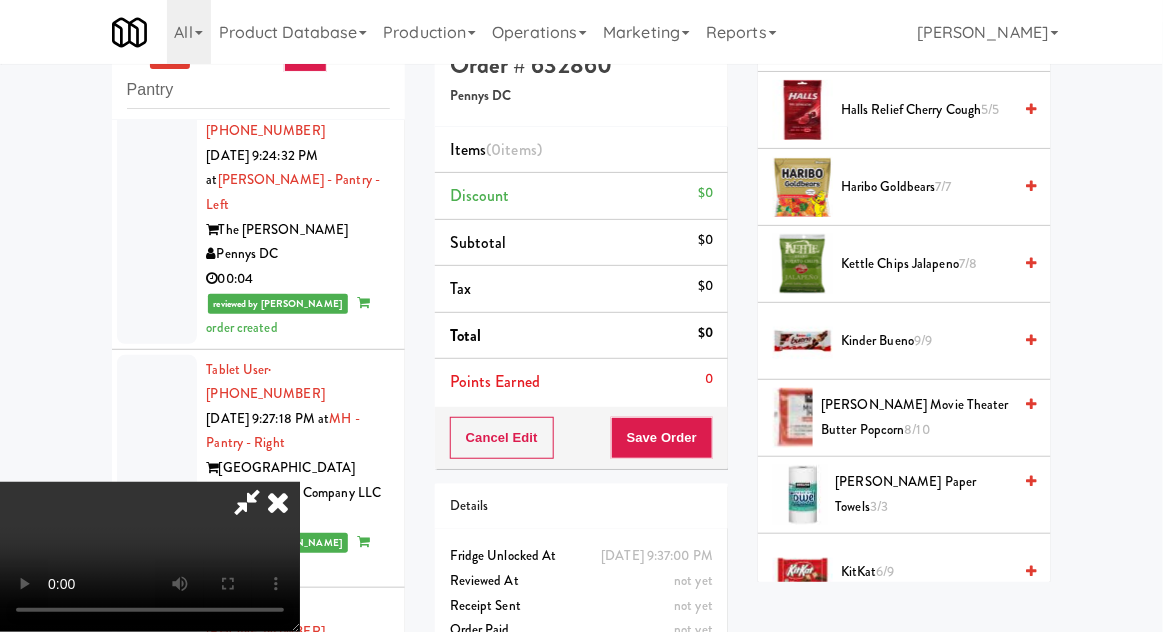 click on "[PERSON_NAME] Movie Theater Butter Popcorn  8/10" at bounding box center [916, 417] 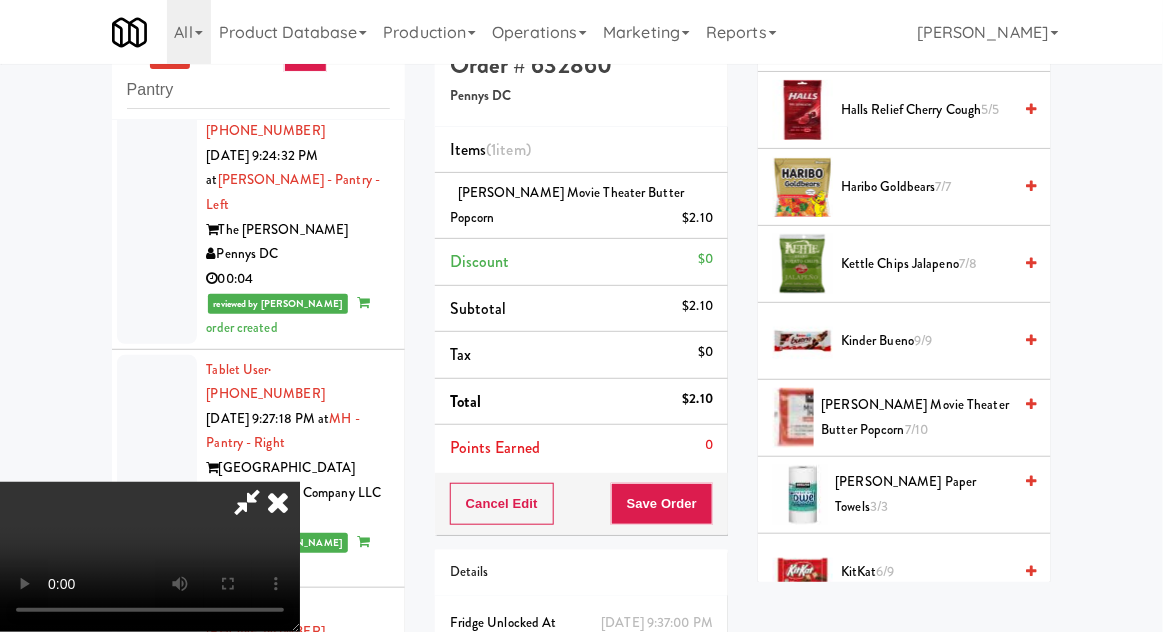 scroll, scrollTop: 73, scrollLeft: 0, axis: vertical 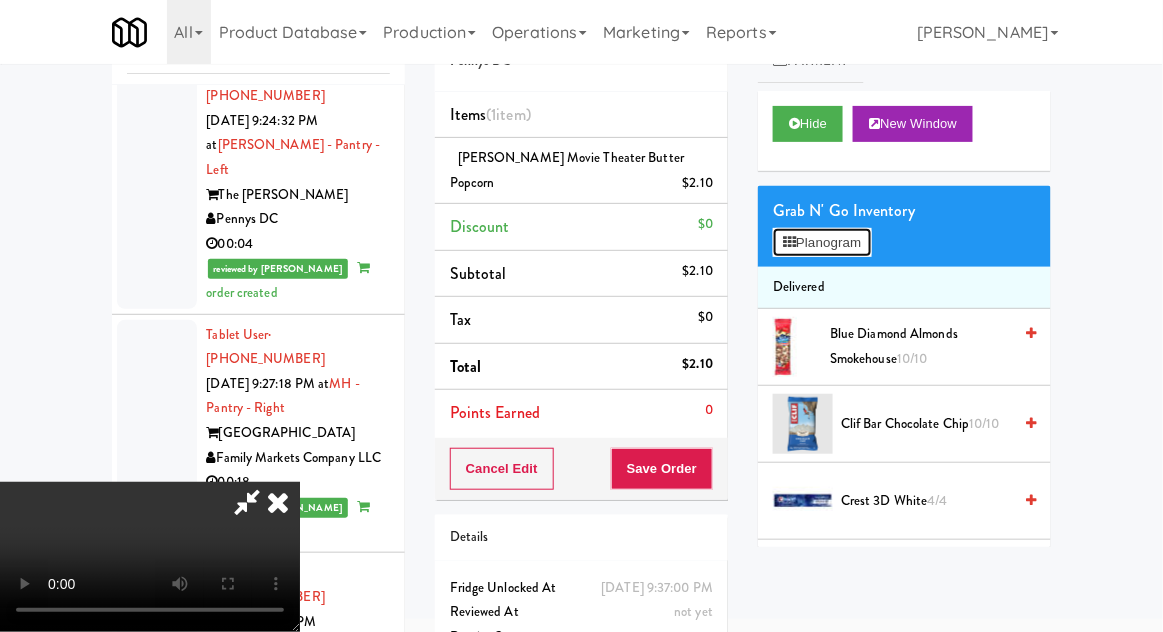 click on "Planogram" at bounding box center (822, 243) 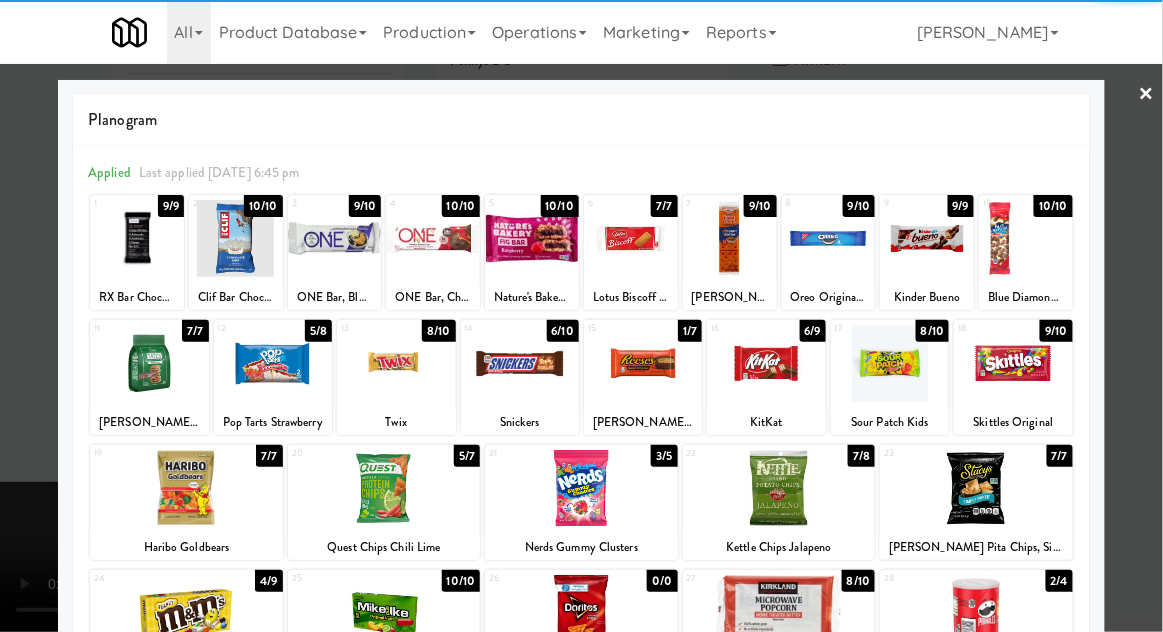click at bounding box center [520, 363] 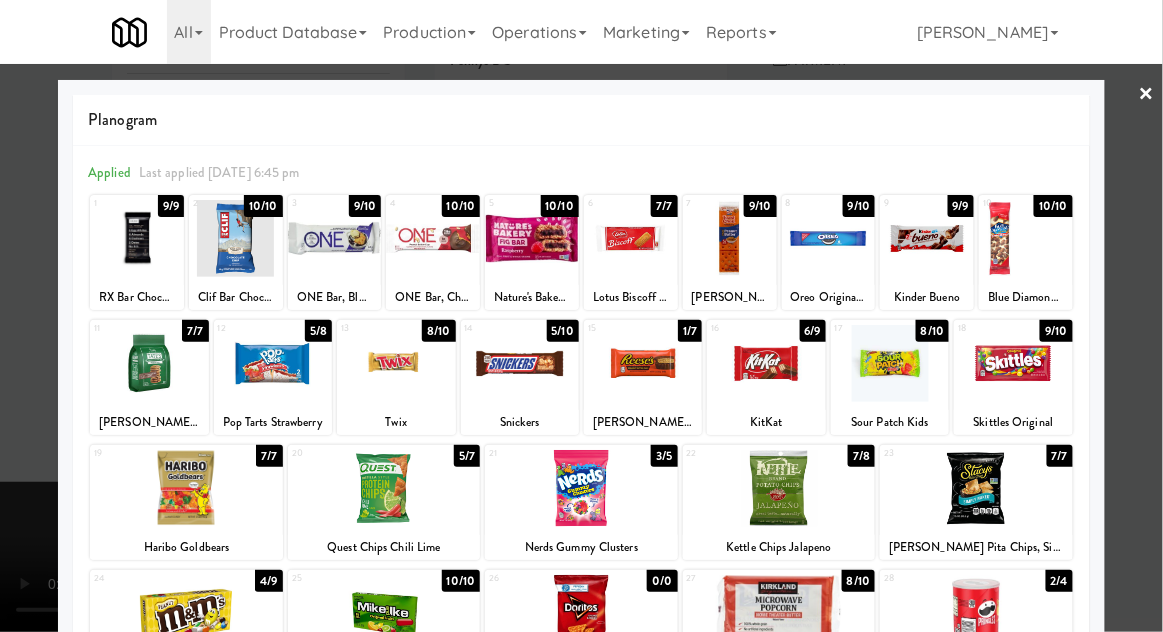 click at bounding box center (581, 316) 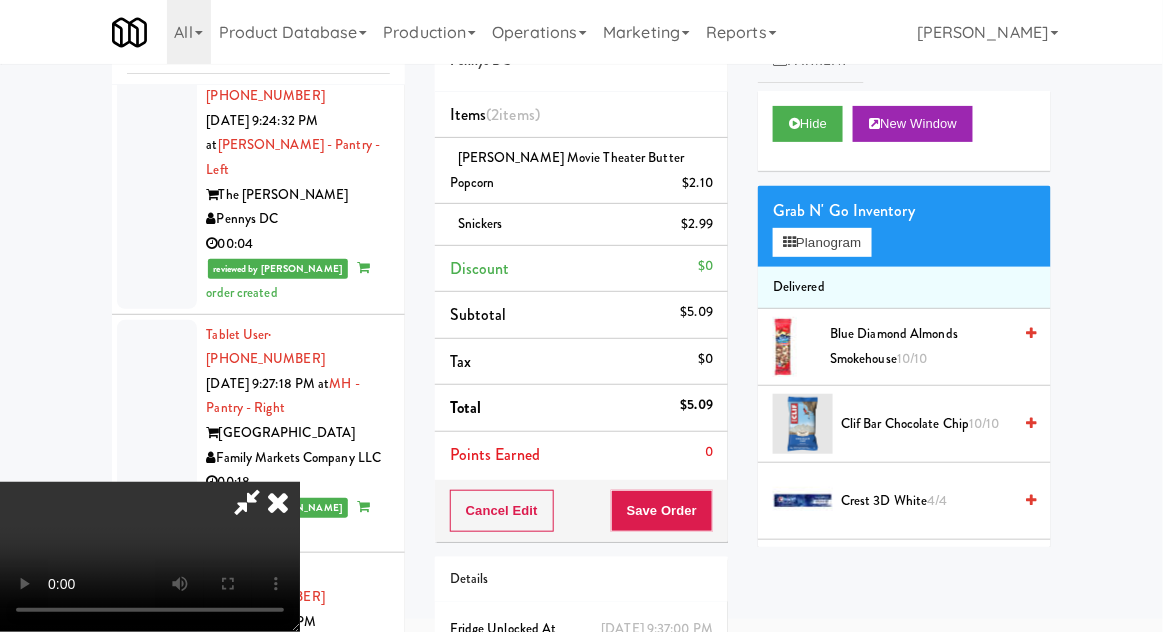 scroll, scrollTop: 73, scrollLeft: 0, axis: vertical 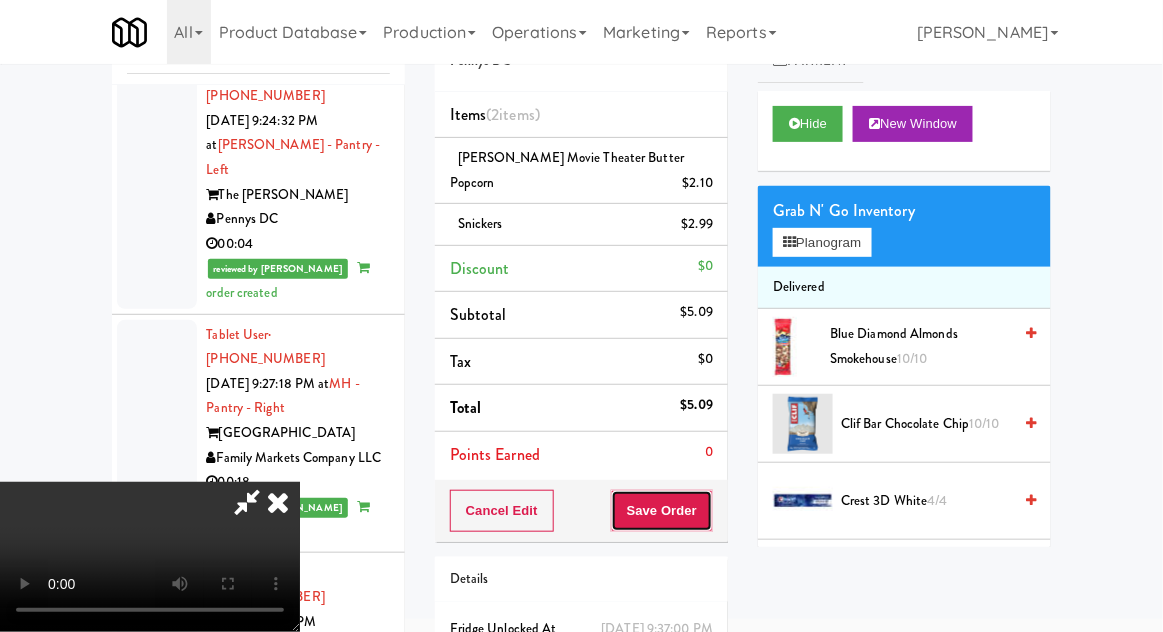 click on "Save Order" at bounding box center (662, 511) 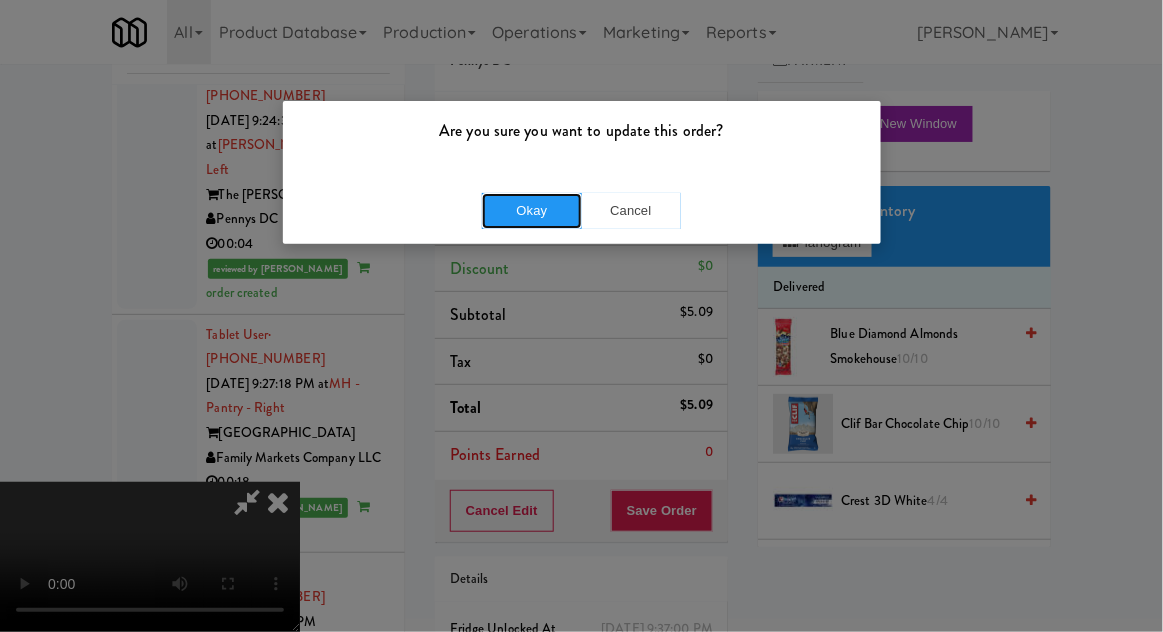 click on "Okay" at bounding box center (532, 211) 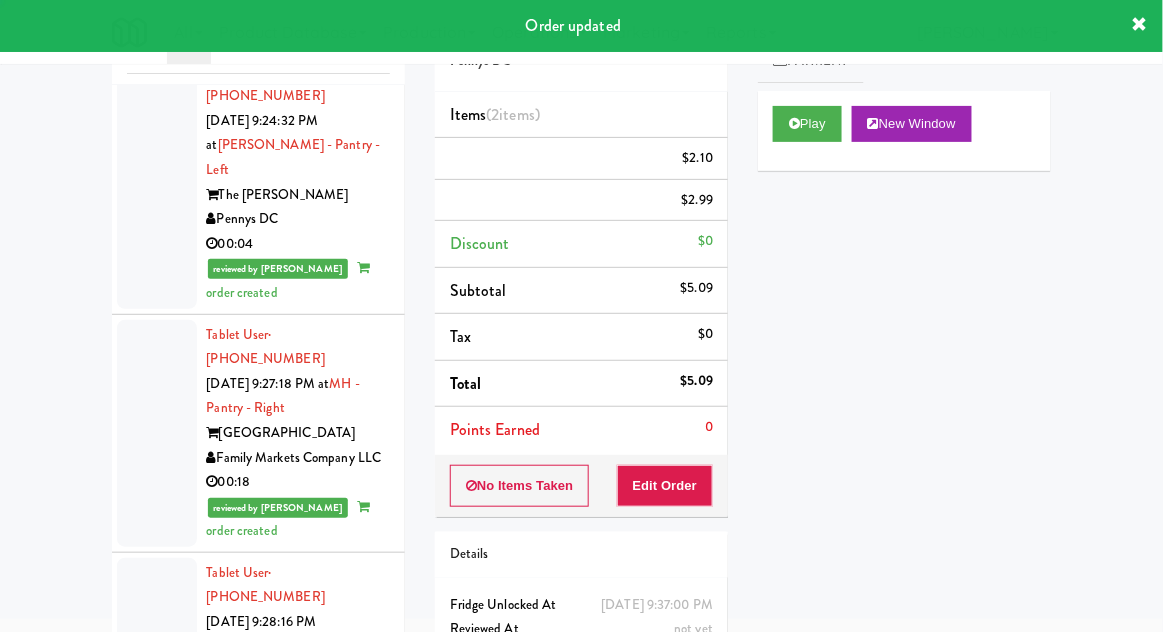 scroll, scrollTop: 0, scrollLeft: 0, axis: both 